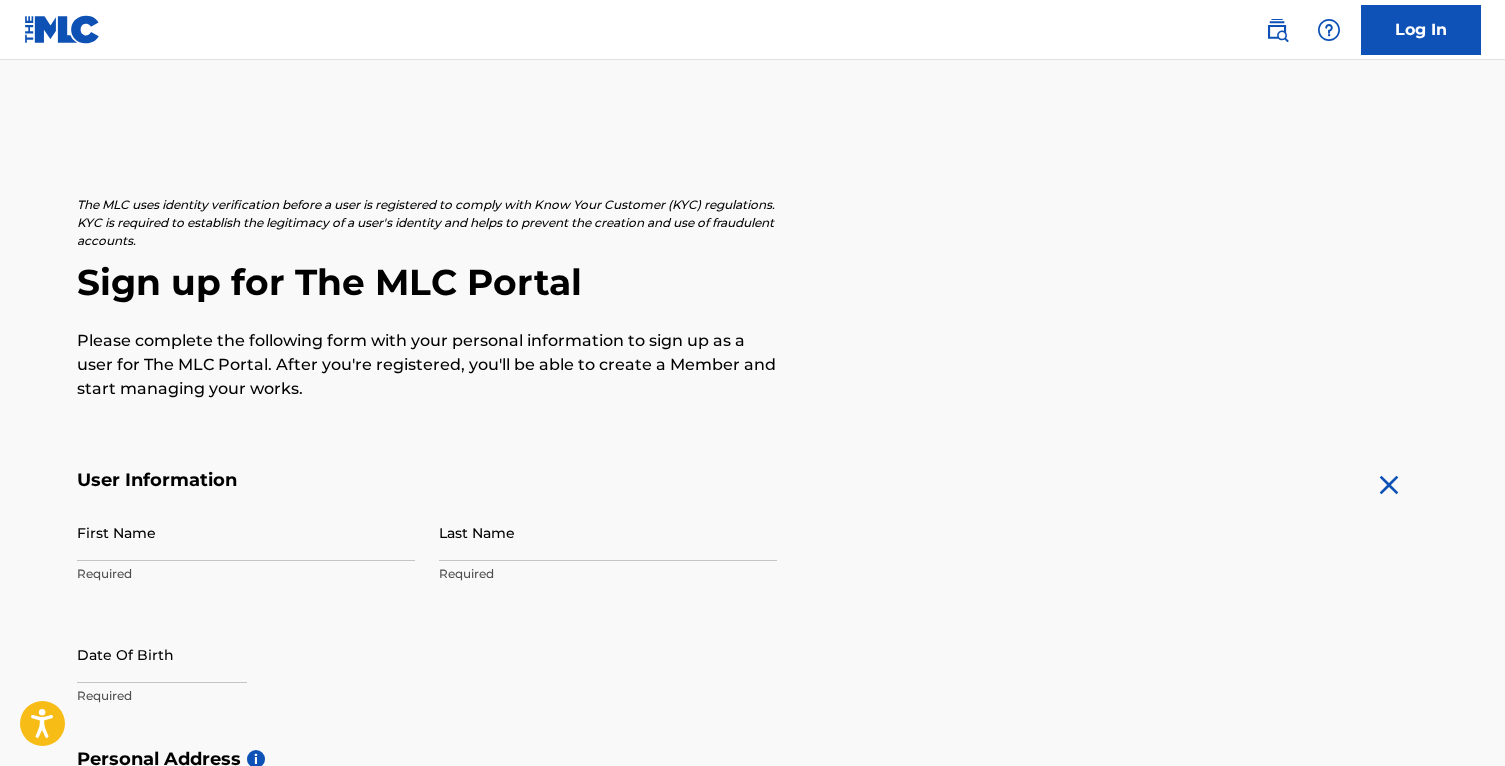 scroll, scrollTop: 0, scrollLeft: 0, axis: both 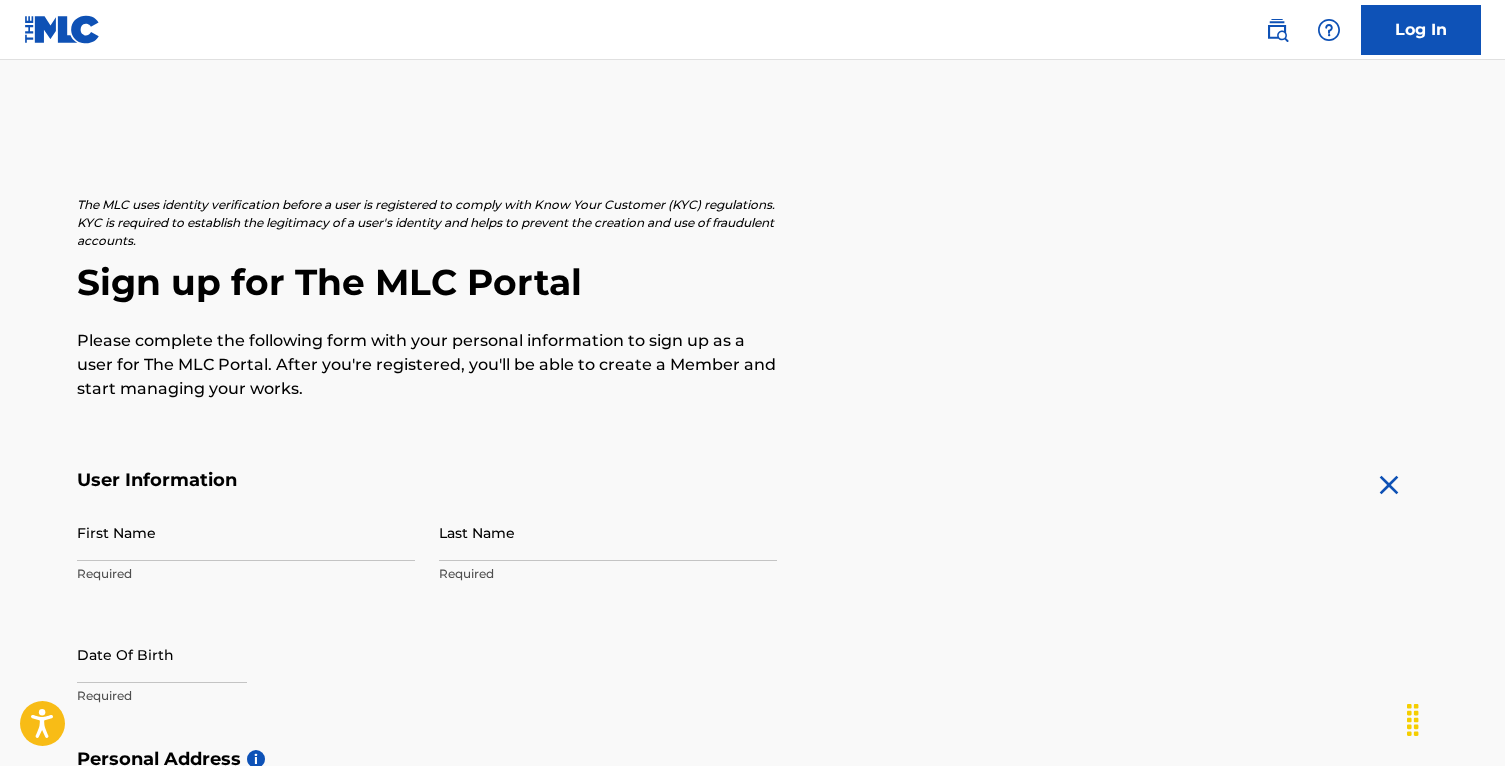 click on "First Name" at bounding box center (246, 532) 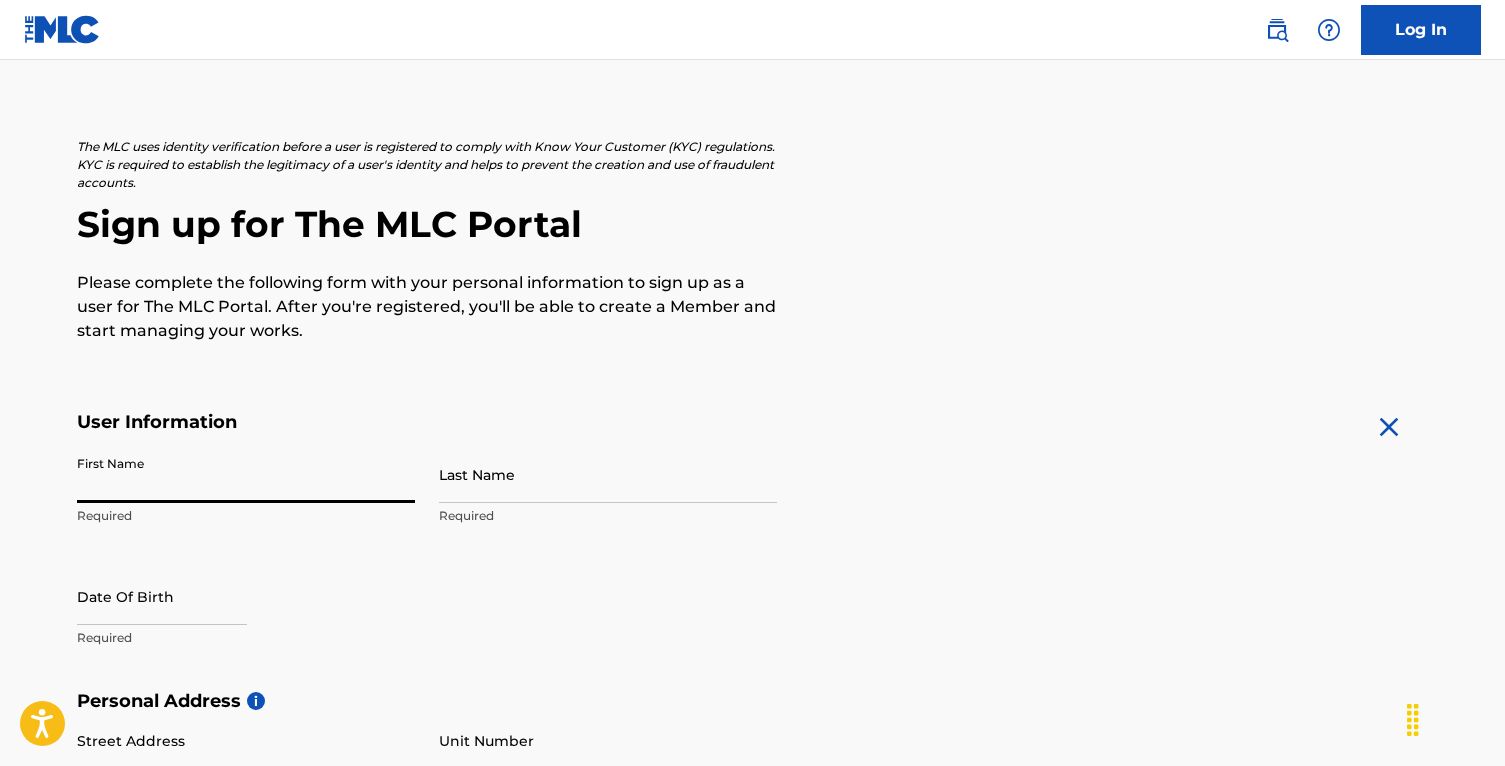 scroll, scrollTop: 59, scrollLeft: 0, axis: vertical 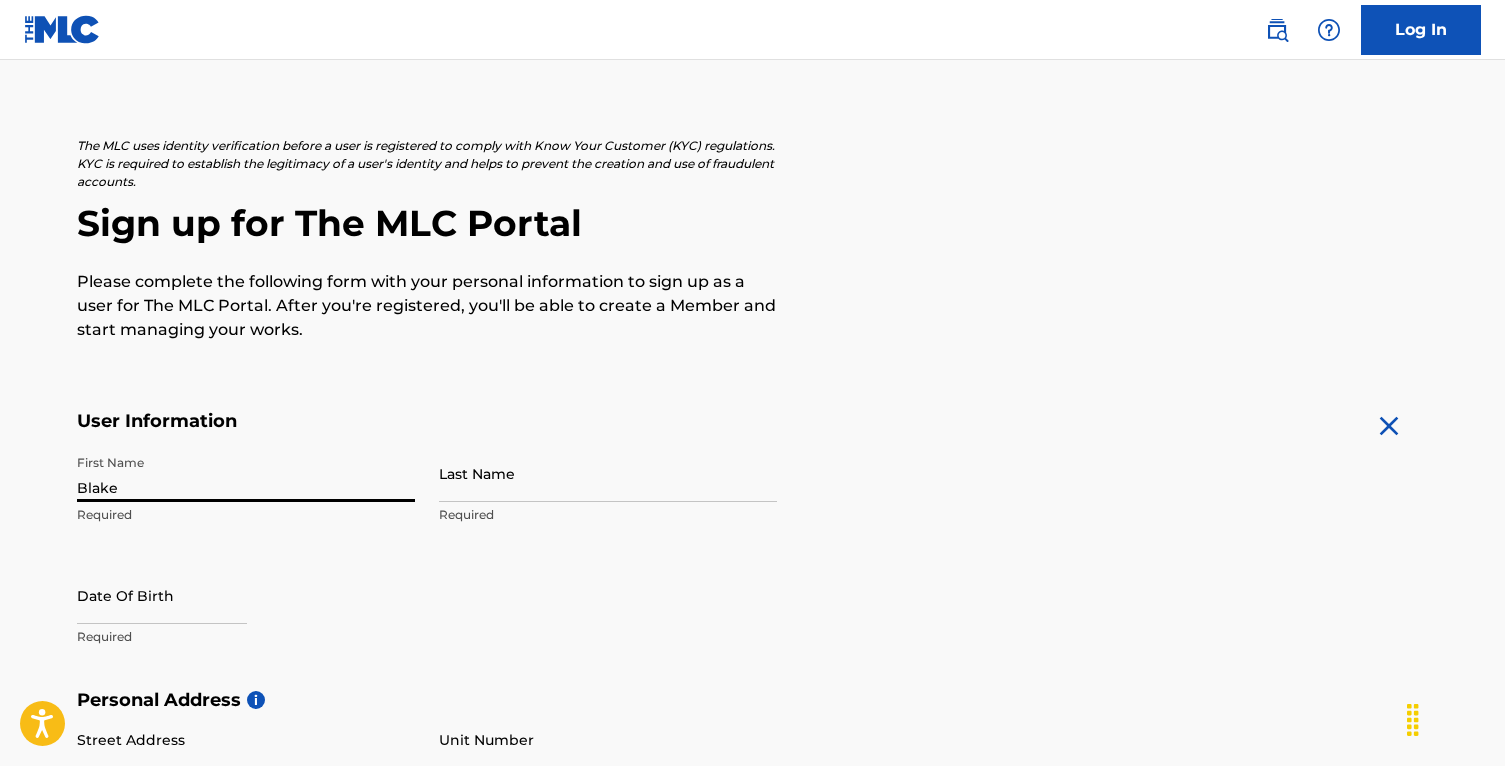 type on "Blake" 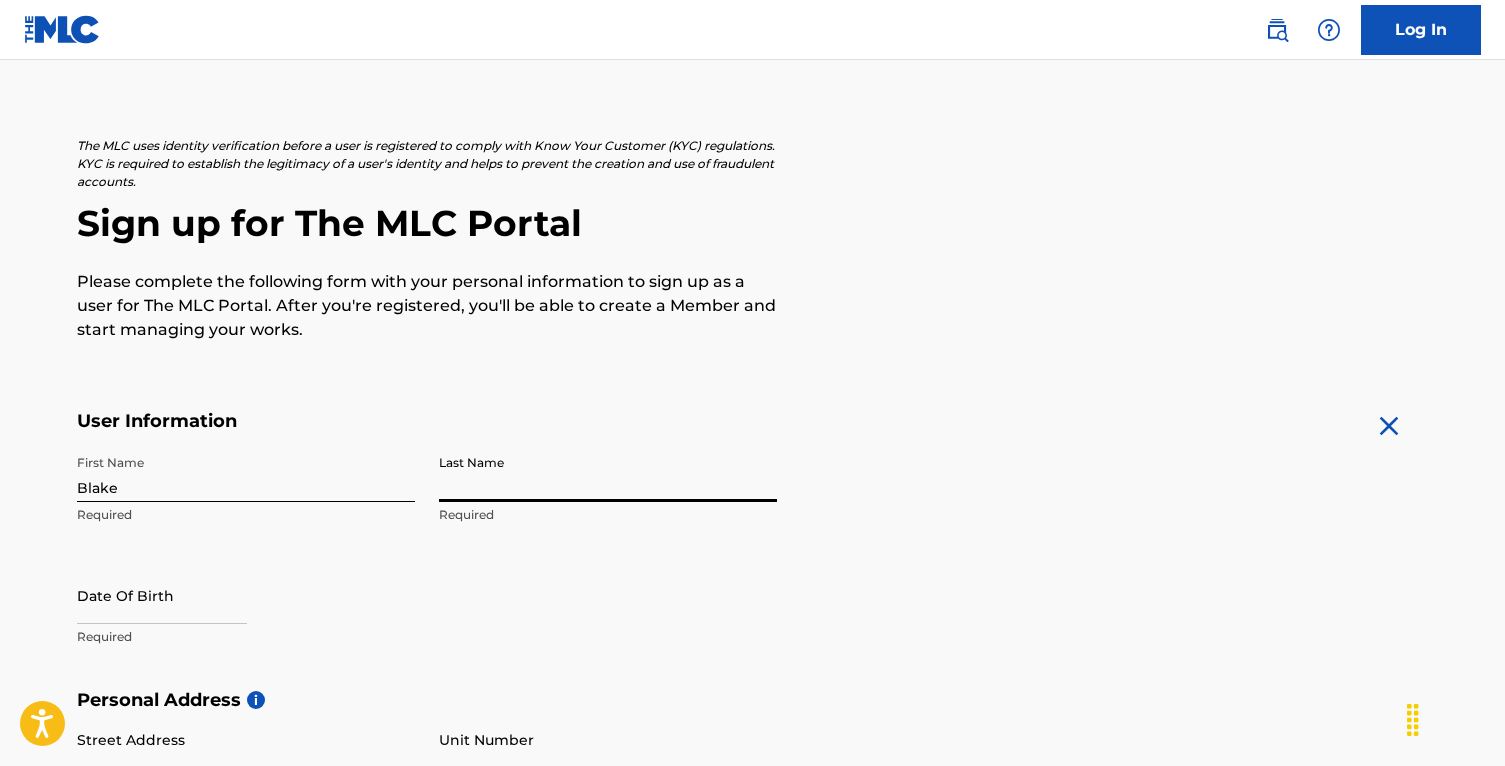 click on "Last Name" at bounding box center [608, 473] 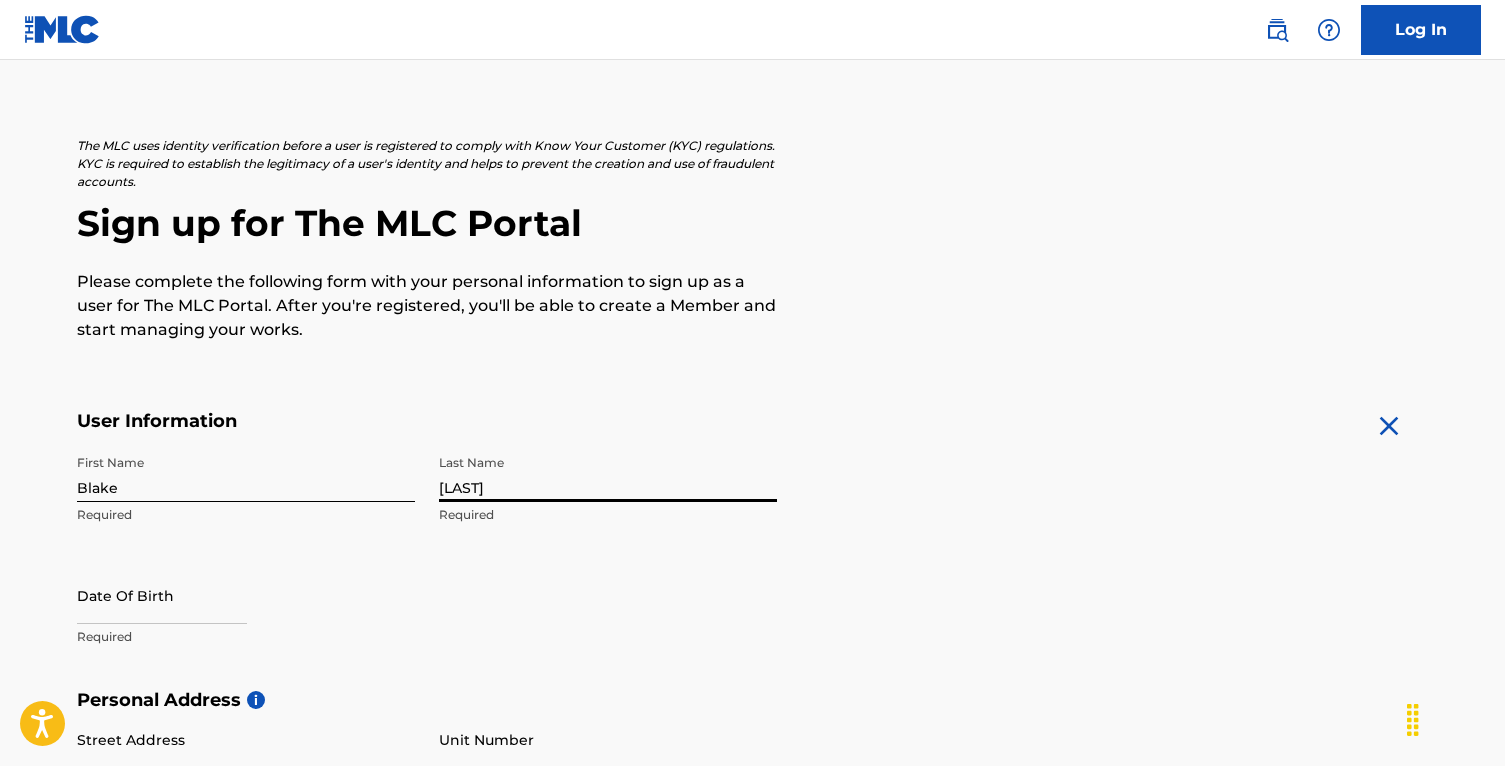 type on "[LAST]" 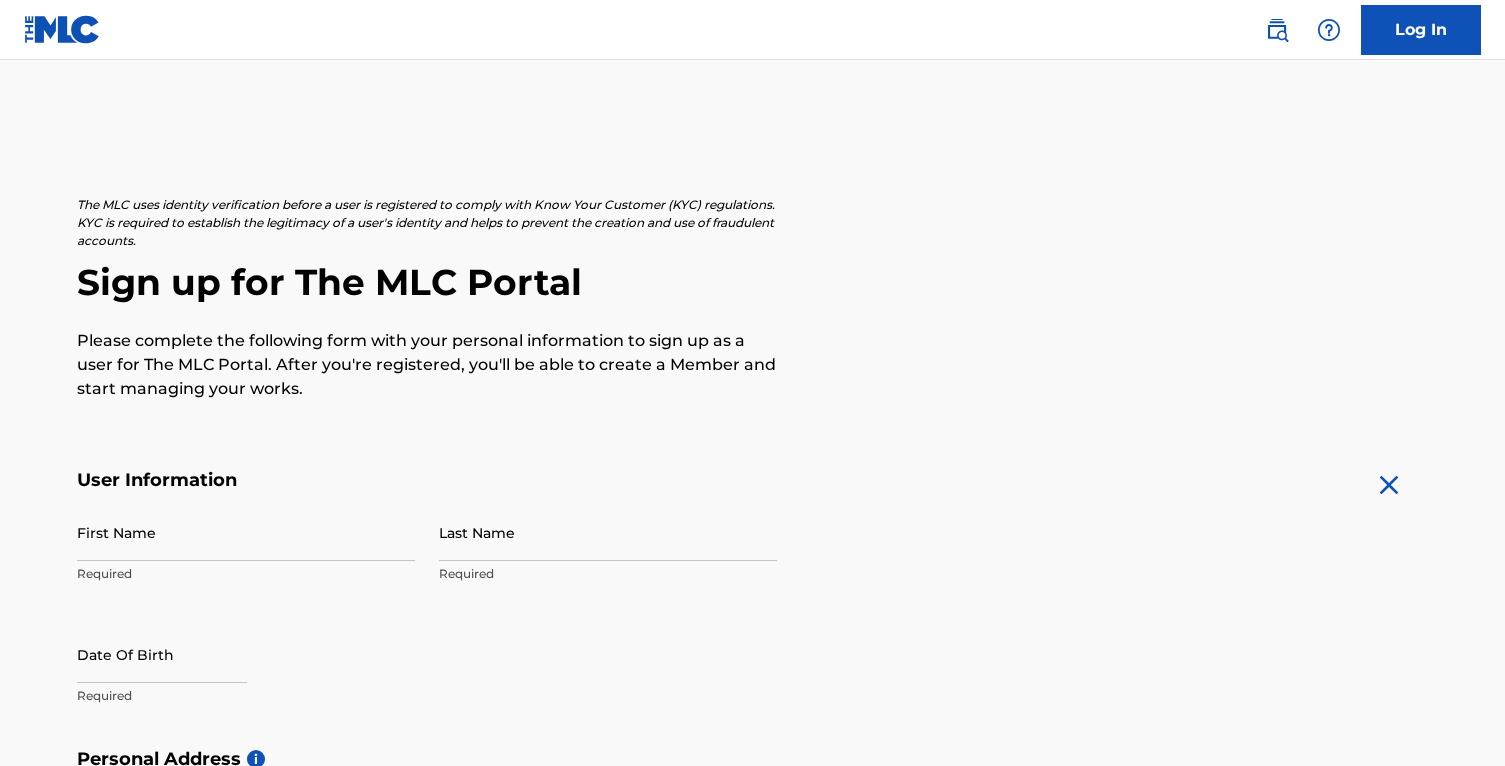 scroll, scrollTop: 0, scrollLeft: 0, axis: both 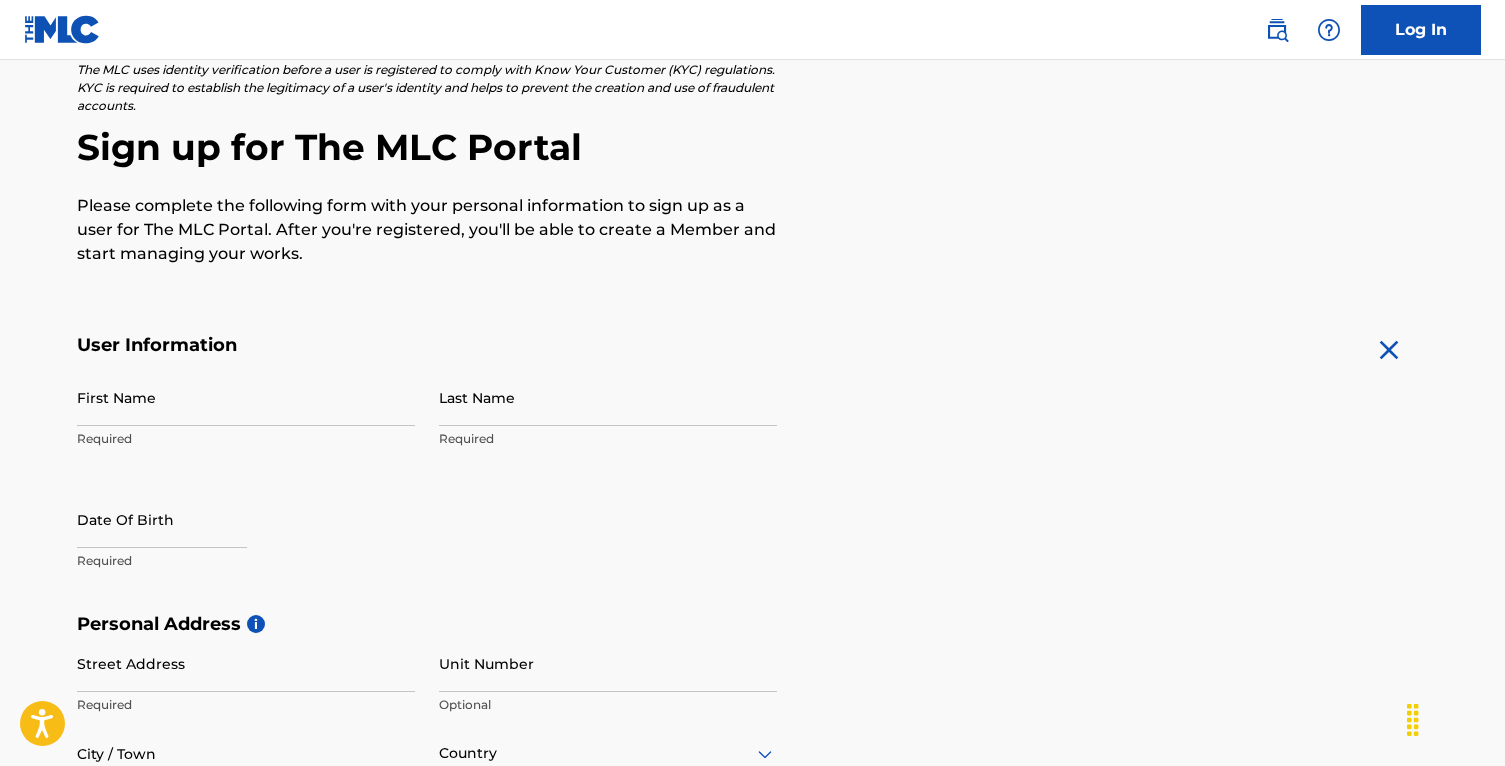 click on "First Name" at bounding box center [246, 397] 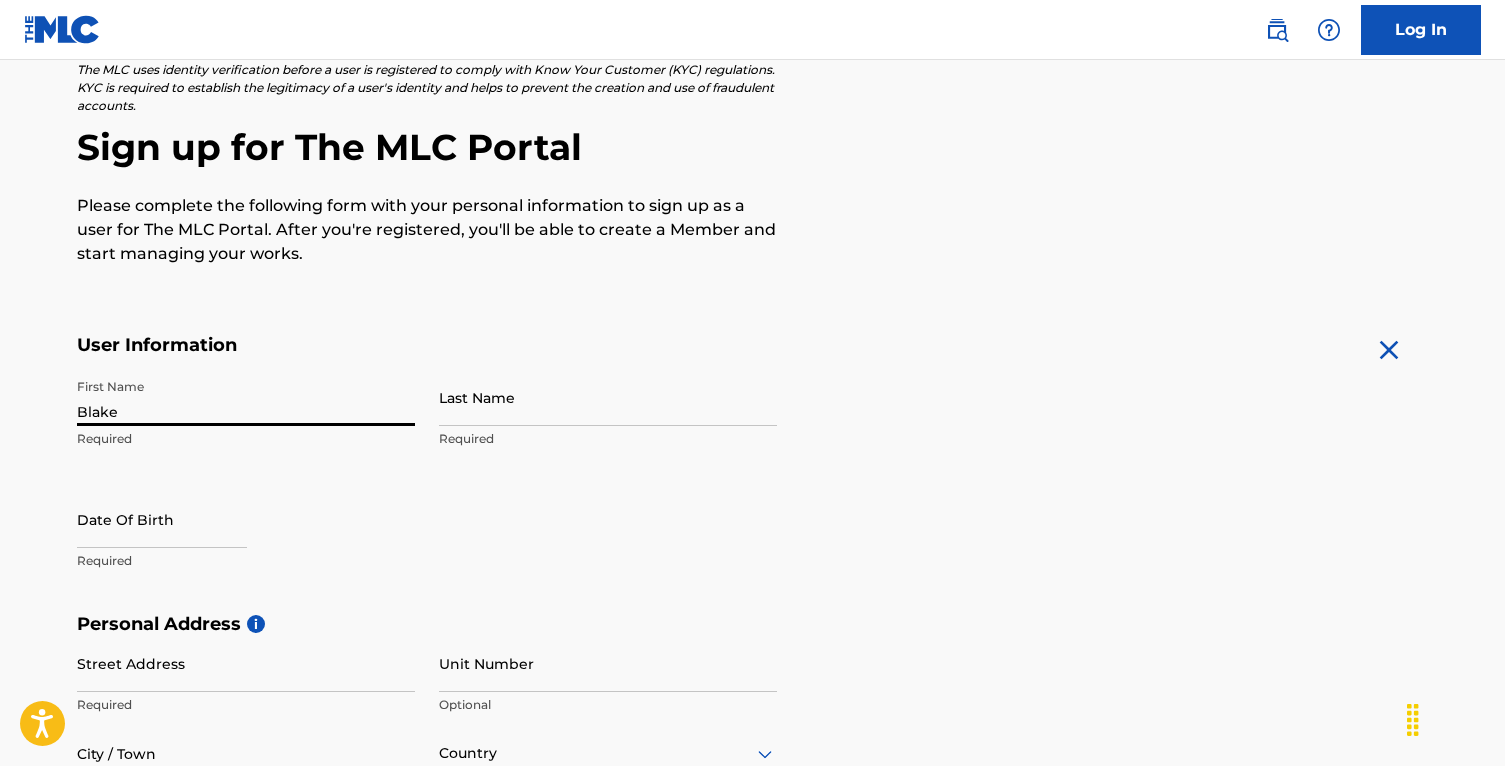 type on "Blake" 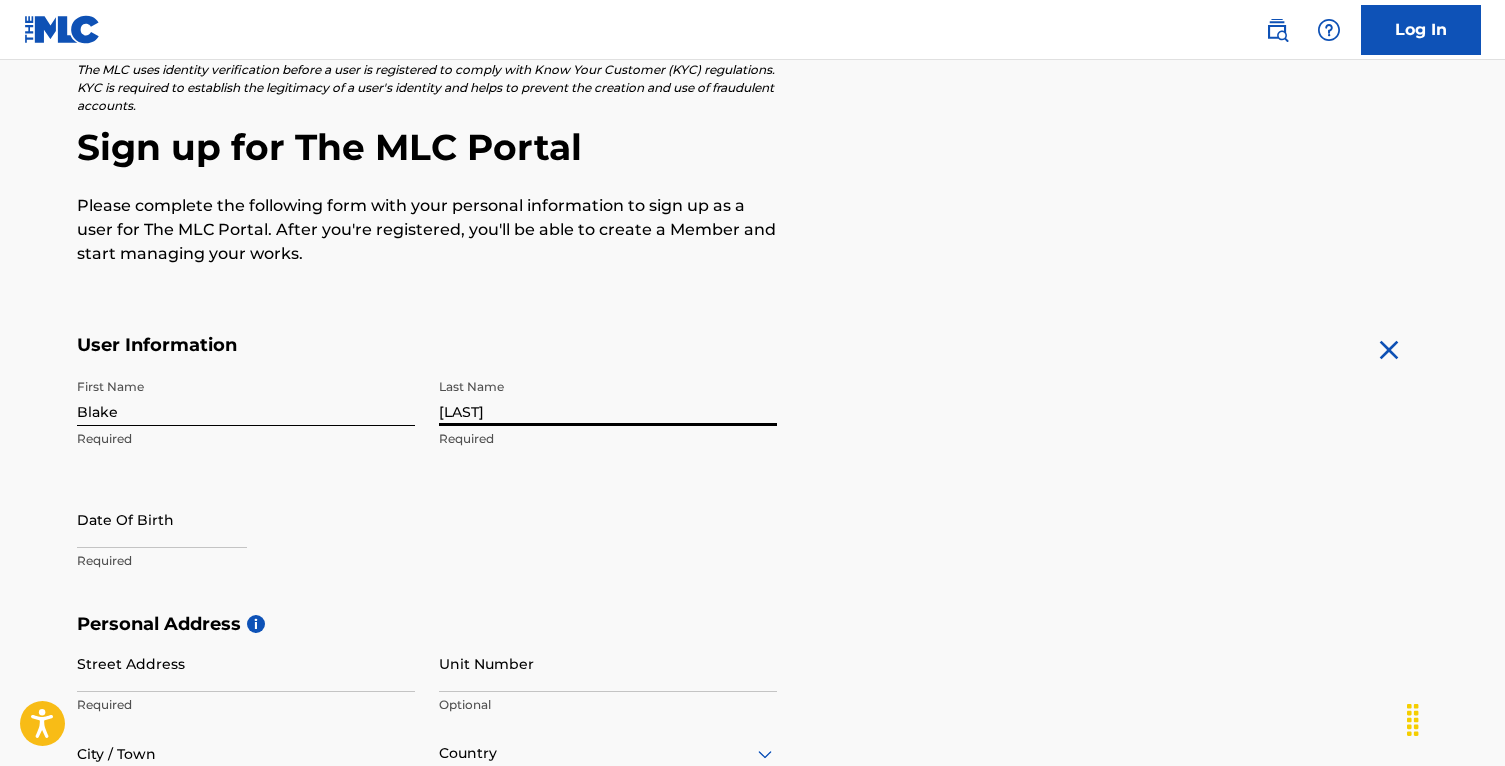 type on "[LAST]" 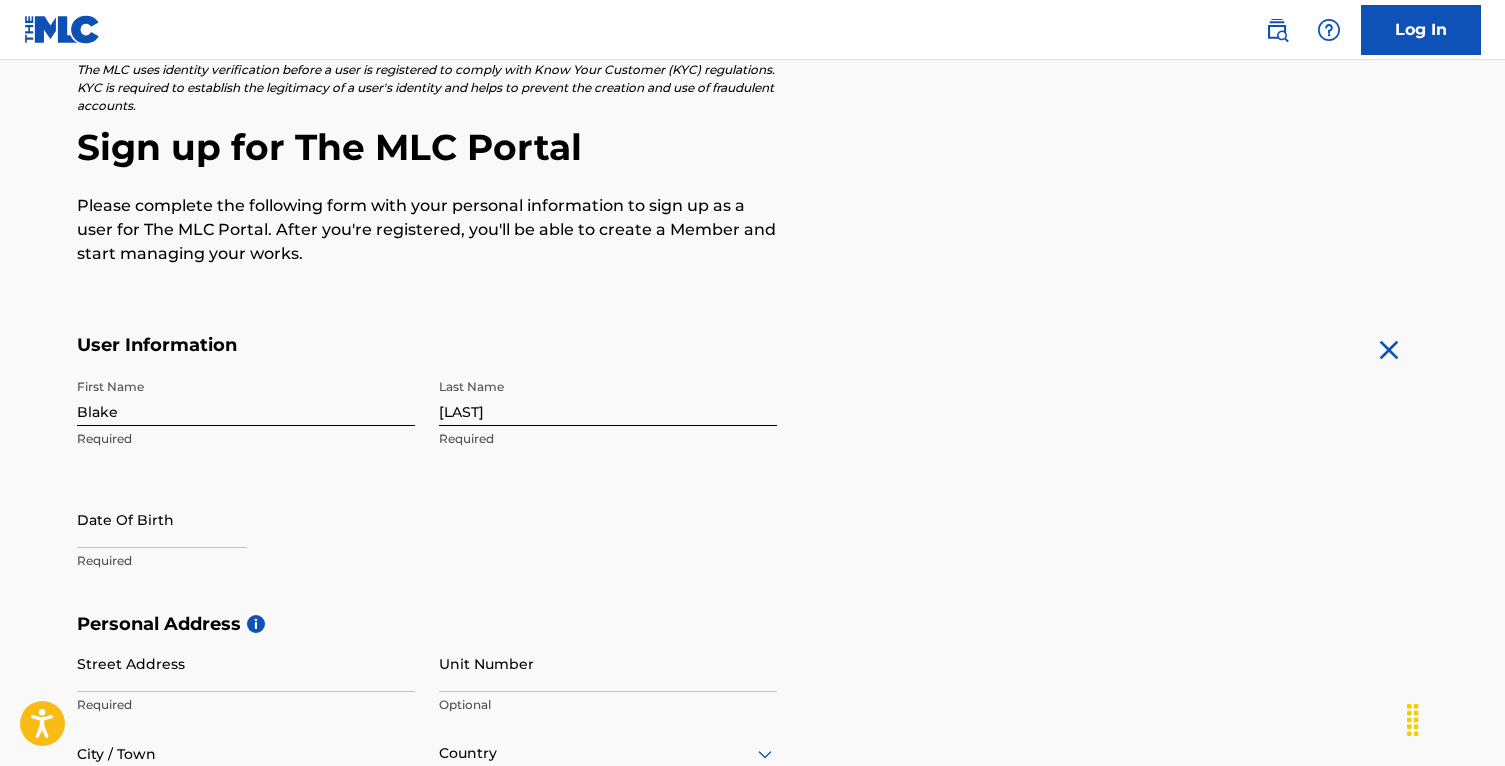 click on "First Name Blake Required Last Name Anderton Required Date Of Birth Required" at bounding box center (427, 491) 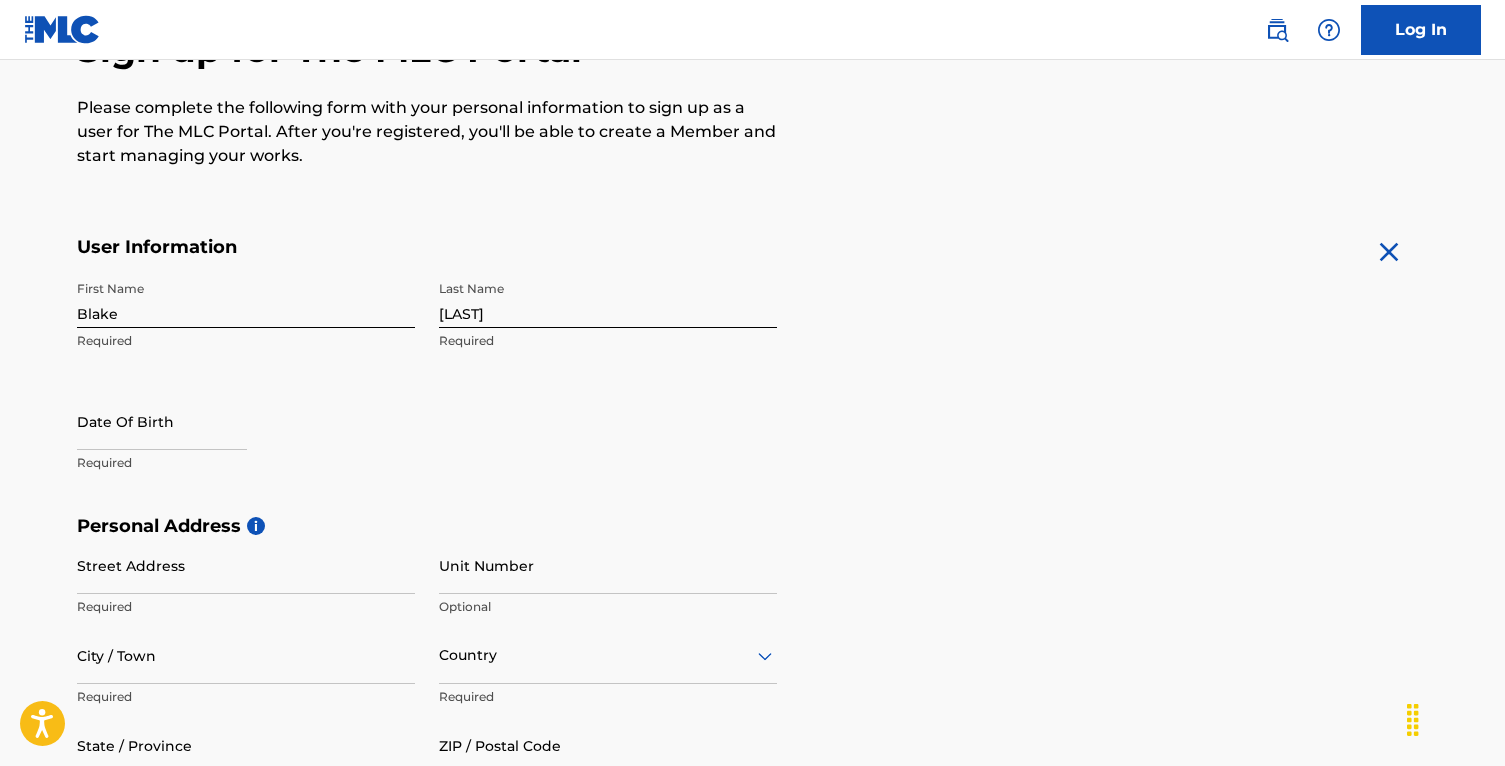 scroll, scrollTop: 244, scrollLeft: 0, axis: vertical 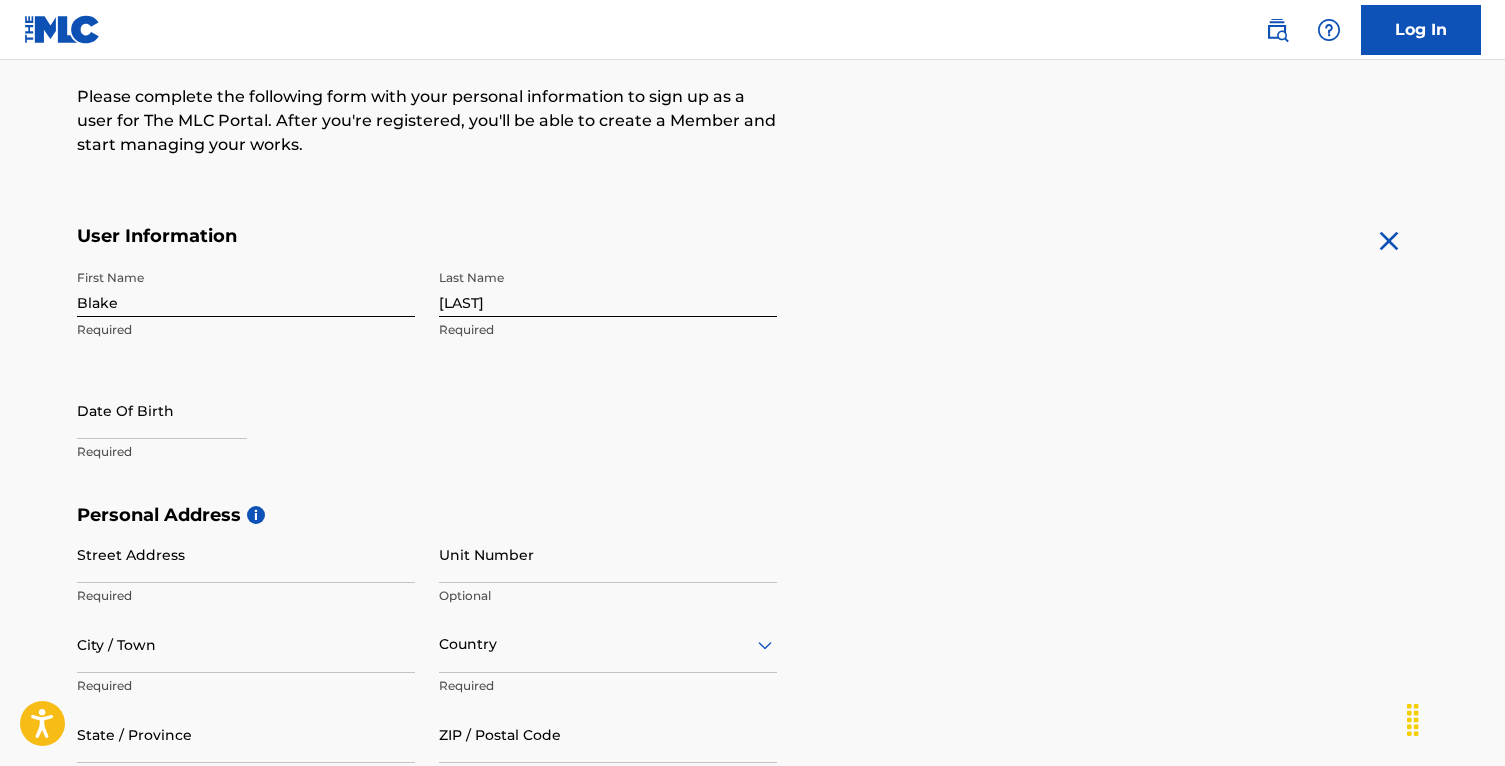 click at bounding box center (162, 410) 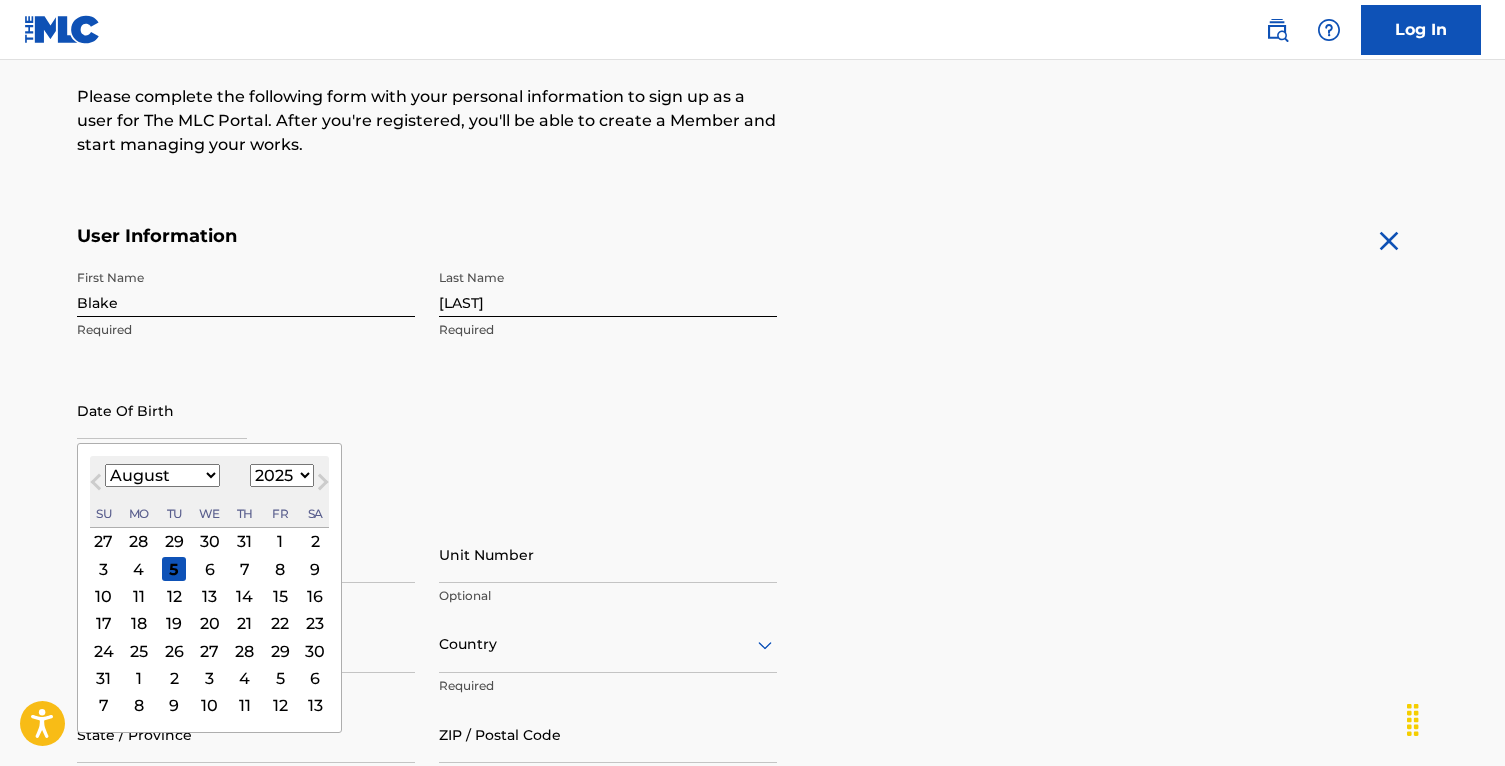 click on "1899 1900 1901 1902 1903 1904 1905 1906 1907 1908 1909 1910 1911 1912 1913 1914 1915 1916 1917 1918 1919 1920 1921 1922 1923 1924 1925 1926 1927 1928 1929 1930 1931 1932 1933 1934 1935 1936 1937 1938 1939 1940 1941 1942 1943 1944 1945 1946 1947 1948 1949 1950 1951 1952 1953 1954 1955 1956 1957 1958 1959 1960 1961 1962 1963 1964 1965 1966 1967 1968 1969 1970 1971 1972 1973 1974 1975 1976 1977 1978 1979 1980 1981 1982 1983 1984 1985 1986 1987 1988 1989 1990 1991 1992 1993 1994 1995 1996 1997 1998 1999 2000 2001 2002 2003 2004 2005 2006 2007 2008 2009 2010 2011 2012 2013 2014 2015 2016 2017 2018 2019 2020 2021 2022 2023 2024 2025 2026 2027 2028 2029 2030 2031 2032 2033 2034 2035 2036 2037 2038 2039 2040 2041 2042 2043 2044 2045 2046 2047 2048 2049 2050 2051 2052 2053 2054 2055 2056 2057 2058 2059 2060 2061 2062 2063 2064 2065 2066 2067 2068 2069 2070 2071 2072 2073 2074 2075 2076 2077 2078 2079 2080 2081 2082 2083 2084 2085 2086 2087 2088 2089 2090 2091 2092 2093 2094 2095 2096 2097 2098 2099 2100" at bounding box center (282, 475) 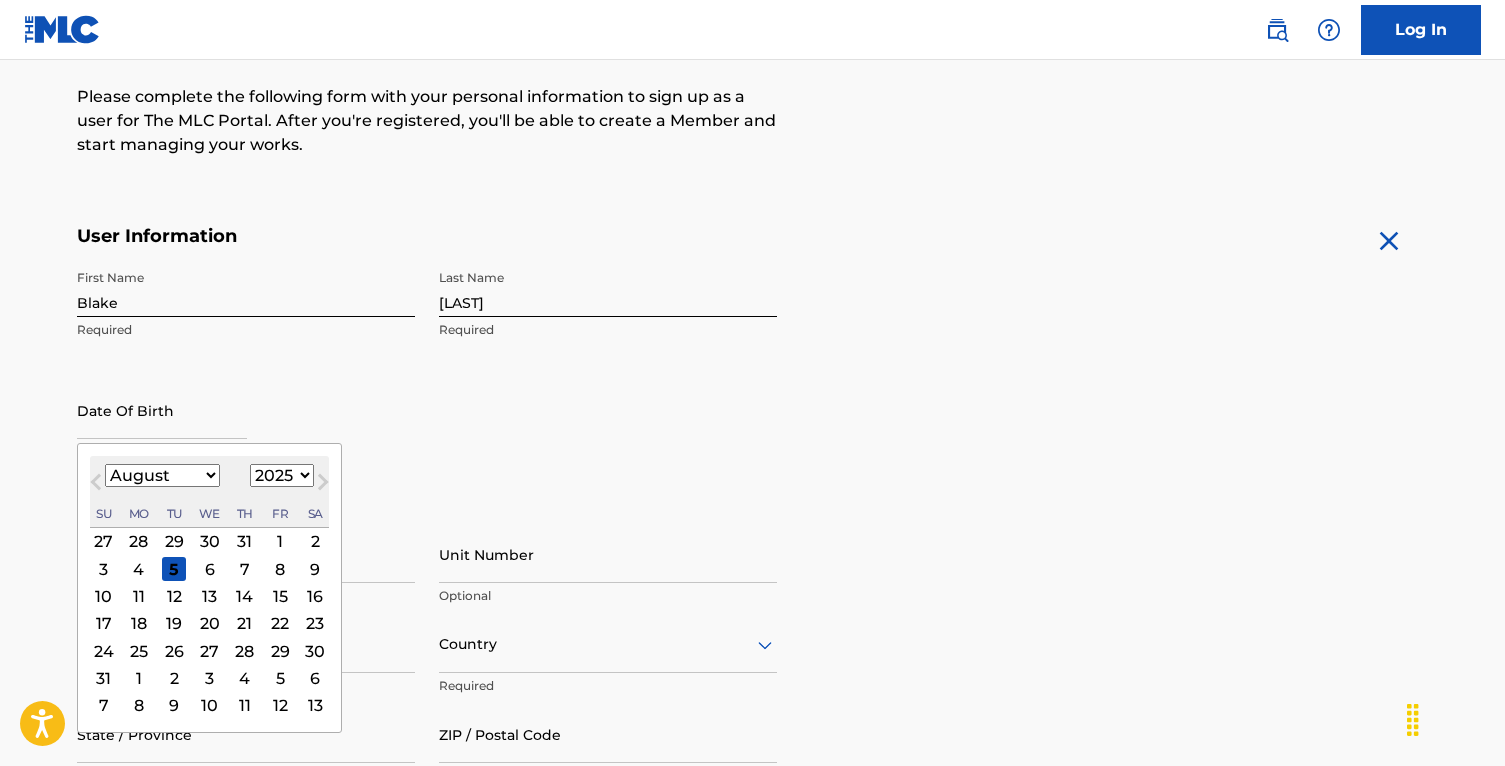 select on "2004" 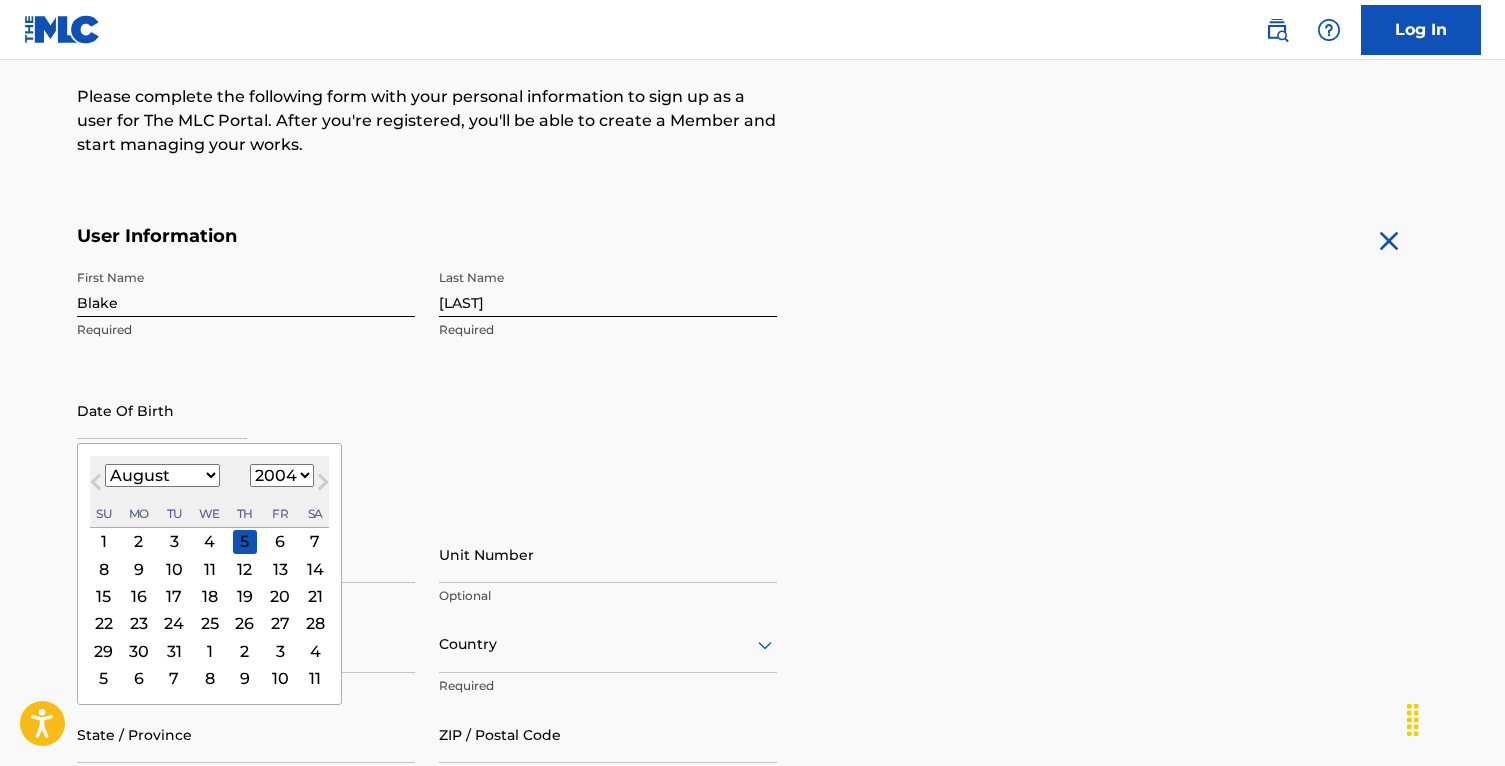 click on "January February March April May June July August September October November December" at bounding box center [162, 475] 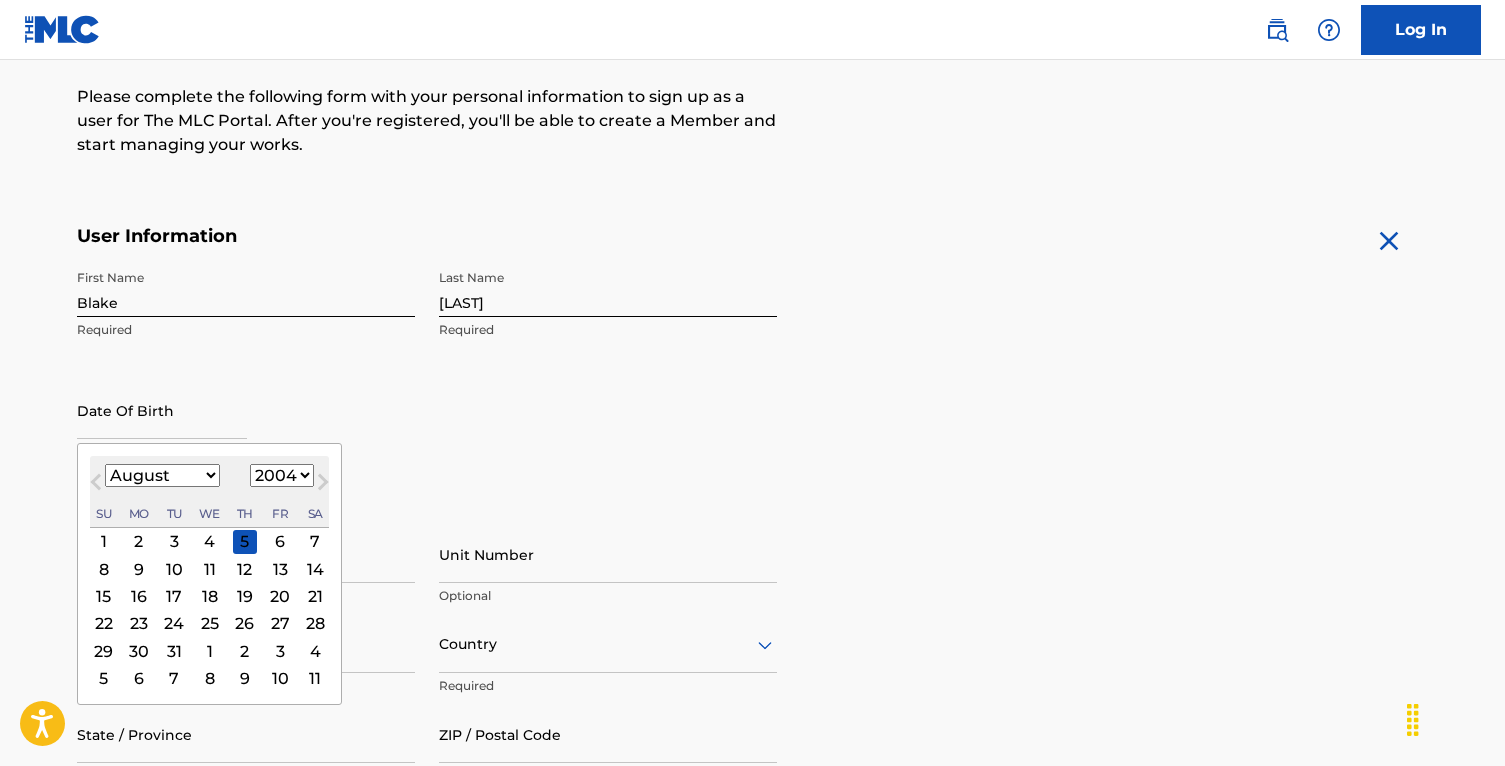 select on "2" 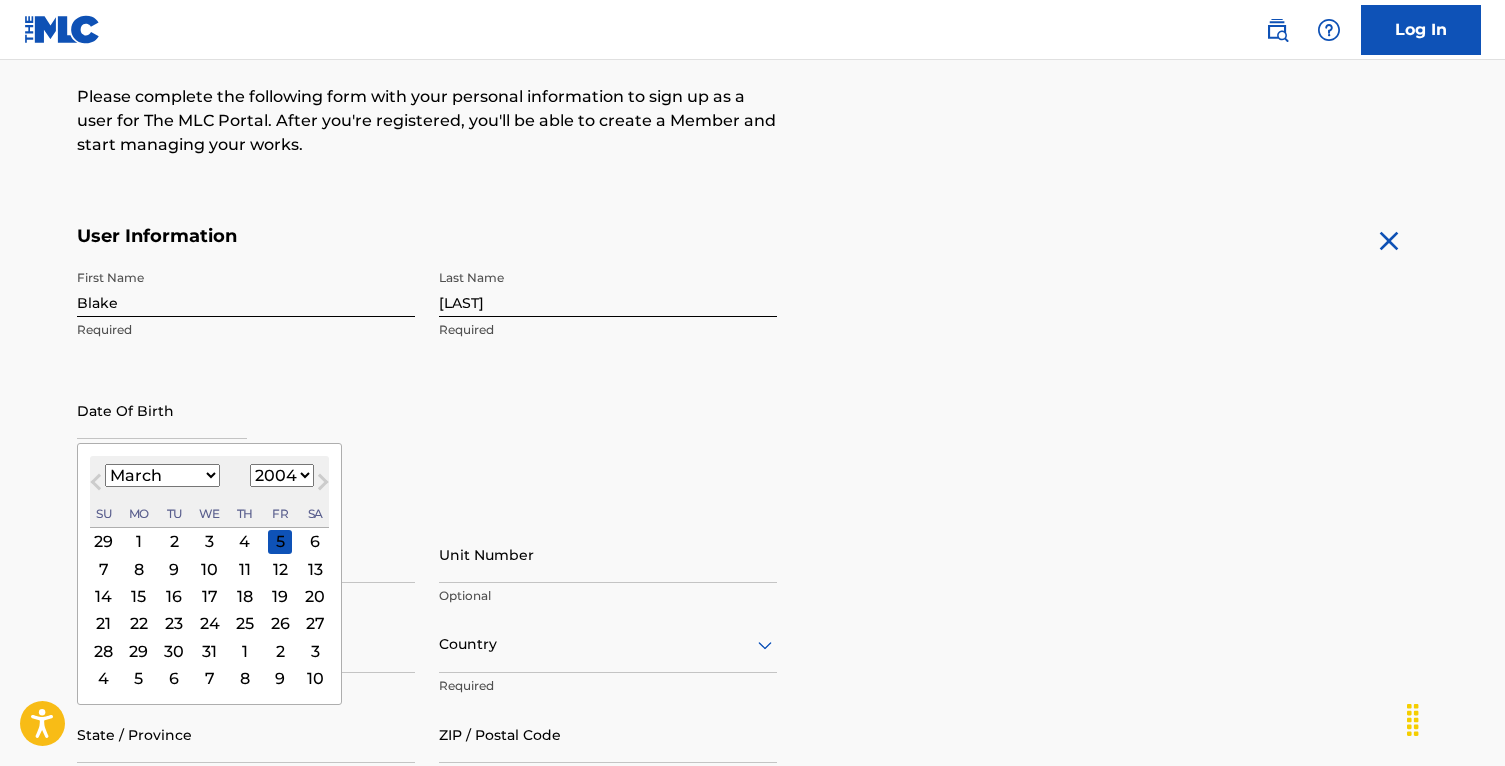 click on "17" at bounding box center [209, 596] 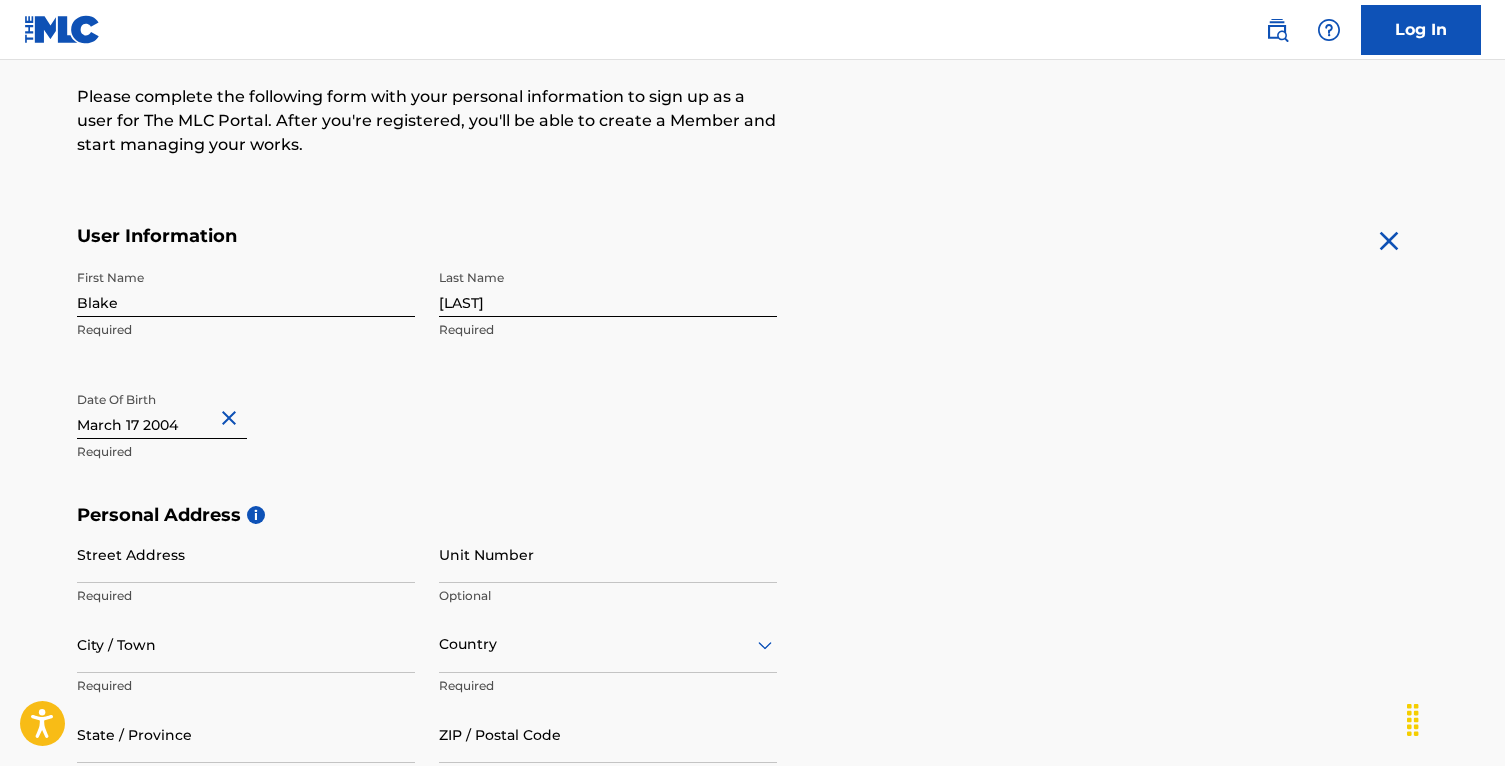 click on "First Name Blake Required Last Name Anderton Required Date Of Birth March 17 2004 Required" at bounding box center (427, 382) 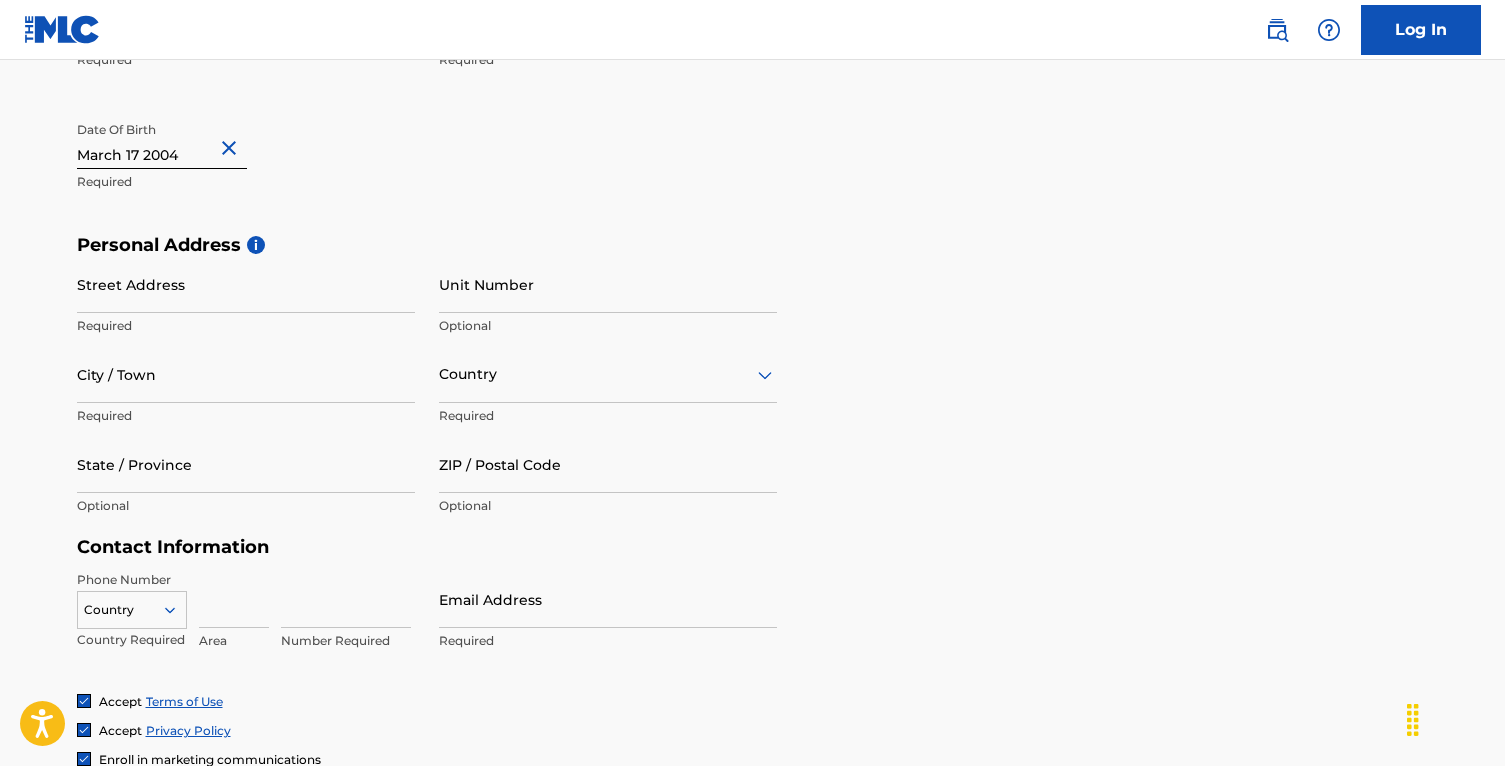 scroll, scrollTop: 526, scrollLeft: 0, axis: vertical 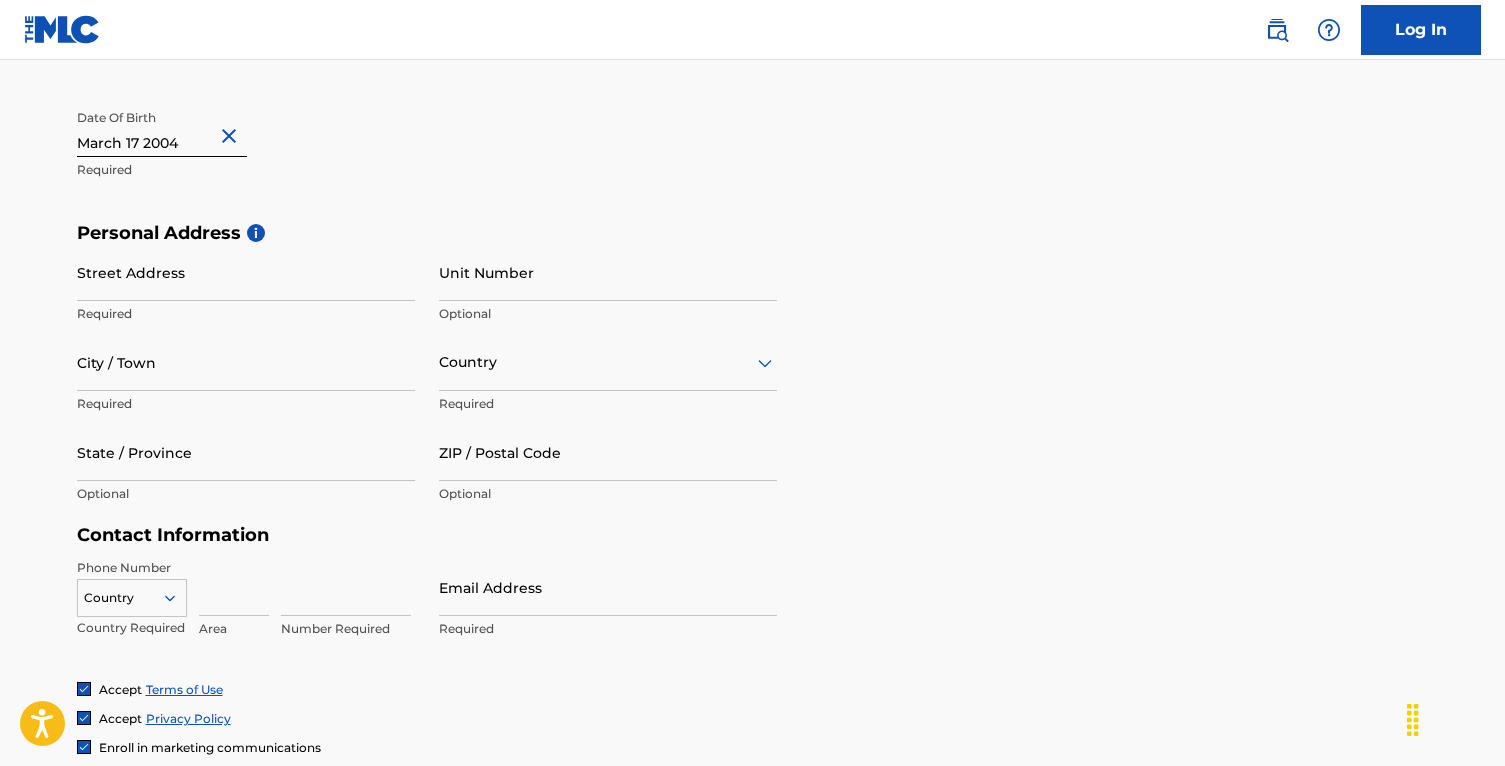 click on "Street Address" at bounding box center [246, 272] 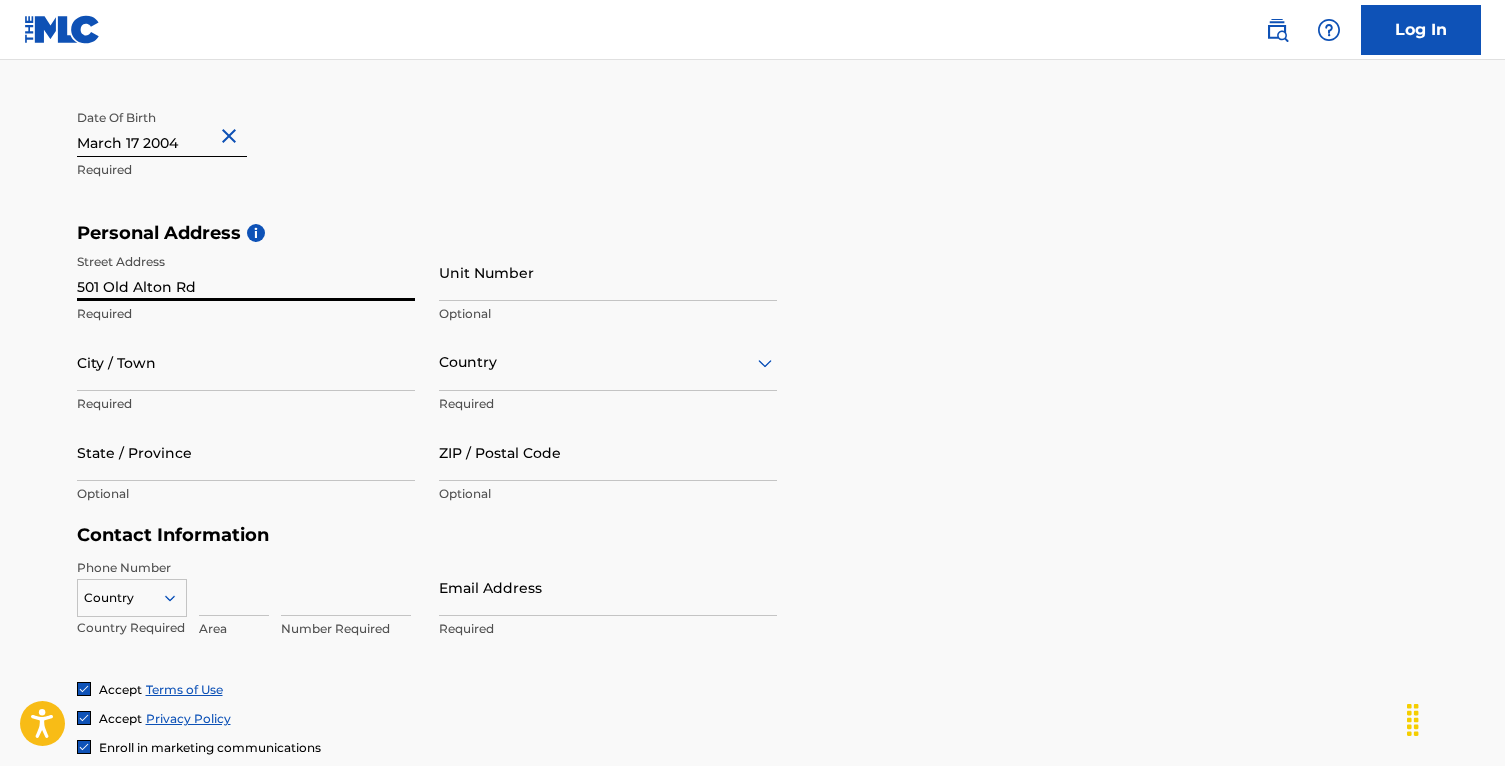 type on "[NUMBER] [STREET]" 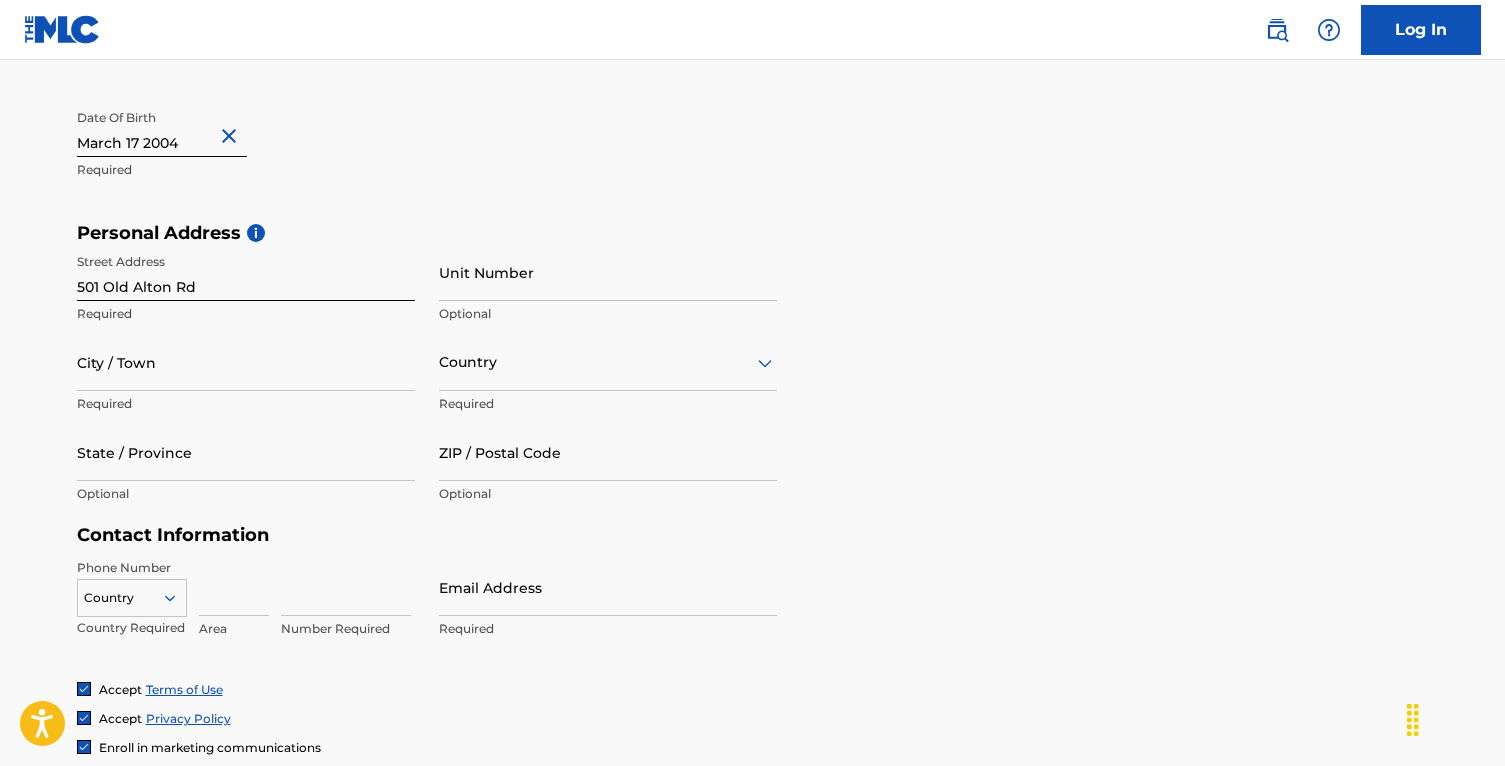 click on "First Name Blake Required Last Name Anderton Required Date Of Birth March 17 2004 Required" at bounding box center (427, 100) 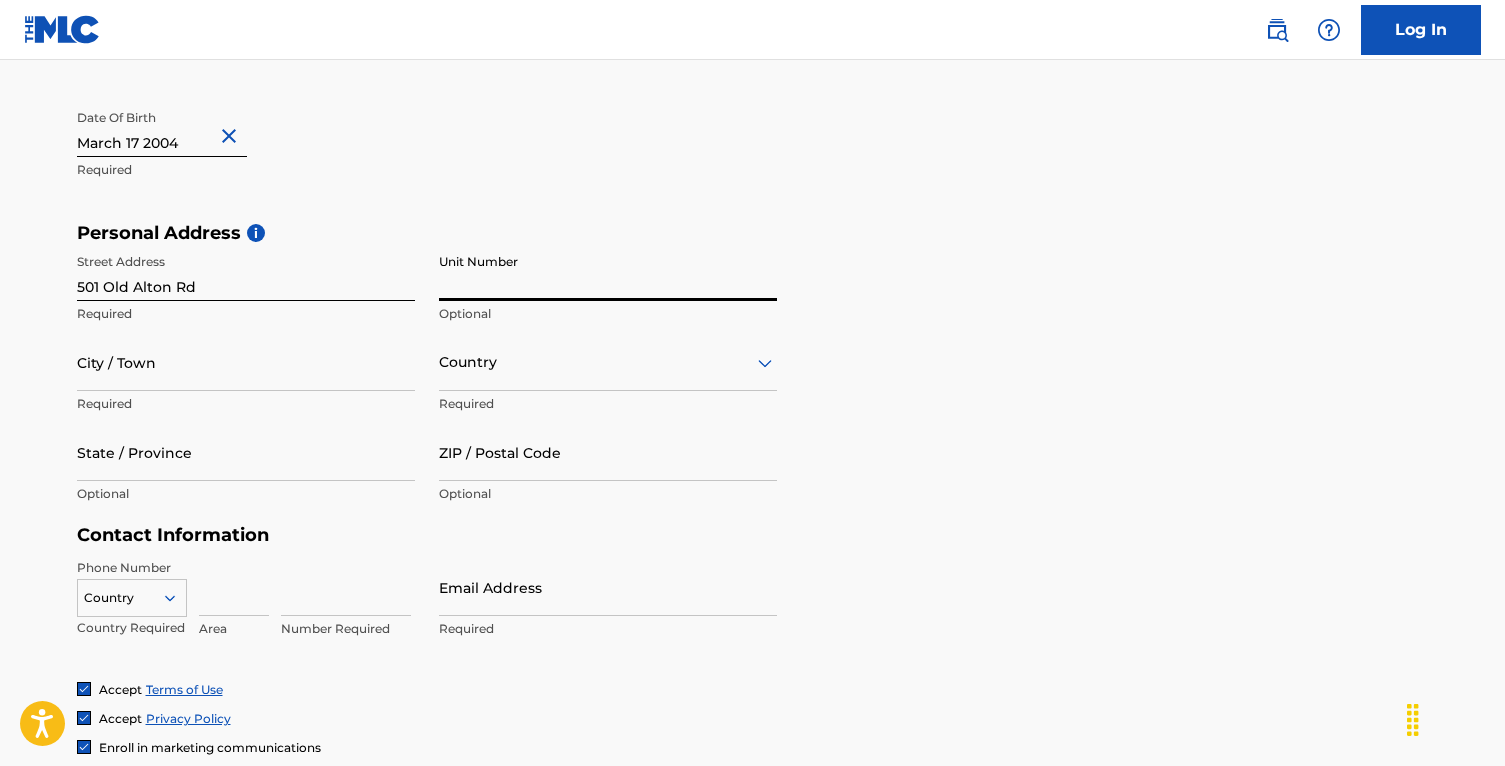 click on "City / Town" at bounding box center (246, 362) 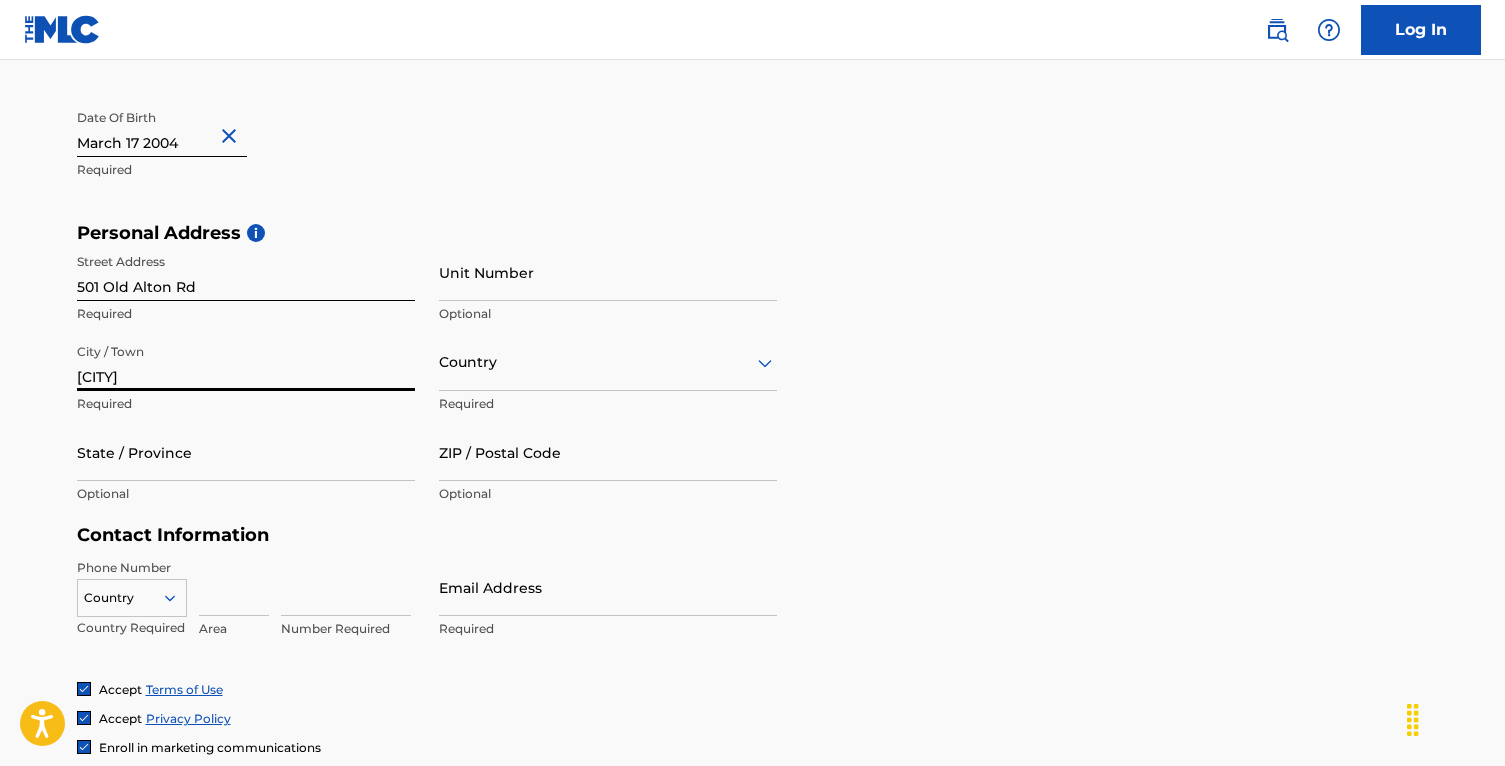type on "[CITY]" 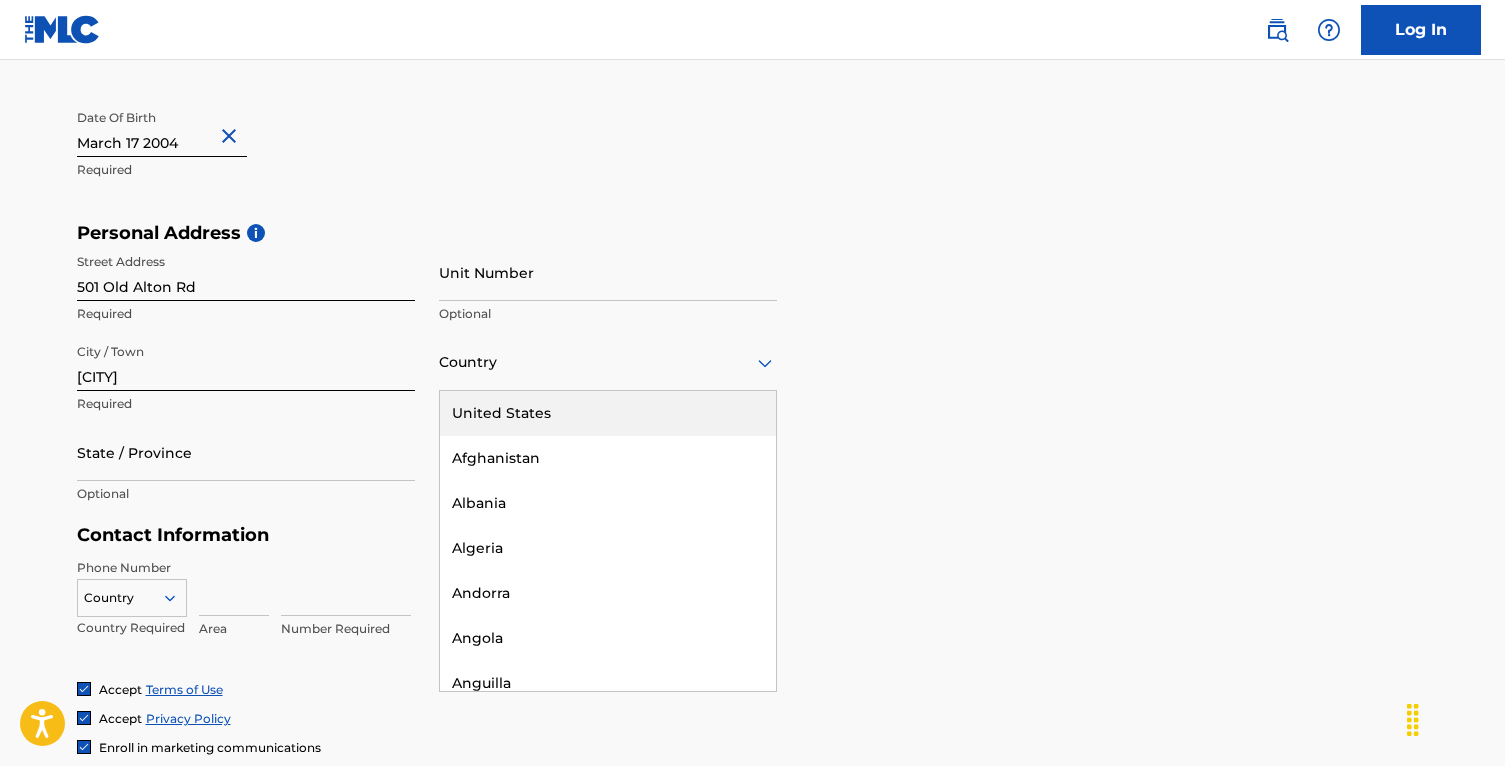 click on "United States" at bounding box center [608, 413] 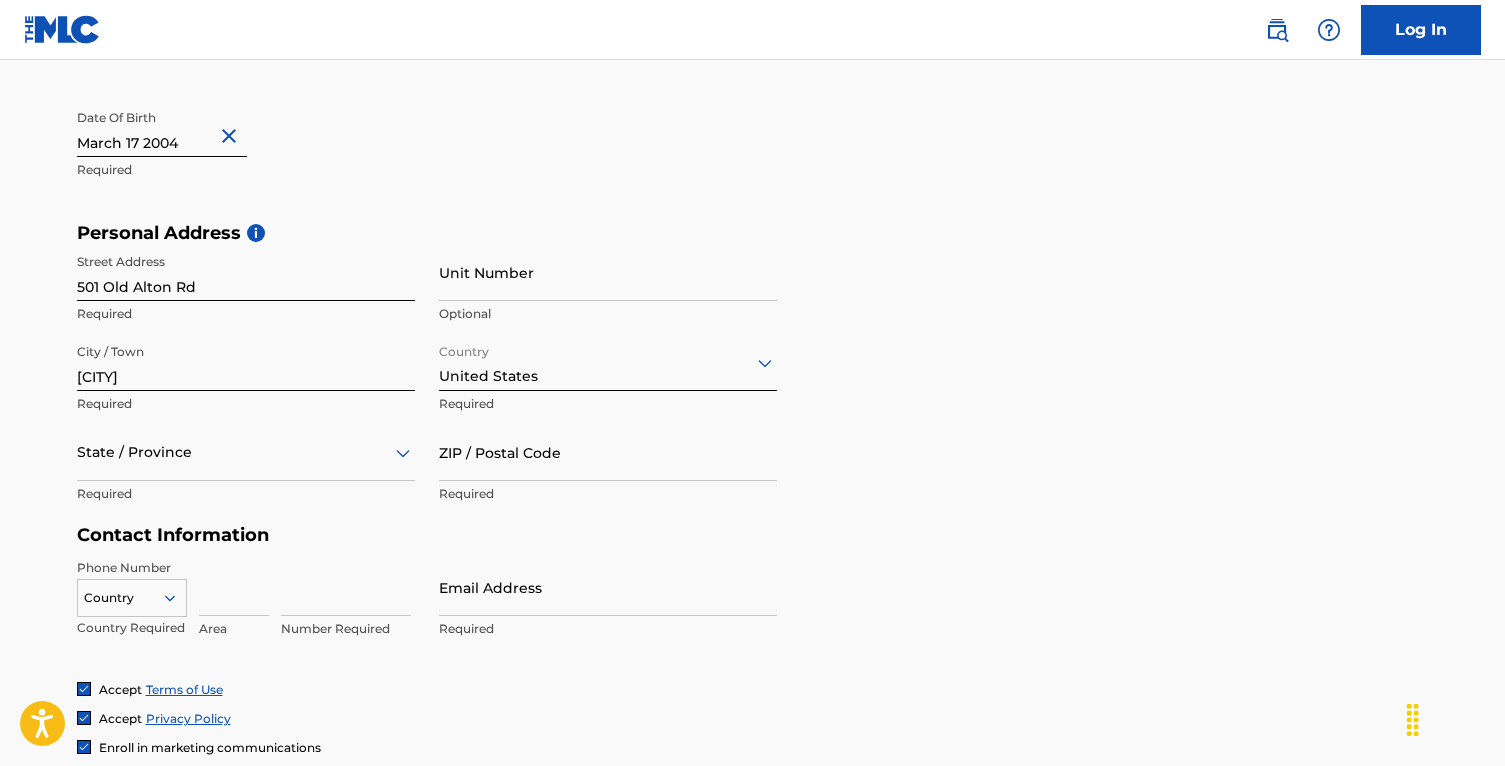 scroll, scrollTop: 542, scrollLeft: 0, axis: vertical 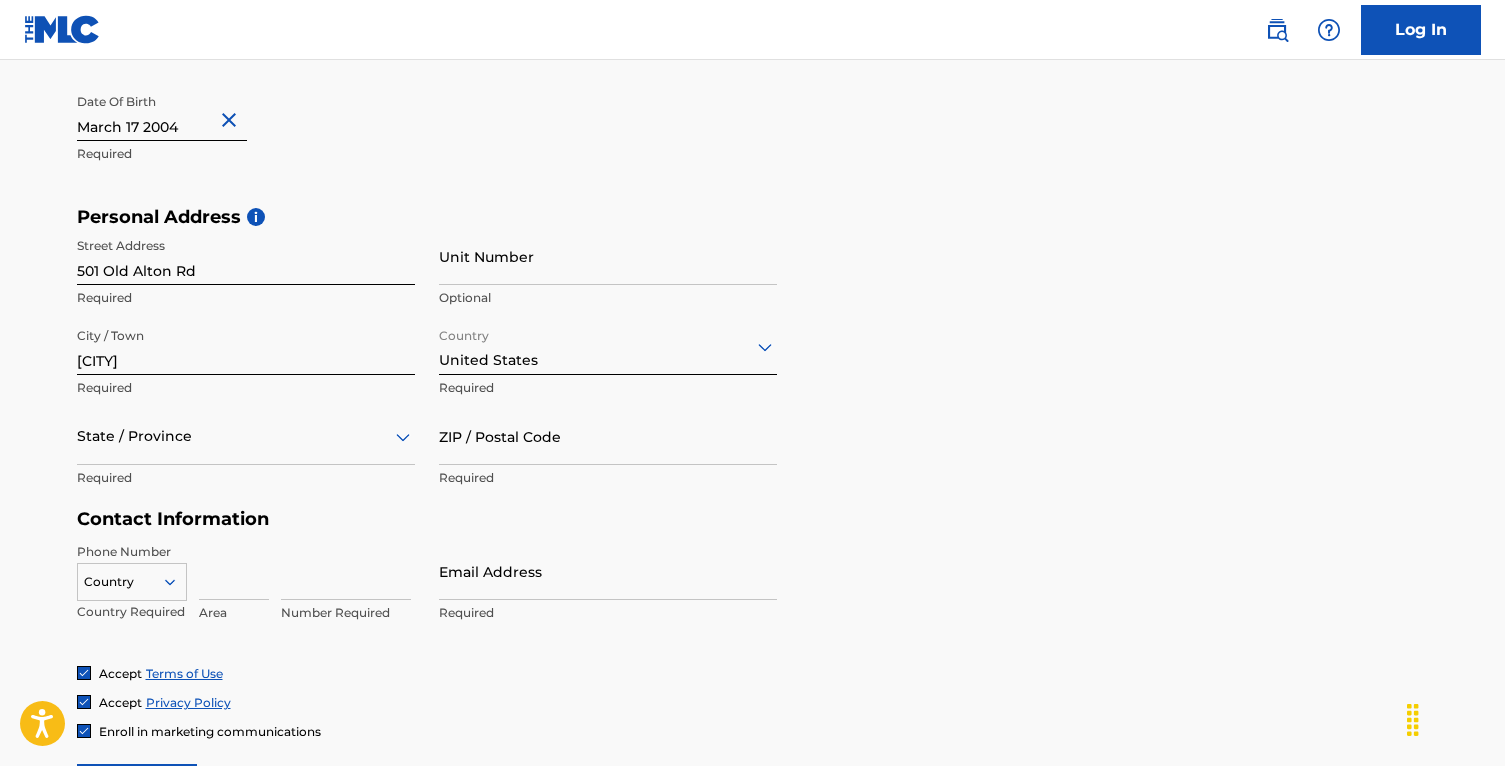 click at bounding box center (246, 436) 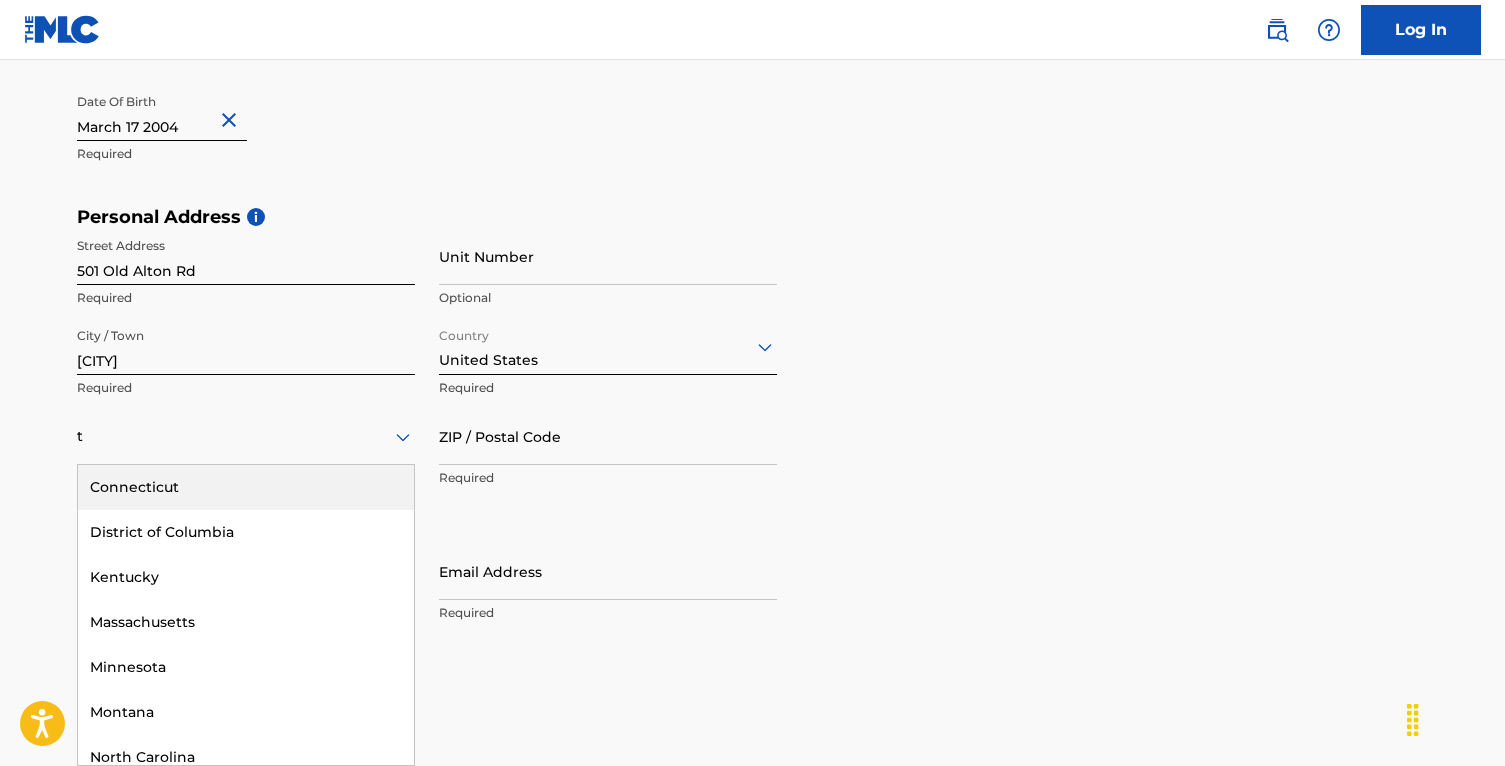 type on "t" 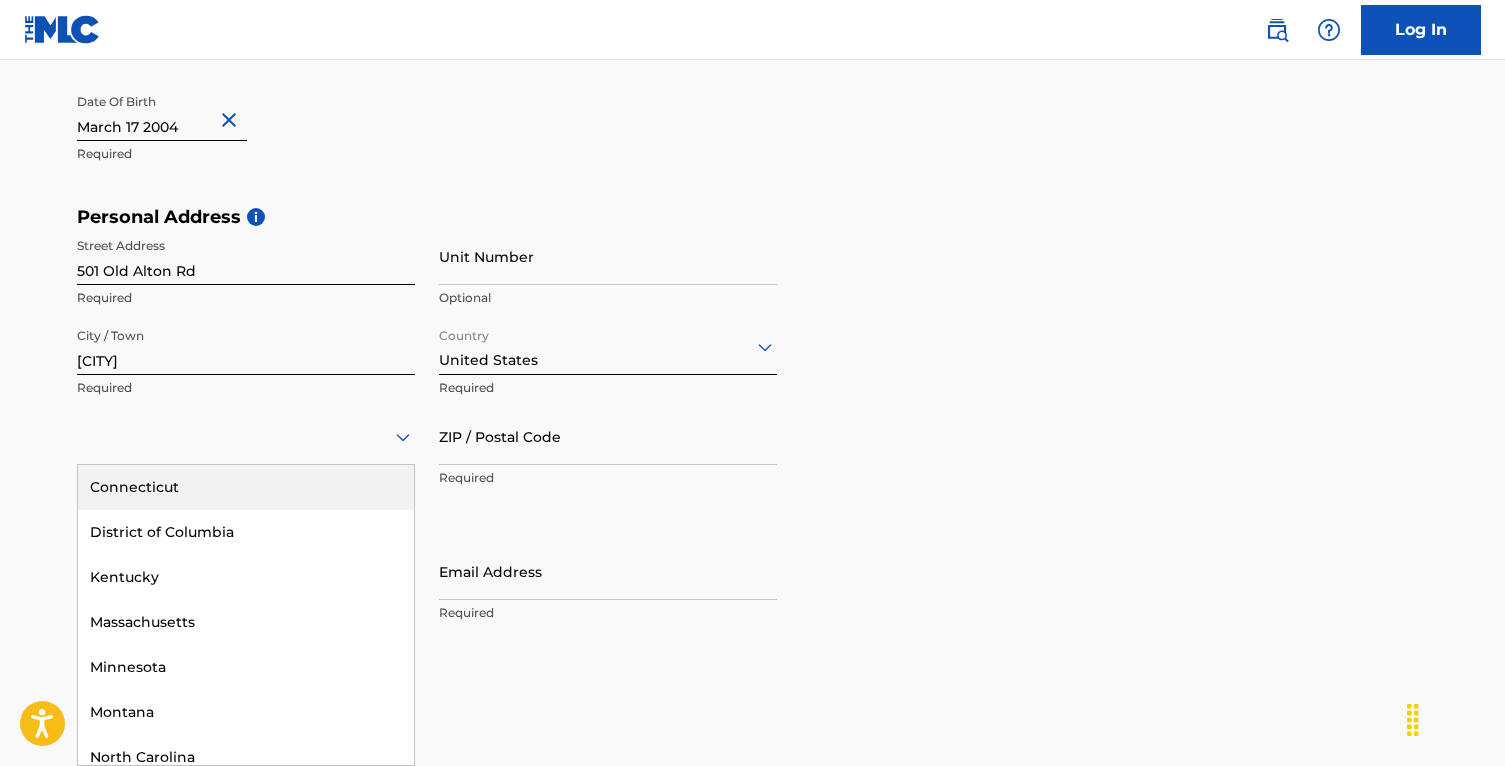 click on "The MLC uses identity verification before a user is registered to comply with Know Your Customer (KYC) regulations. KYC is required to establish the legitimacy of a user's identity and helps to prevent the creation and use of fraudulent accounts. Sign up for The MLC Portal Please complete the following form with your personal information to sign up as a user for The MLC Portal. After you're registered, you'll be able to create a Member and start managing your works. User Information First Name Blake Required Last Name Anderton Required Date Of Birth March 17 2004 Required Personal Address i Street Address 501 Old Alton Rd Required Unit Number Optional City / Town Argyle Required Country United States Required Connecticut, 1 of 19. 19 results available for search term t. Use Up and Down to choose options, press Enter to select the currently focused option, press Escape to exit the menu, press Tab to select the option and exit the menu. Connecticut District of Columbia Kentucky Massachusetts Minnesota Montana" at bounding box center (752, 222) 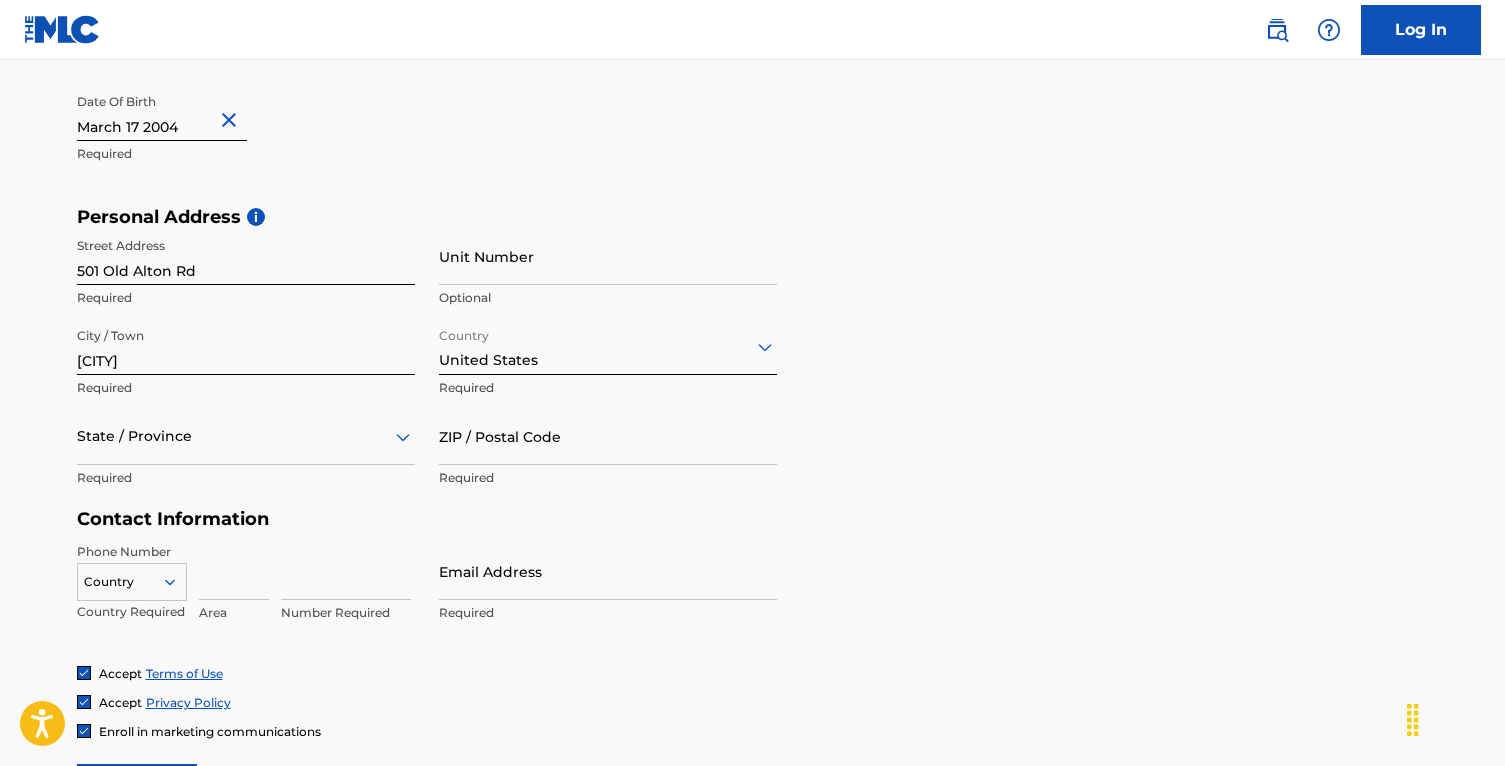 click at bounding box center [246, 436] 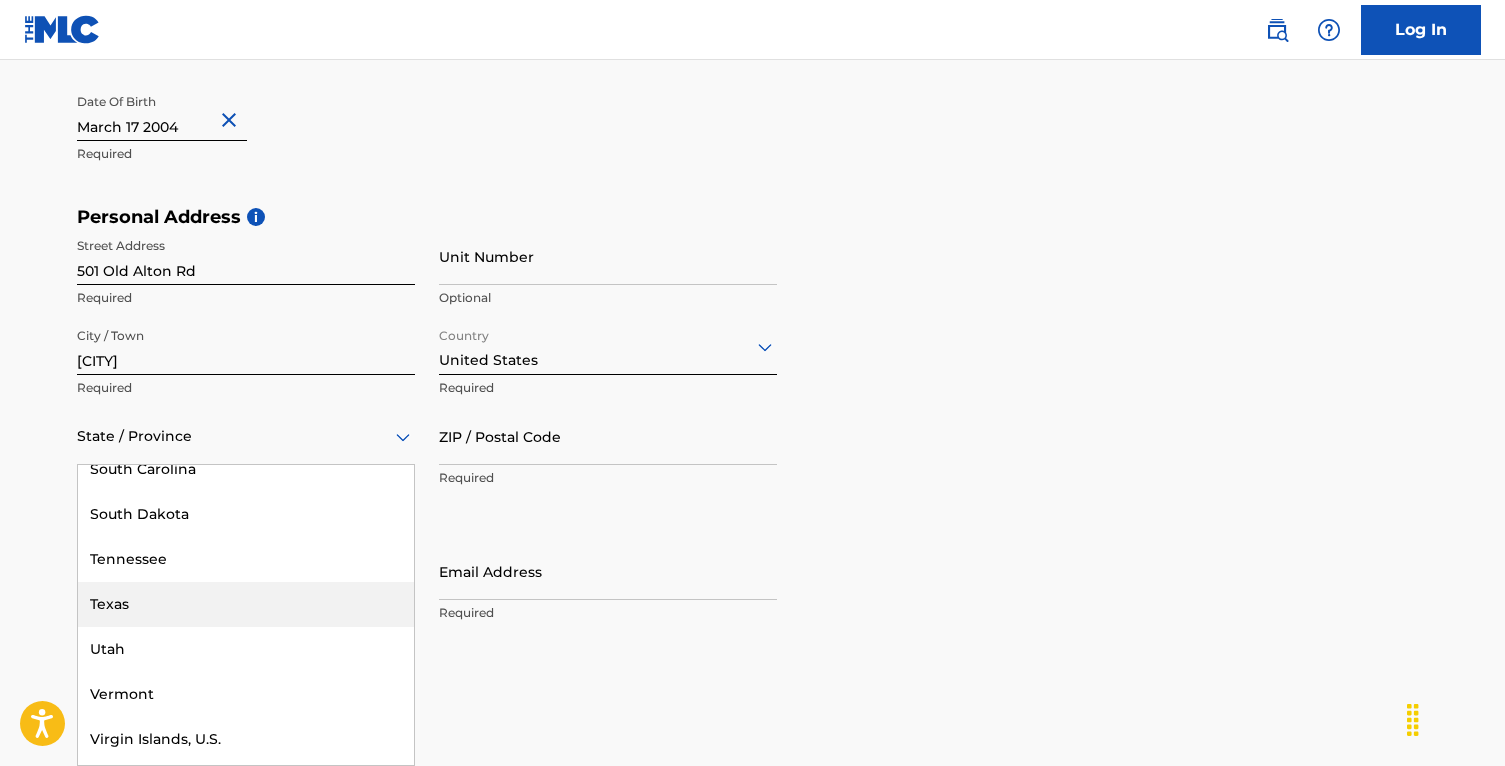 scroll, scrollTop: 2034, scrollLeft: 0, axis: vertical 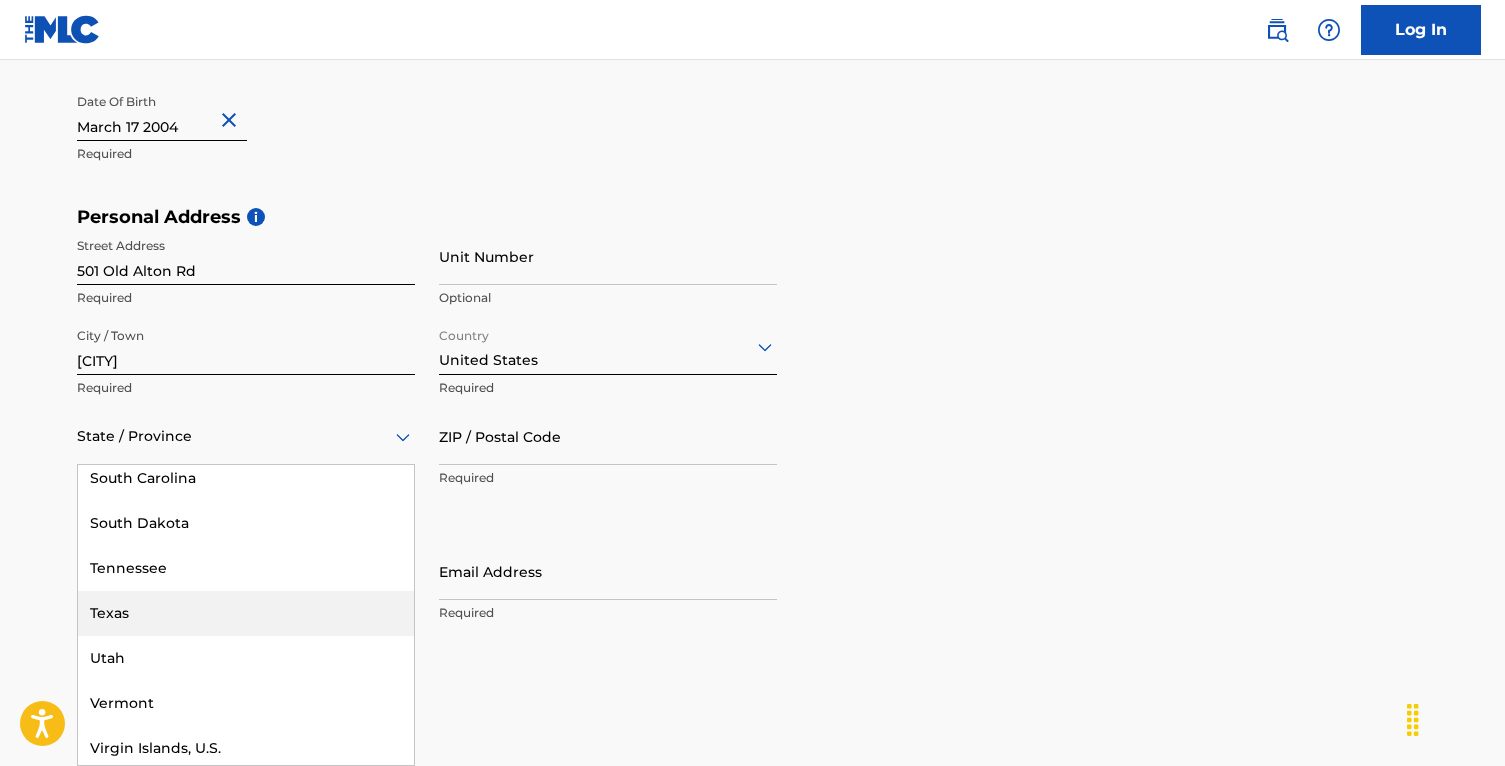 click on "Texas" at bounding box center [246, 613] 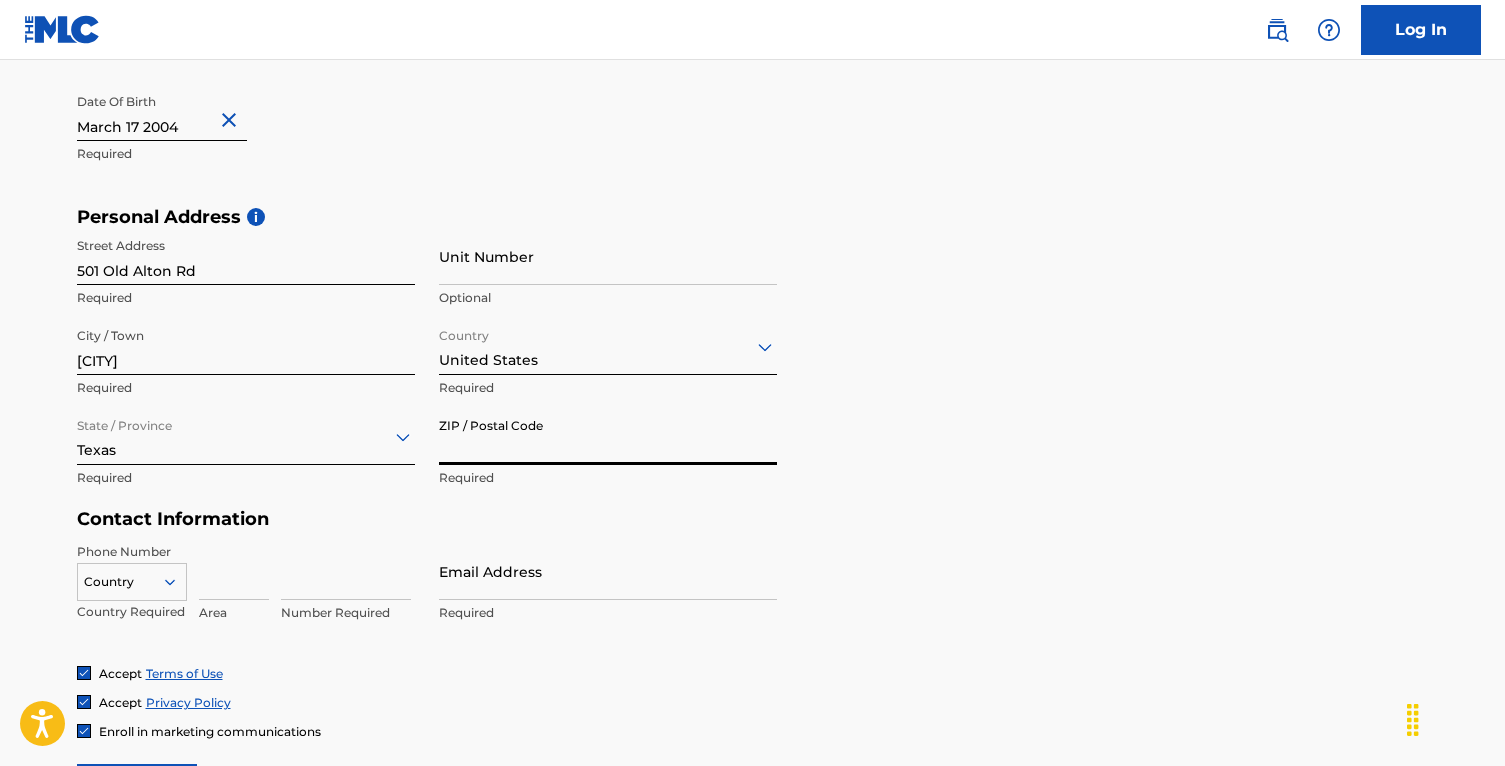 click on "ZIP / Postal Code" at bounding box center [608, 436] 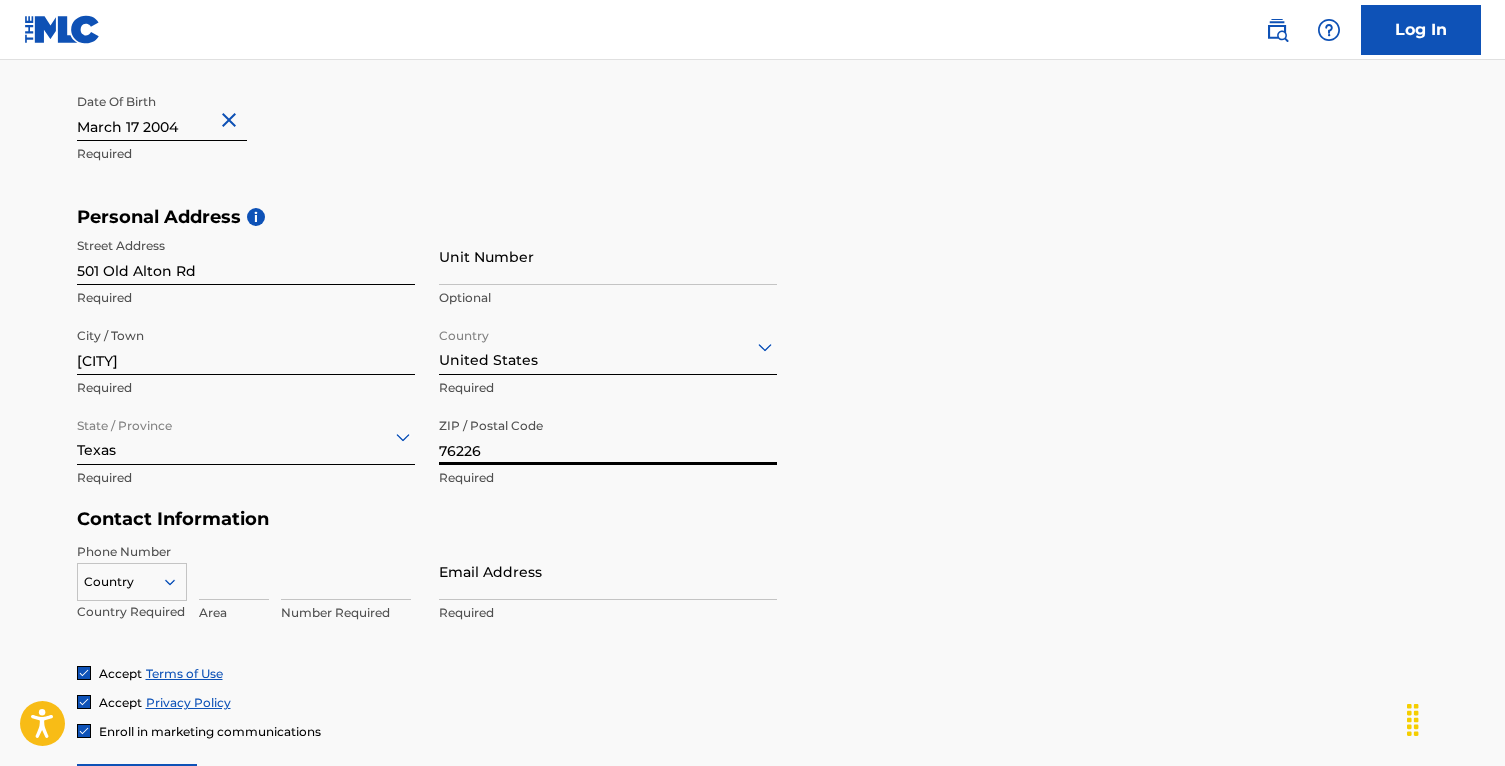 type on "[POSTAL_CODE]" 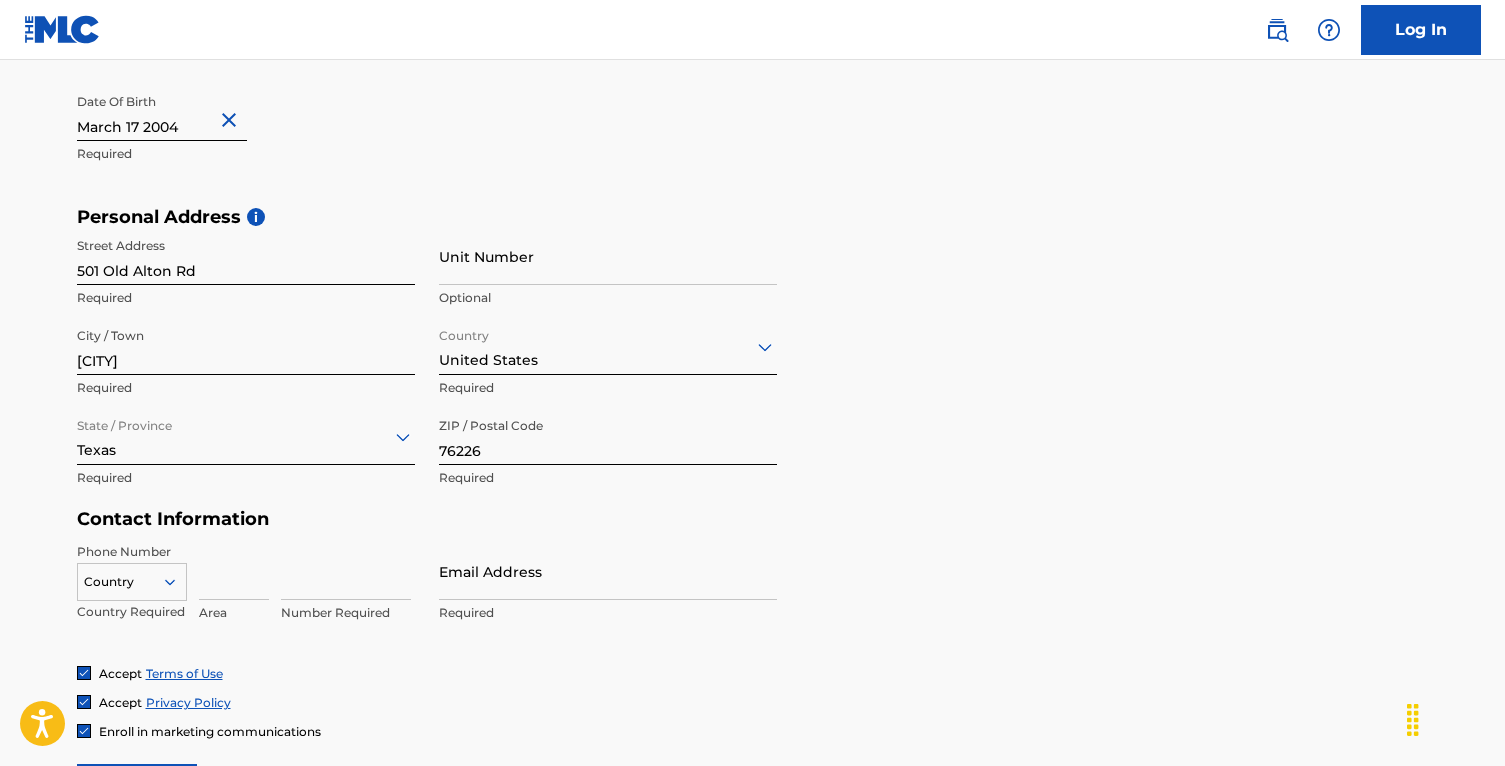 click on "Personal Address i Street Address 501 Old Alton Rd Required Unit Number Optional City / Town Argyle Required Country United States Required State / Province Texas Required ZIP / Postal Code 76226 Required" at bounding box center [753, 357] 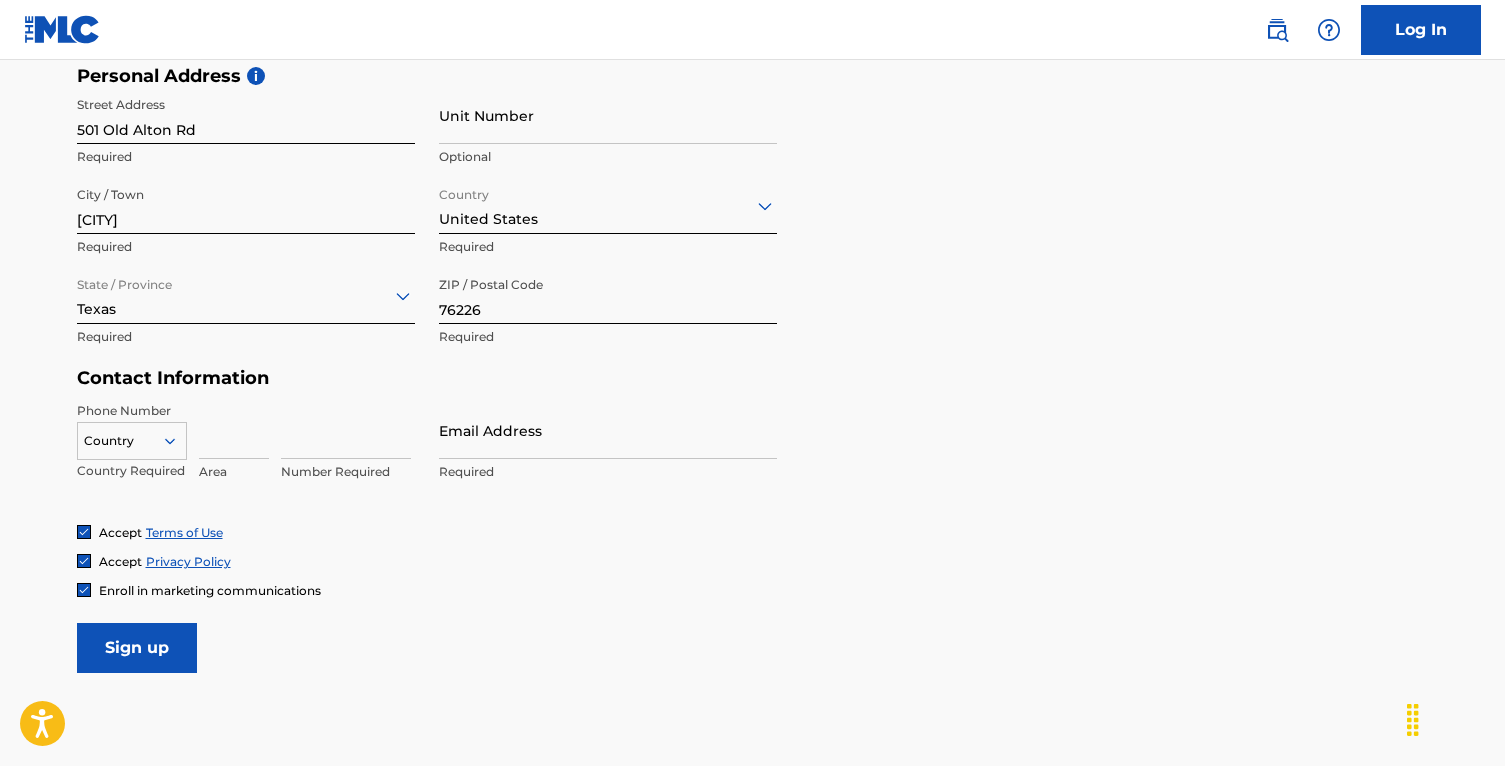 scroll, scrollTop: 713, scrollLeft: 0, axis: vertical 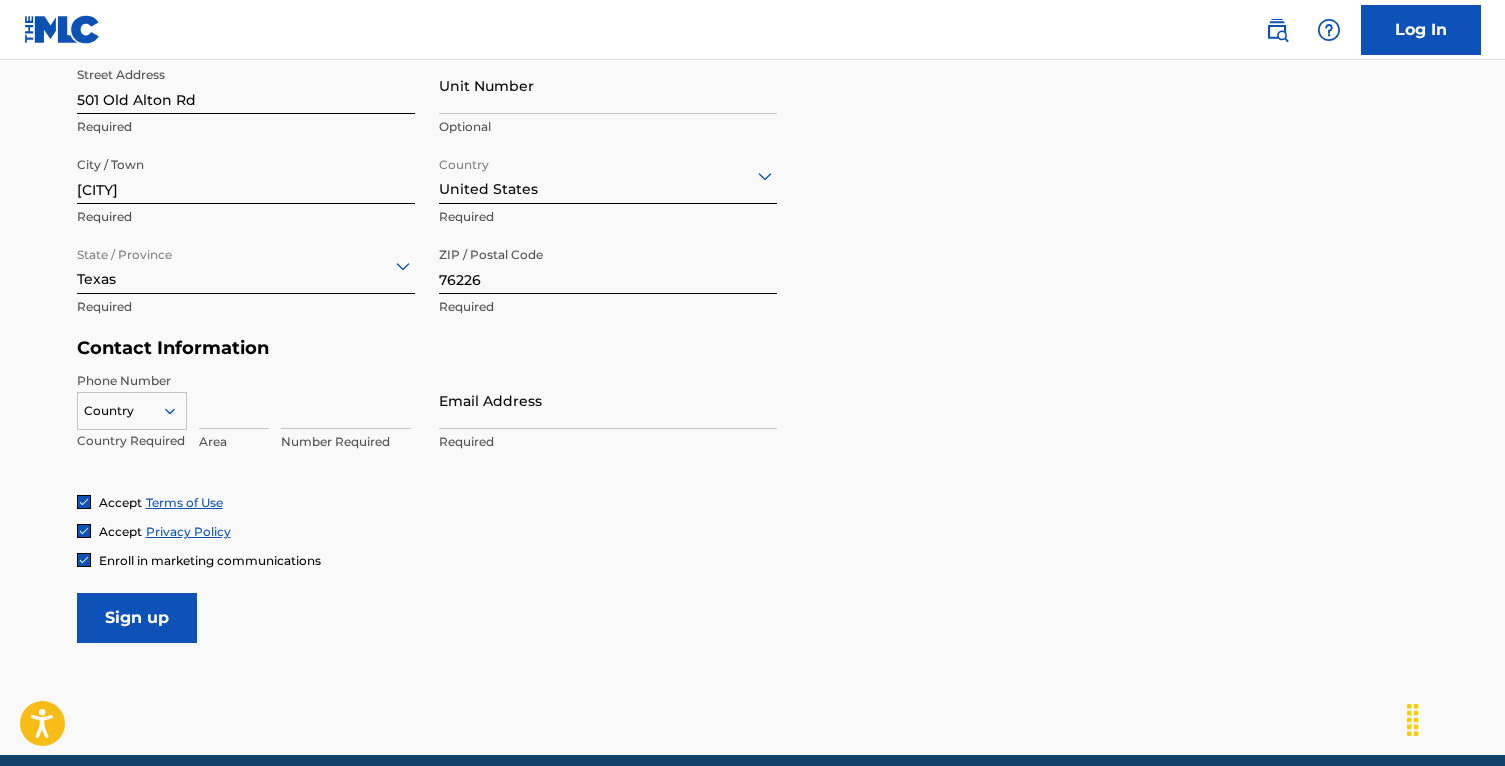 click 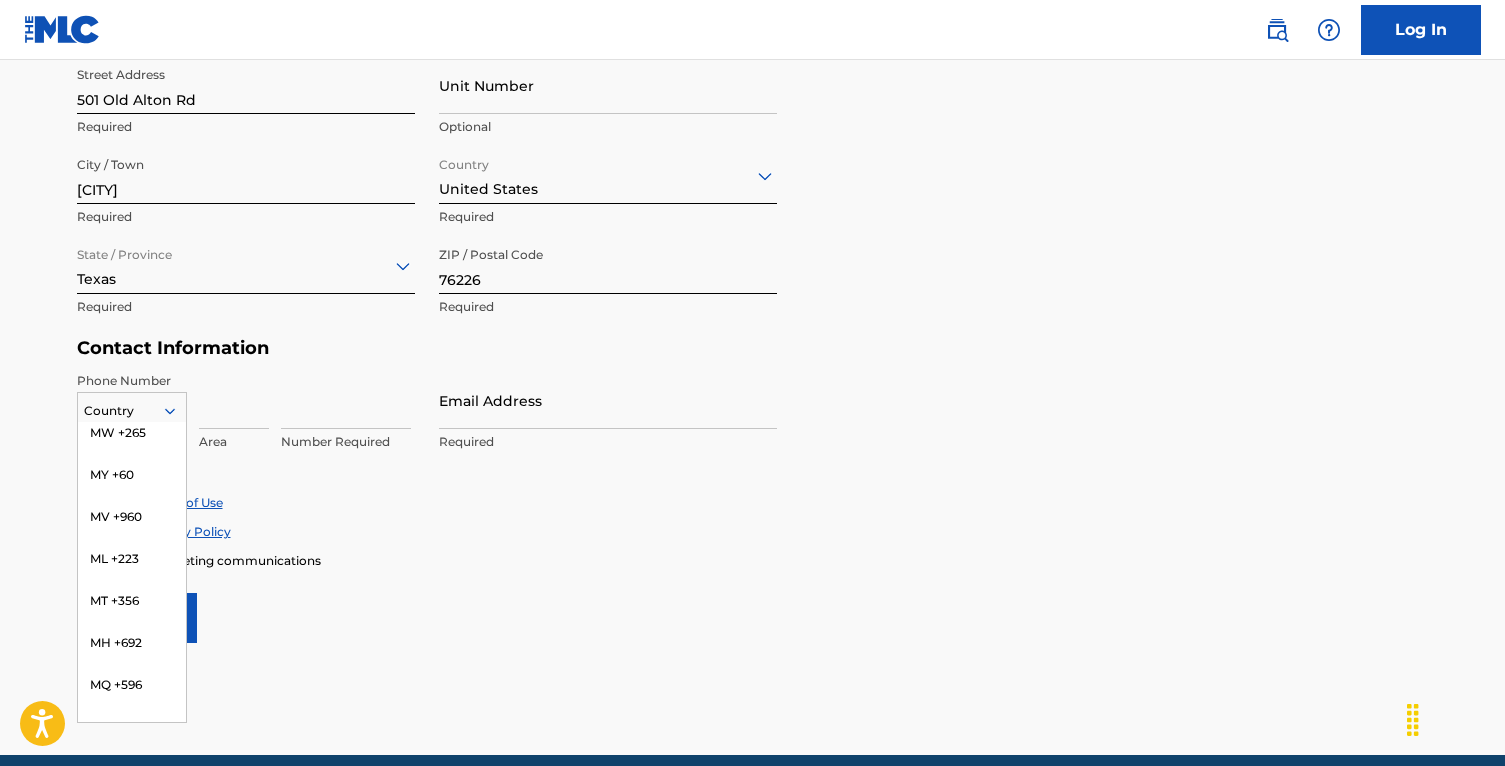 scroll, scrollTop: 4894, scrollLeft: 0, axis: vertical 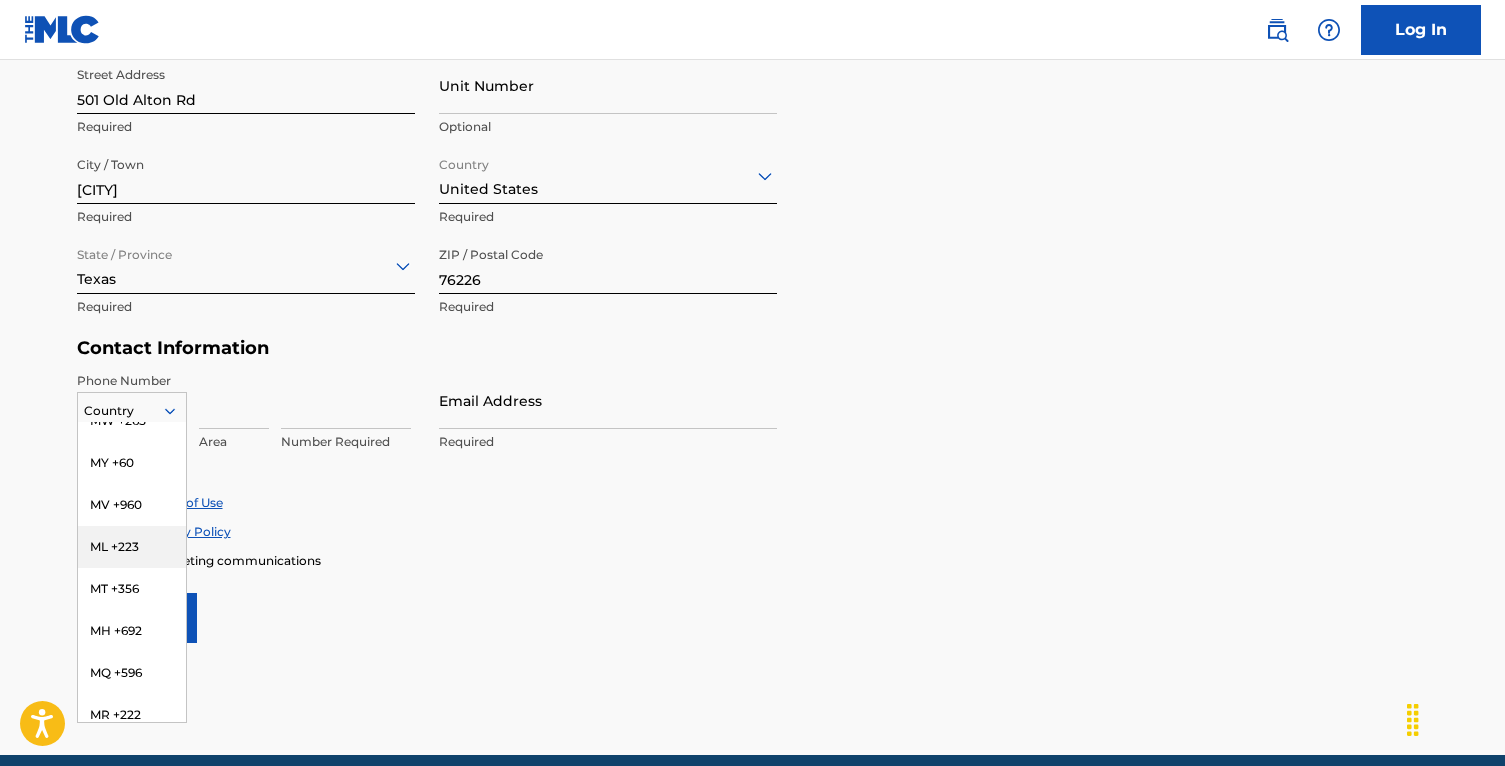 click on "Accept Terms of Use Accept Privacy Policy Enroll in marketing communications" at bounding box center [753, 531] 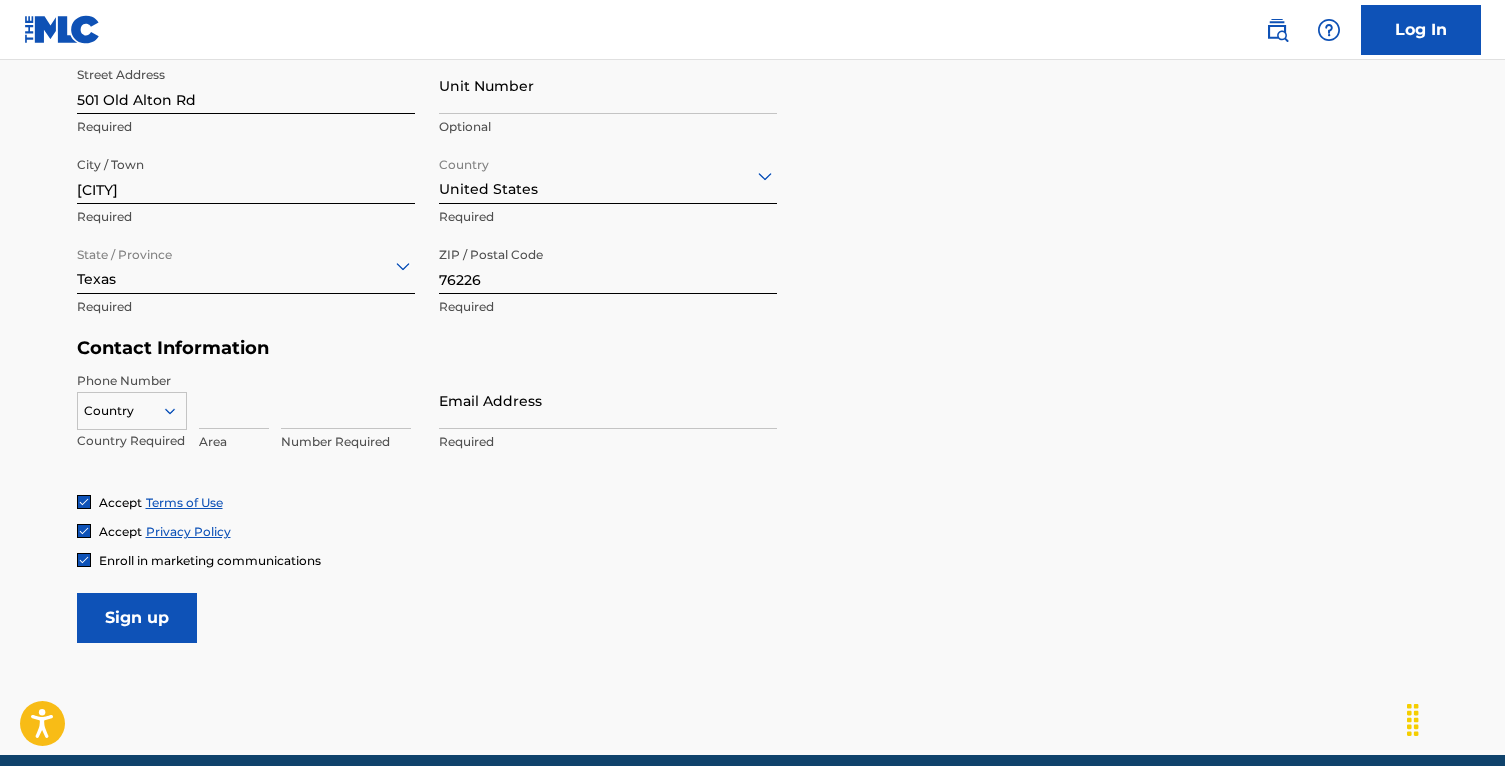 click at bounding box center [132, 411] 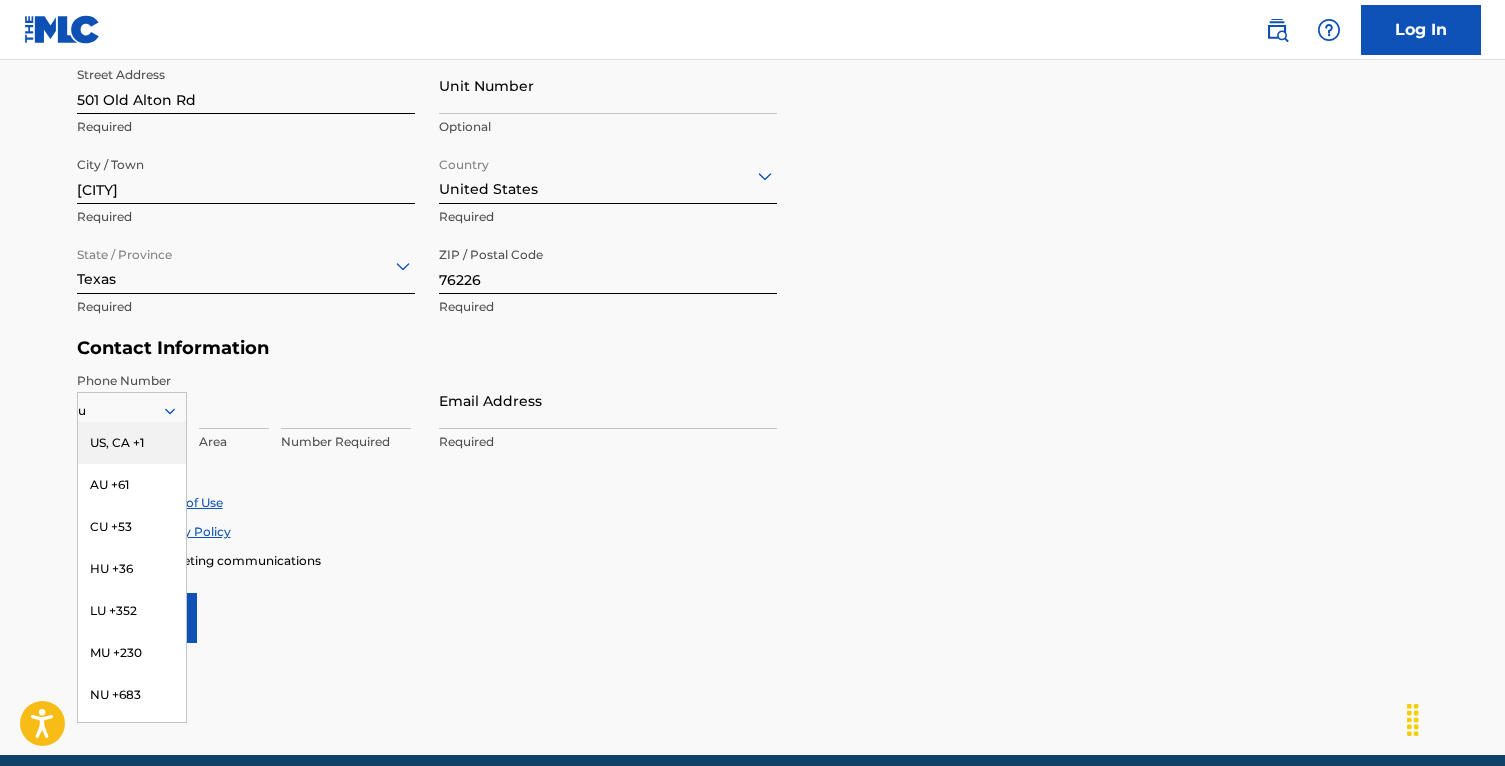type on "us" 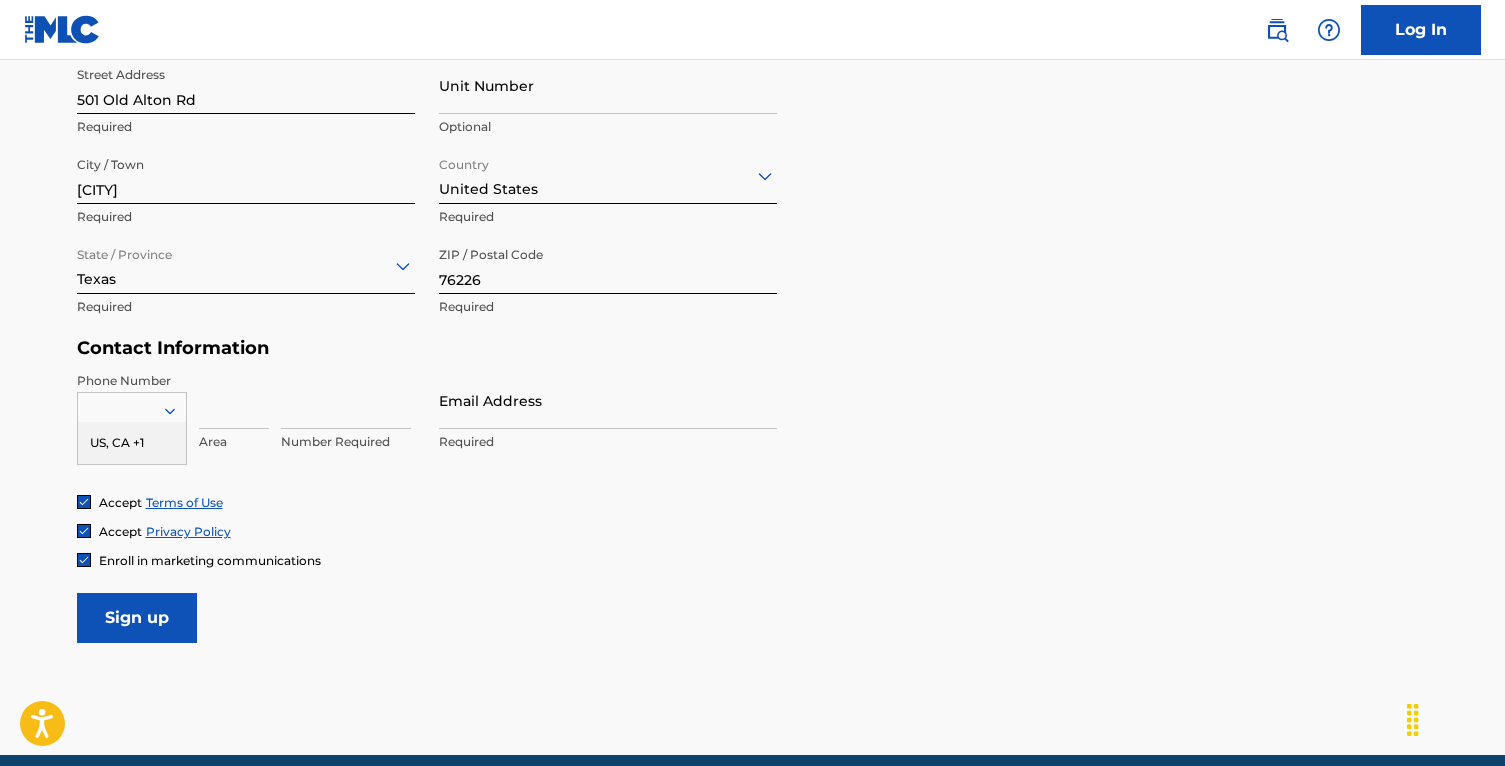 click 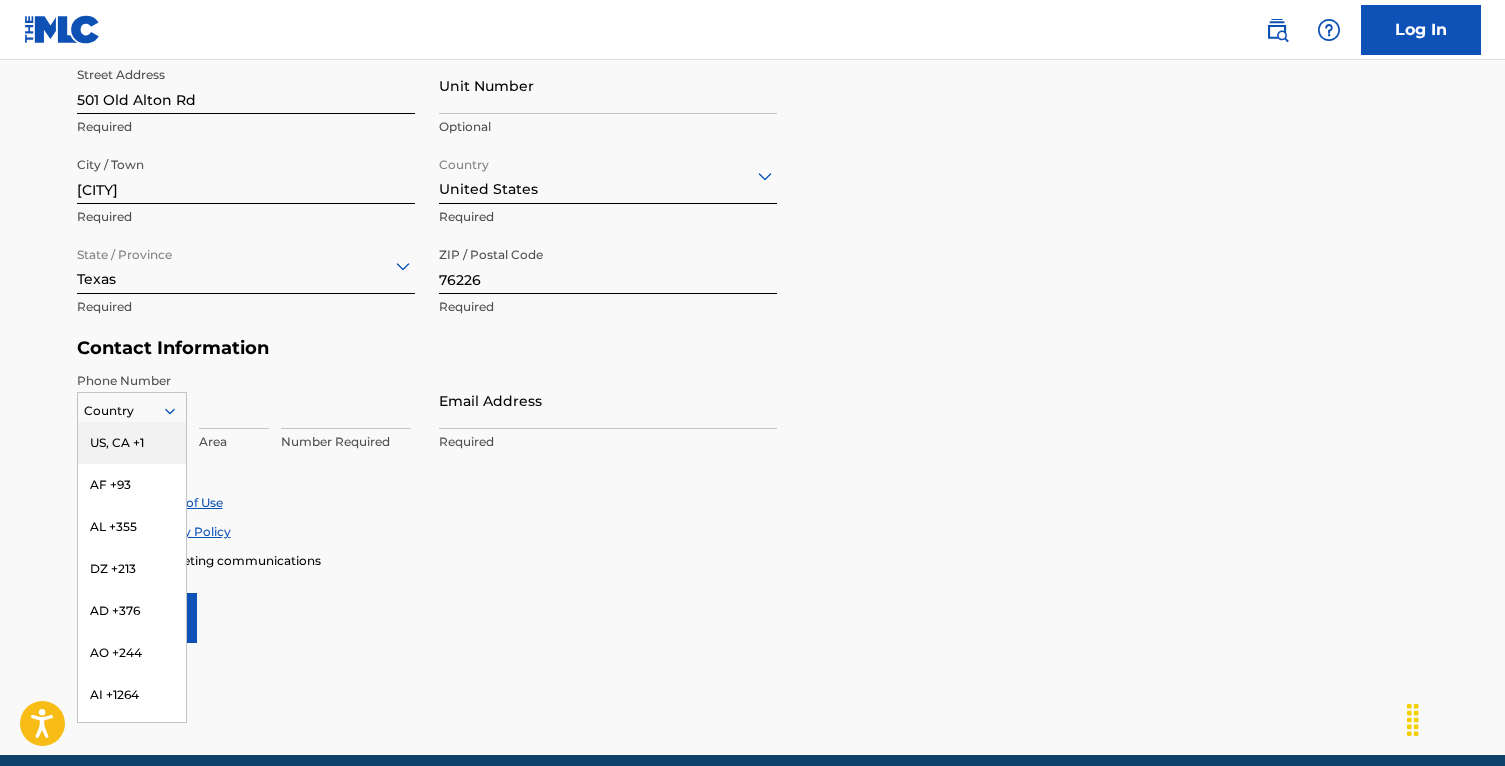 click at bounding box center (132, 411) 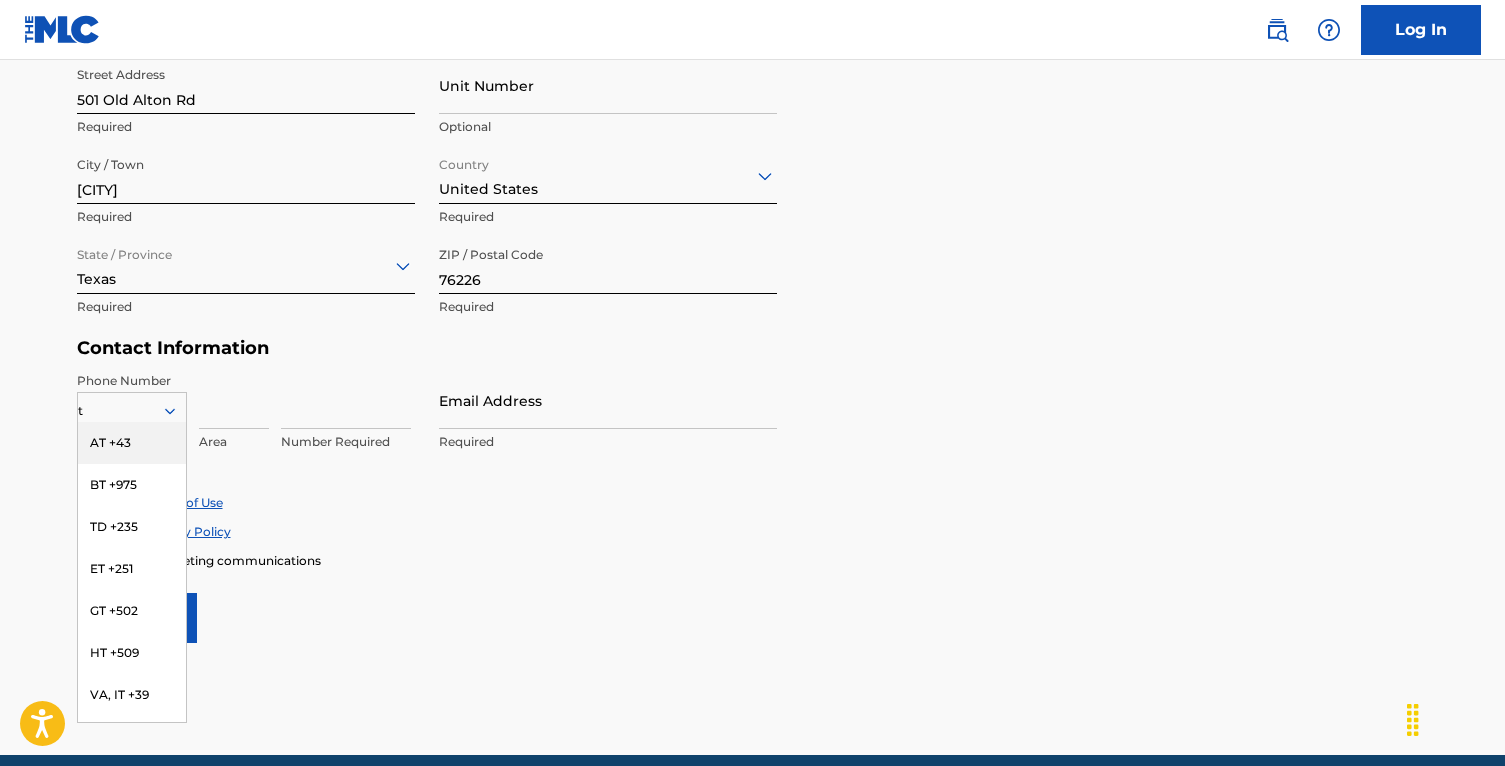 type on "tx" 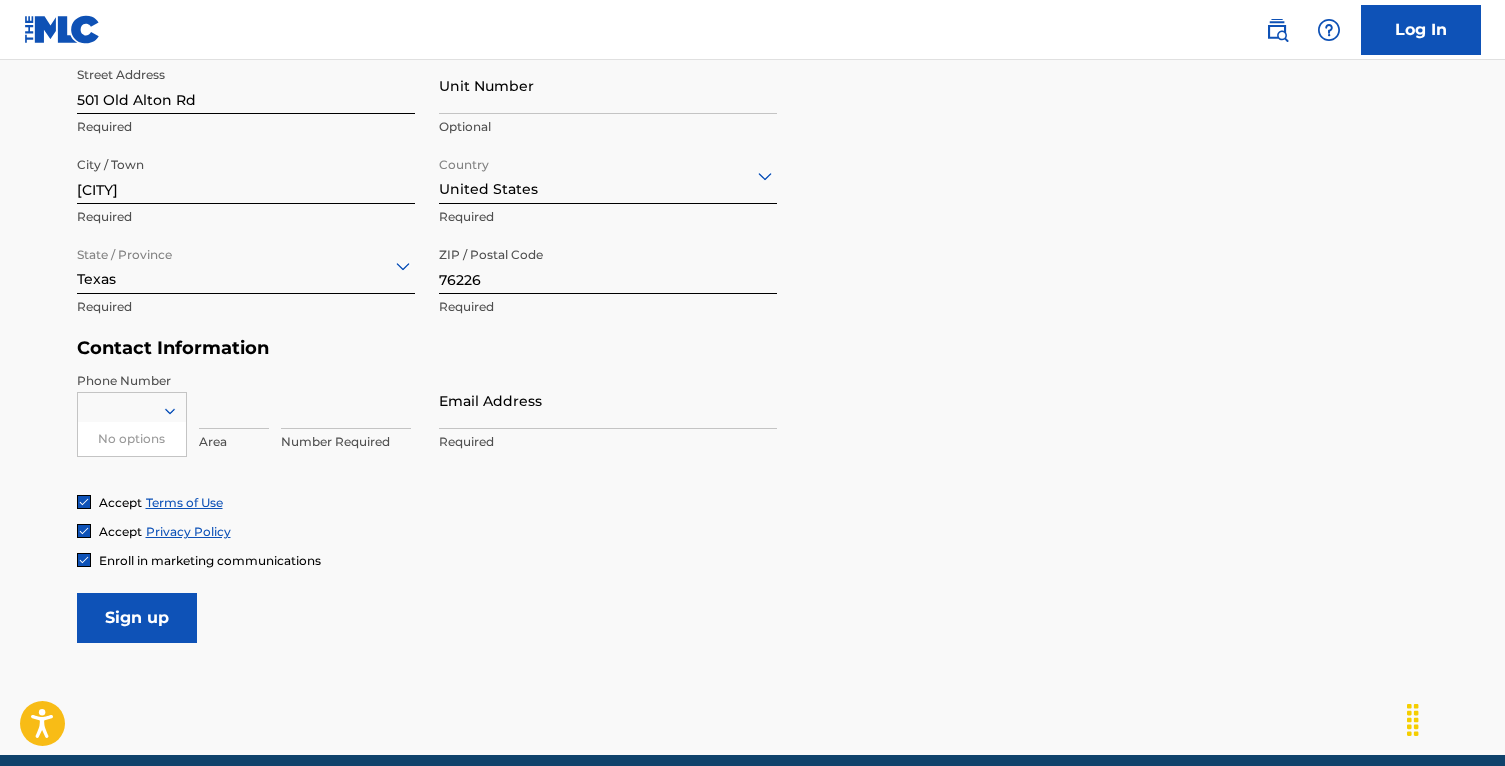 click at bounding box center [132, 411] 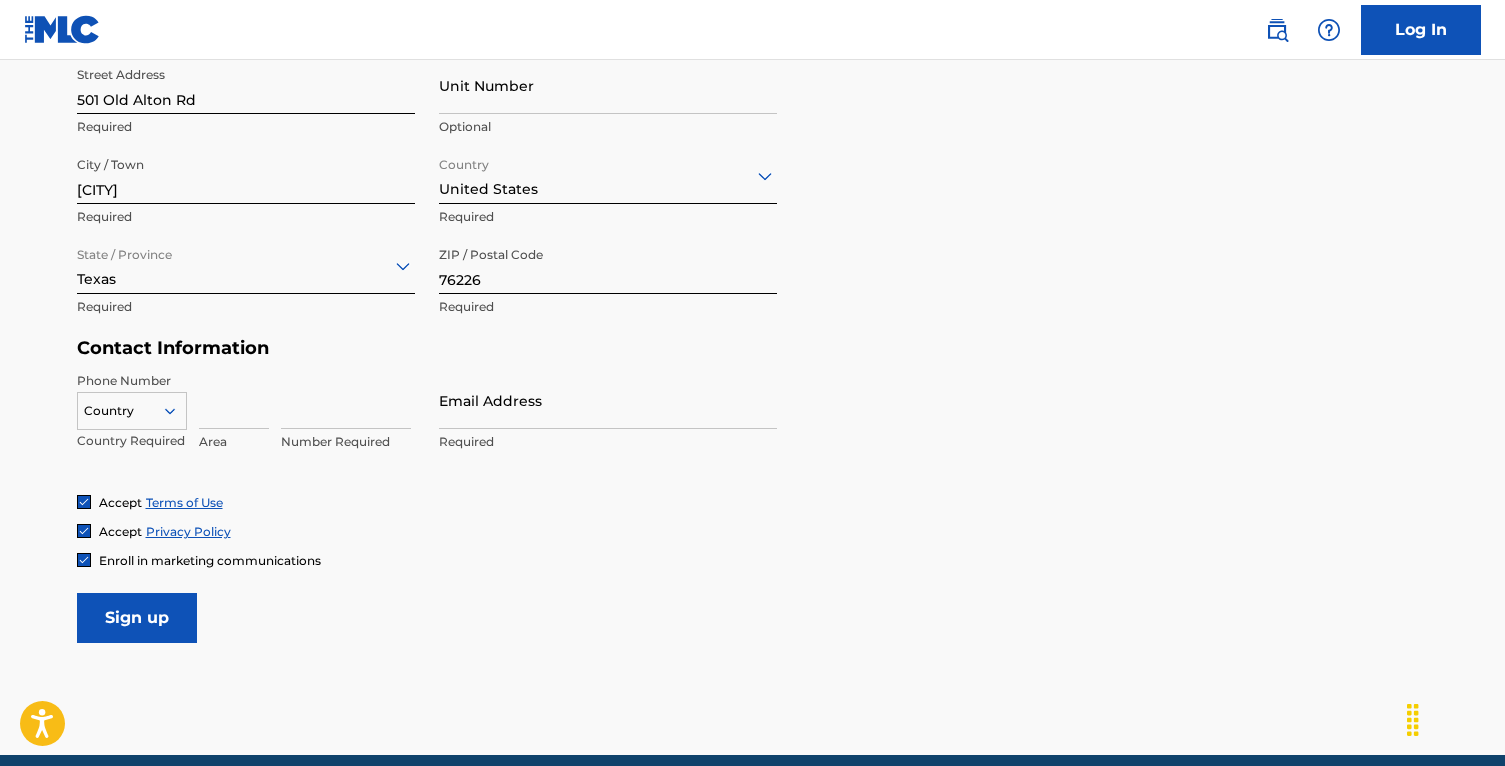 click at bounding box center [132, 411] 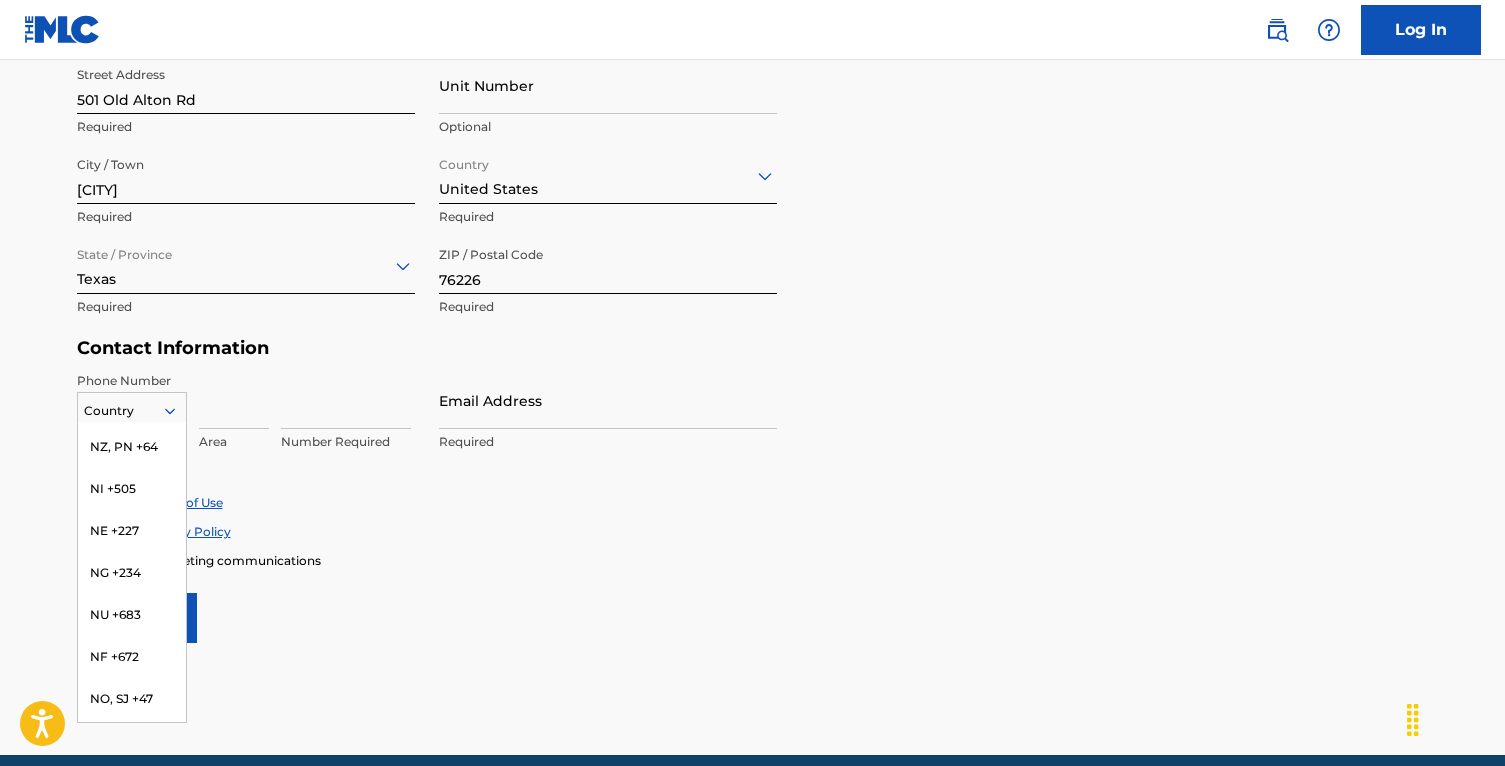 scroll, scrollTop: 6174, scrollLeft: 0, axis: vertical 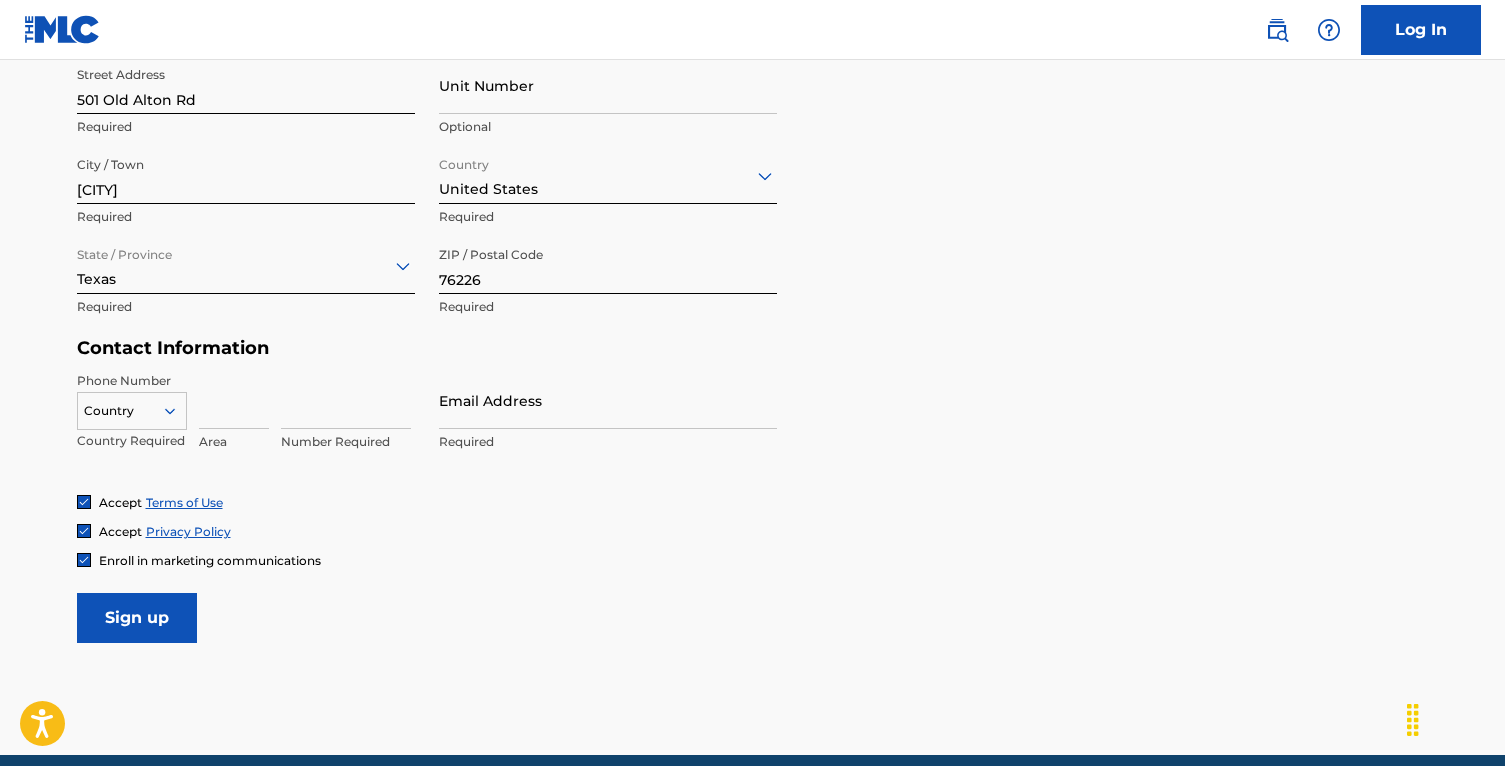 click on "Country" at bounding box center [132, 411] 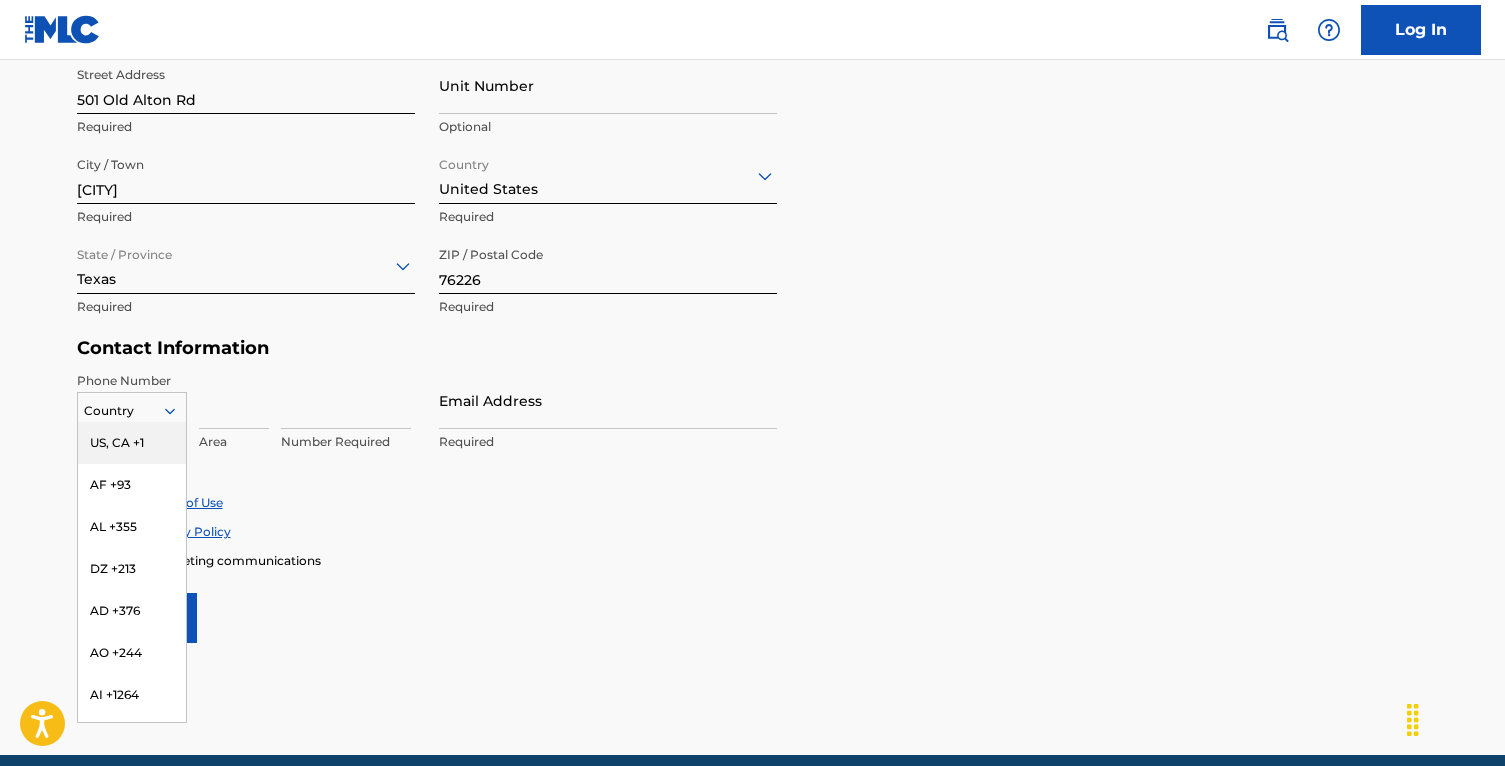 type on "u" 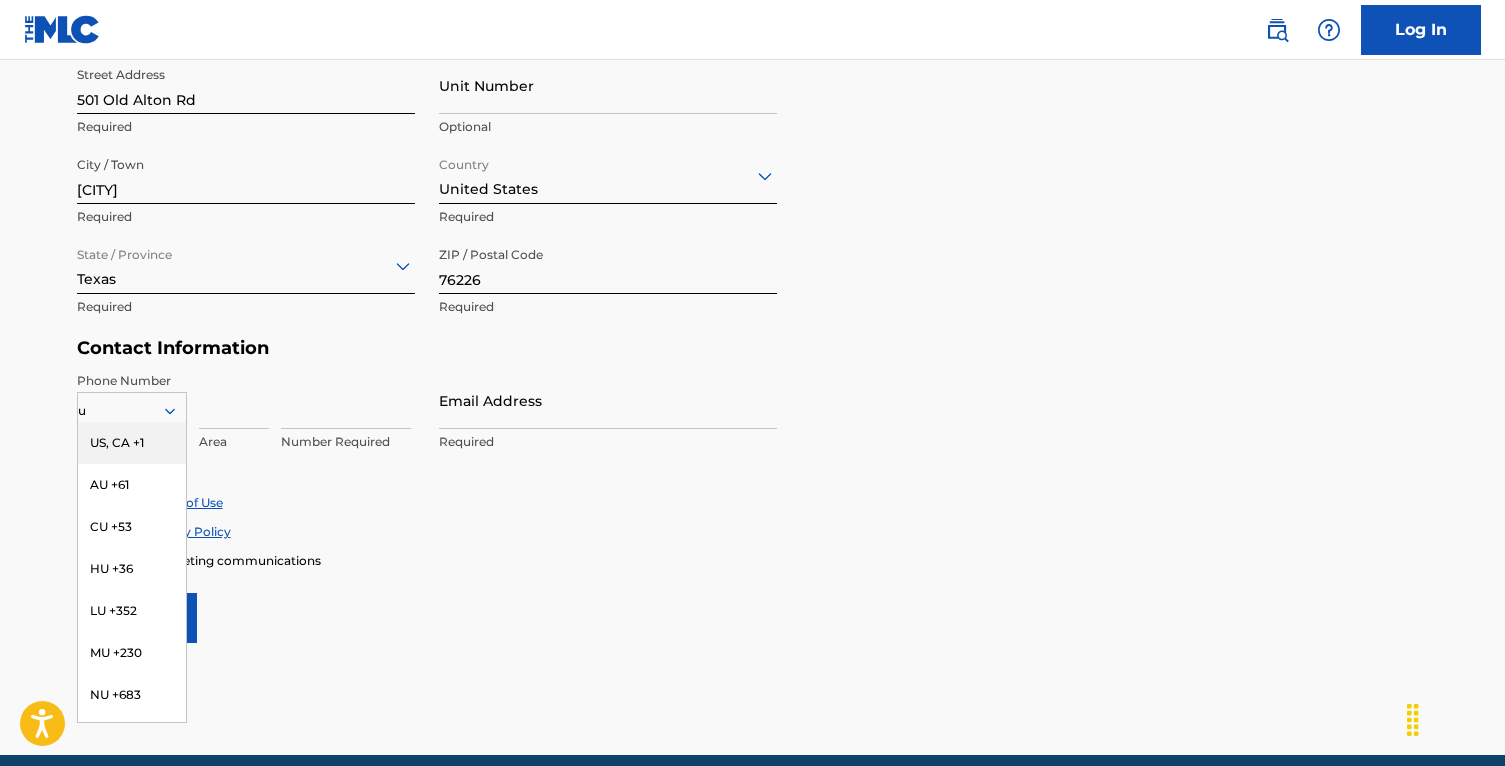 type 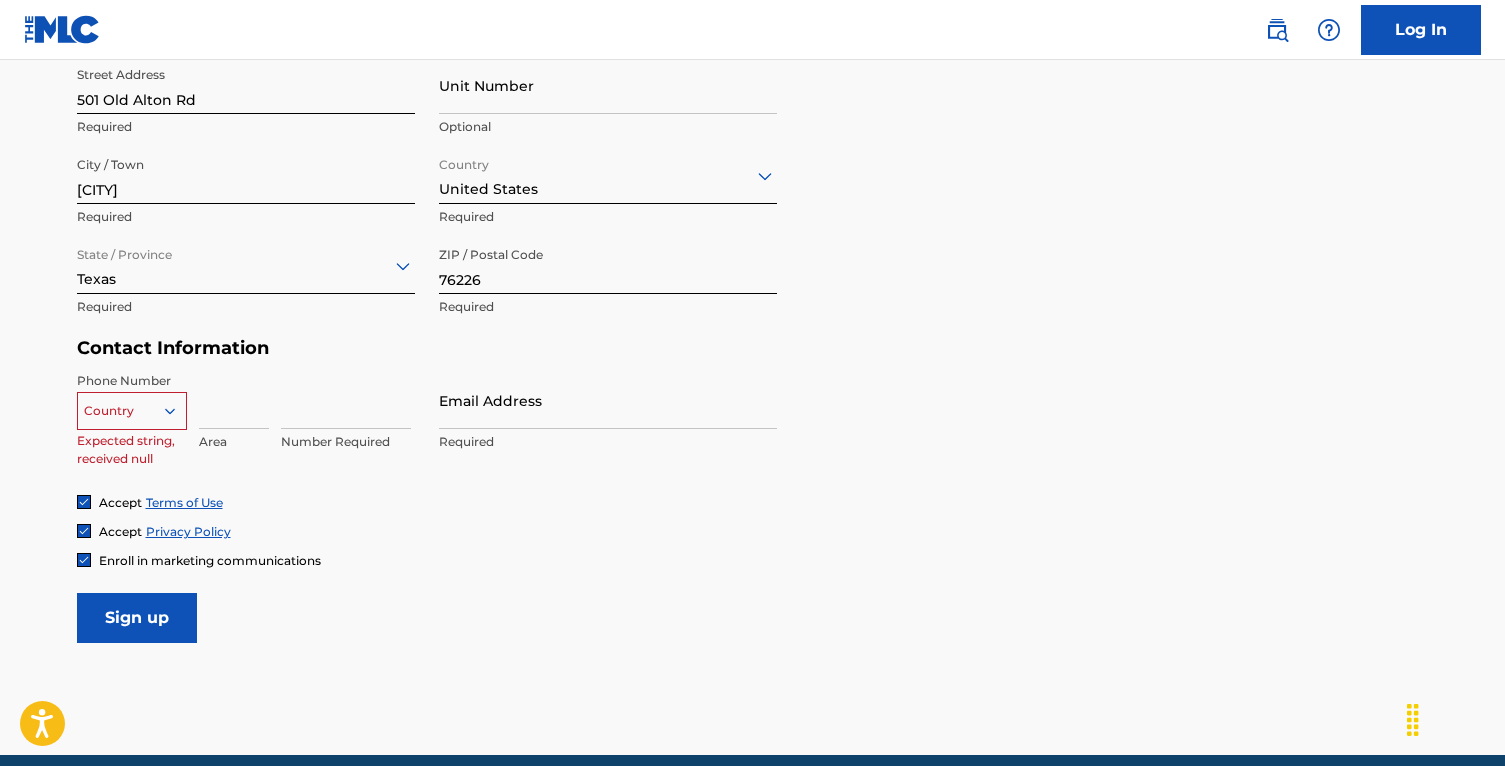 click on "Expected string, received null" at bounding box center (132, 450) 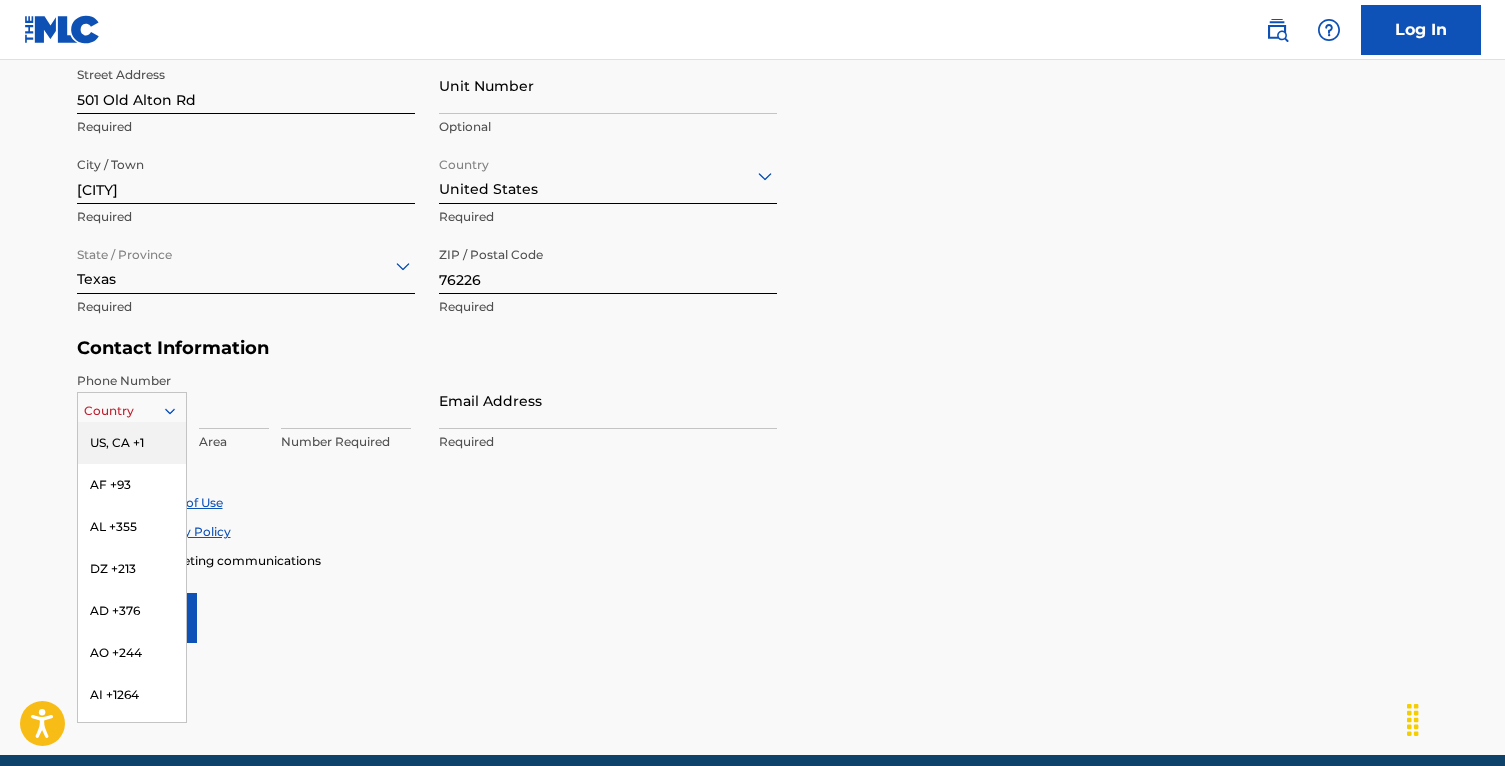 click at bounding box center (132, 411) 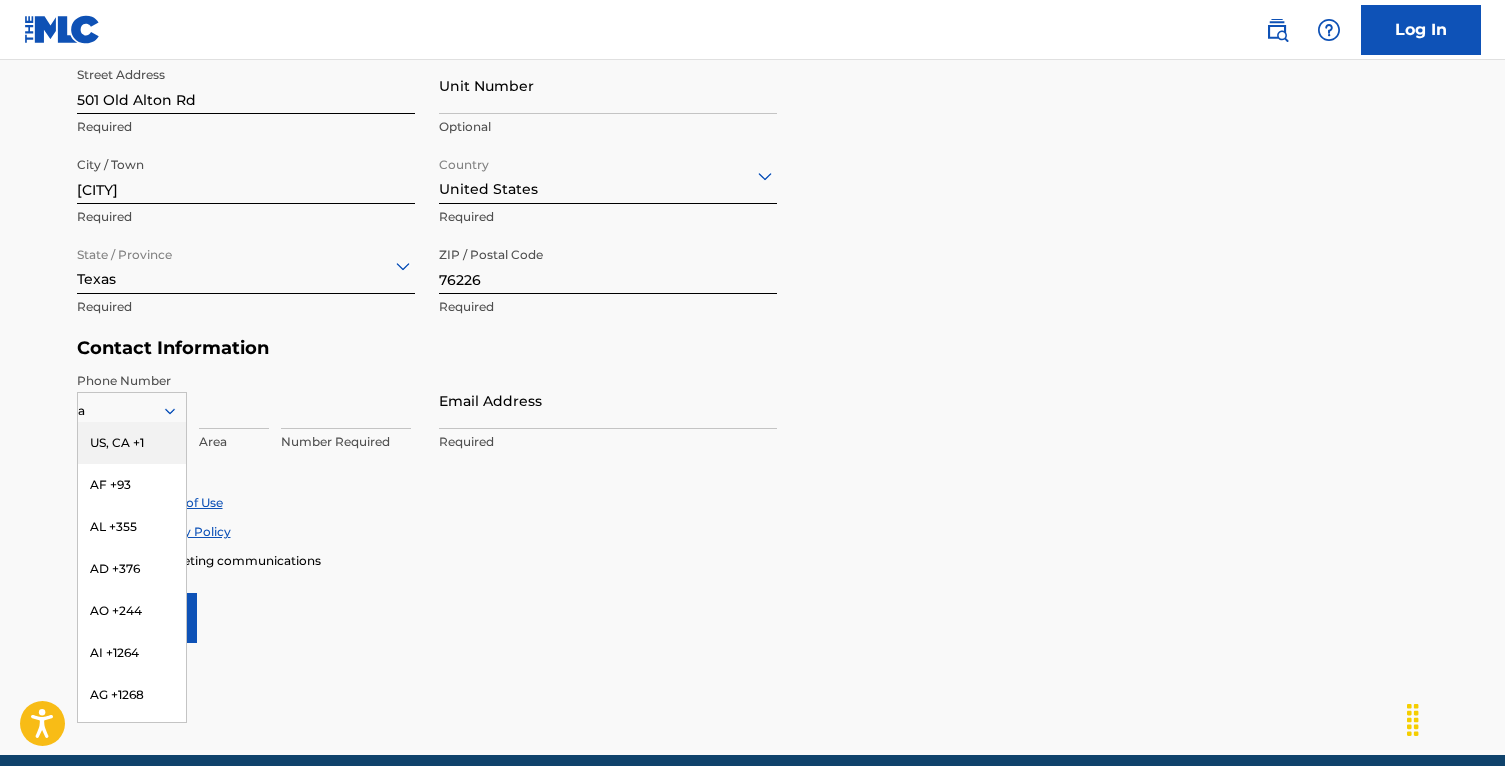 type on "am" 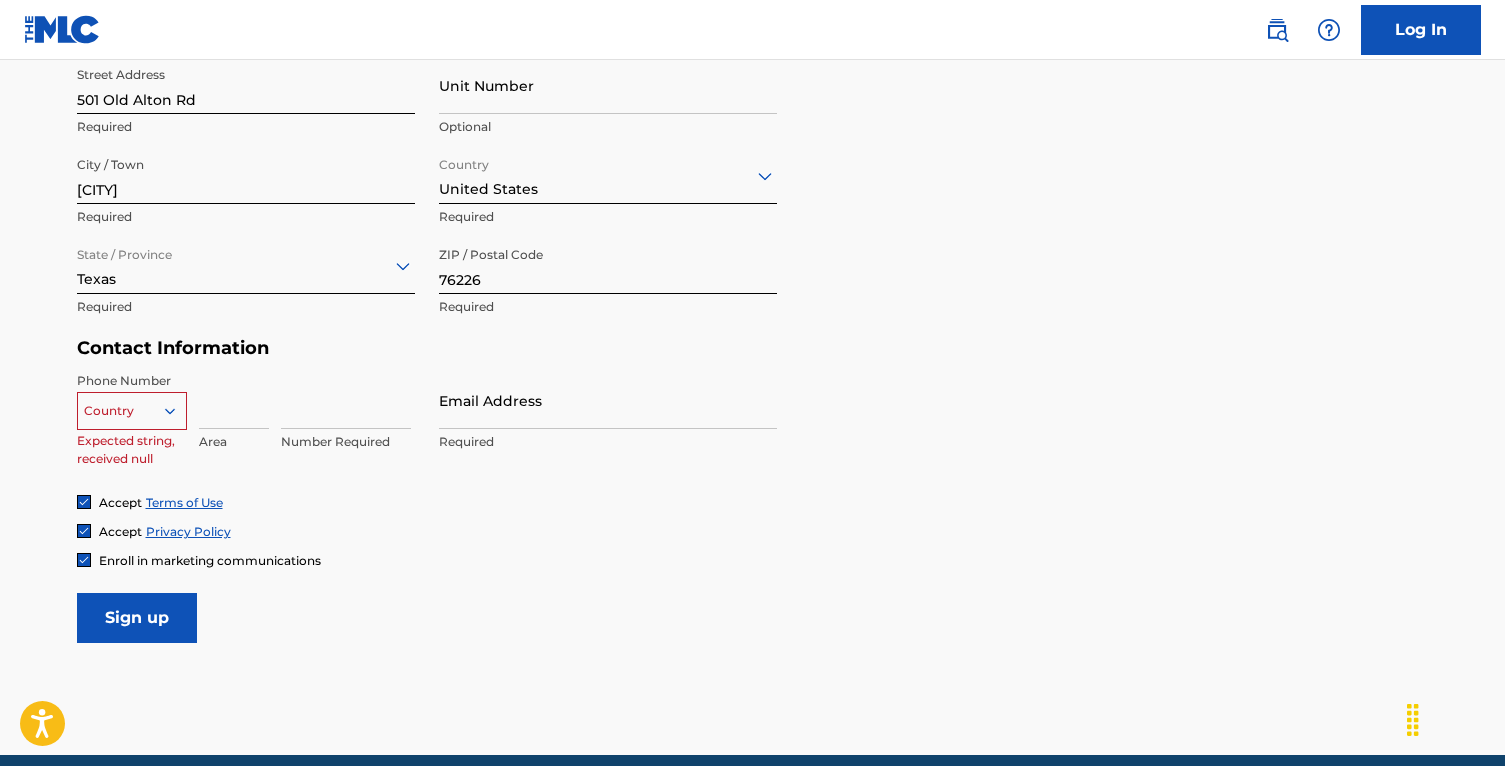 click at bounding box center (132, 411) 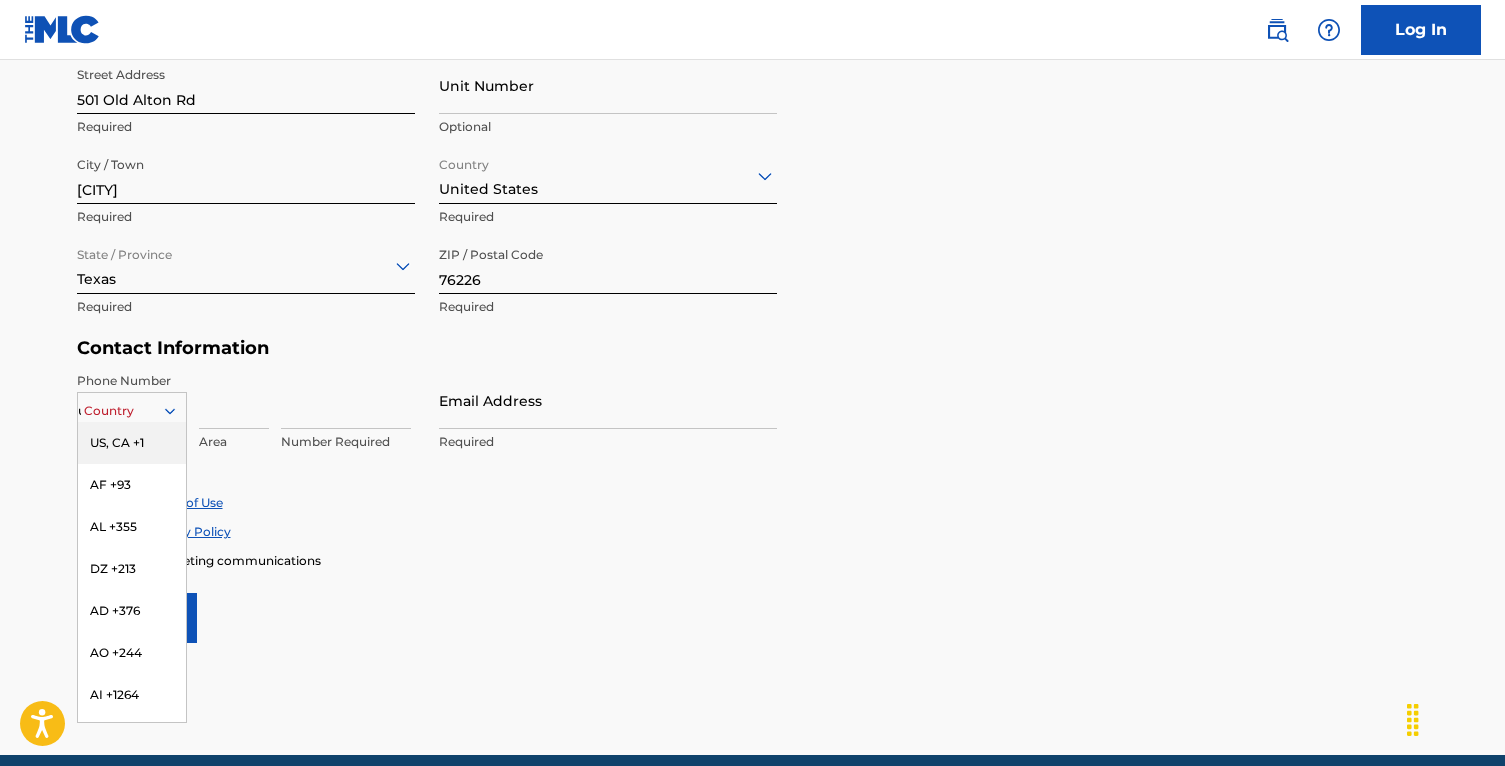 type on "us" 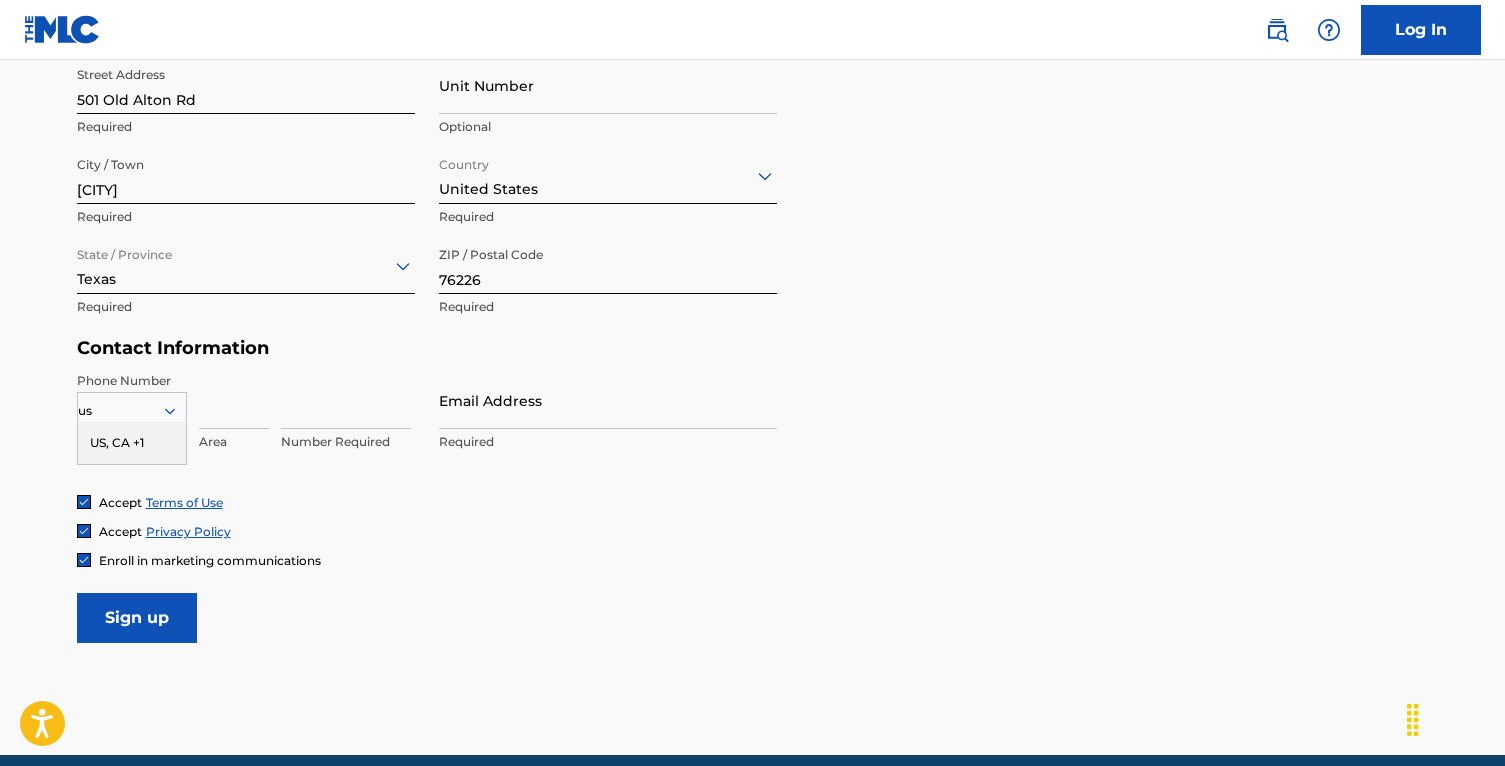 click on "US, CA +1" at bounding box center (132, 443) 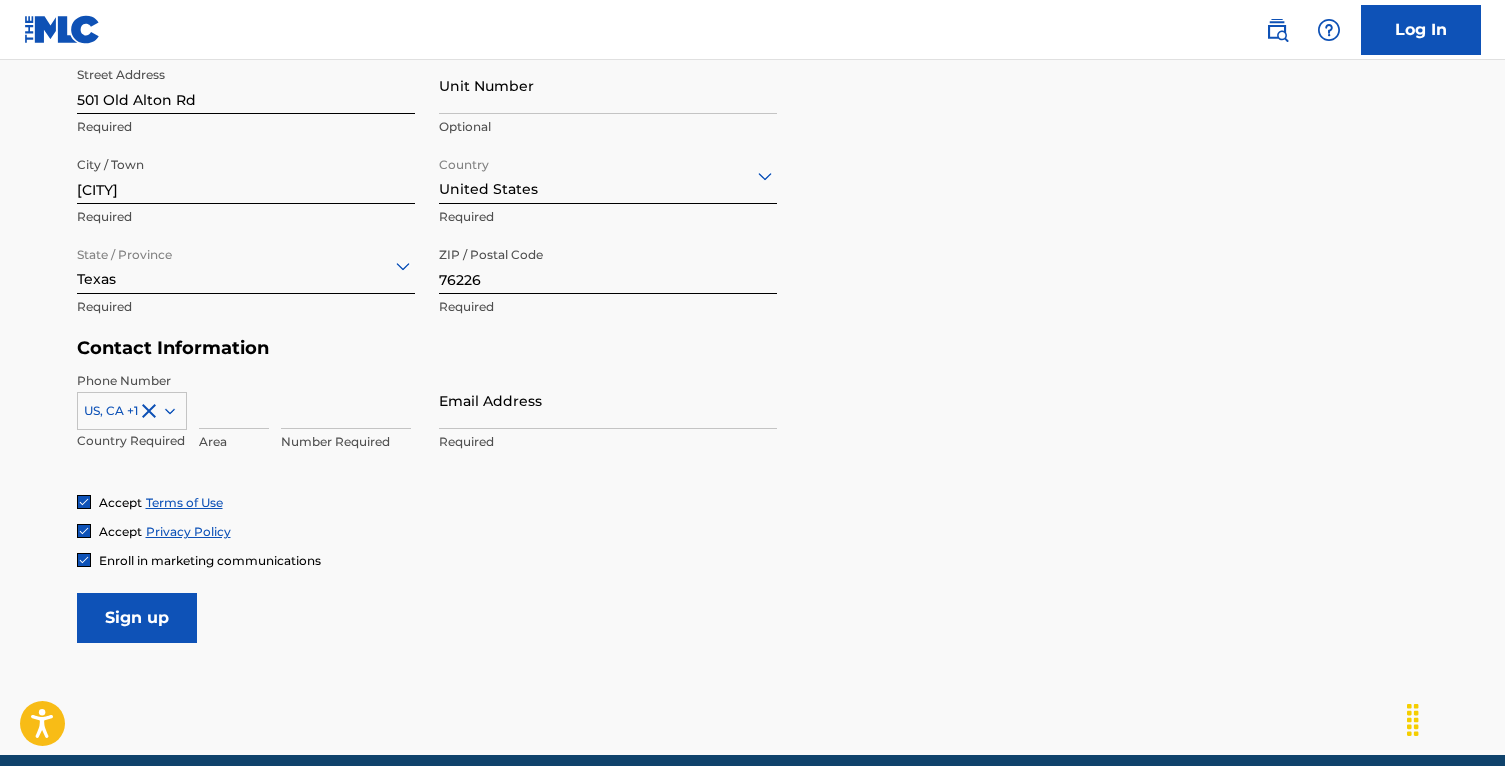 click at bounding box center [234, 400] 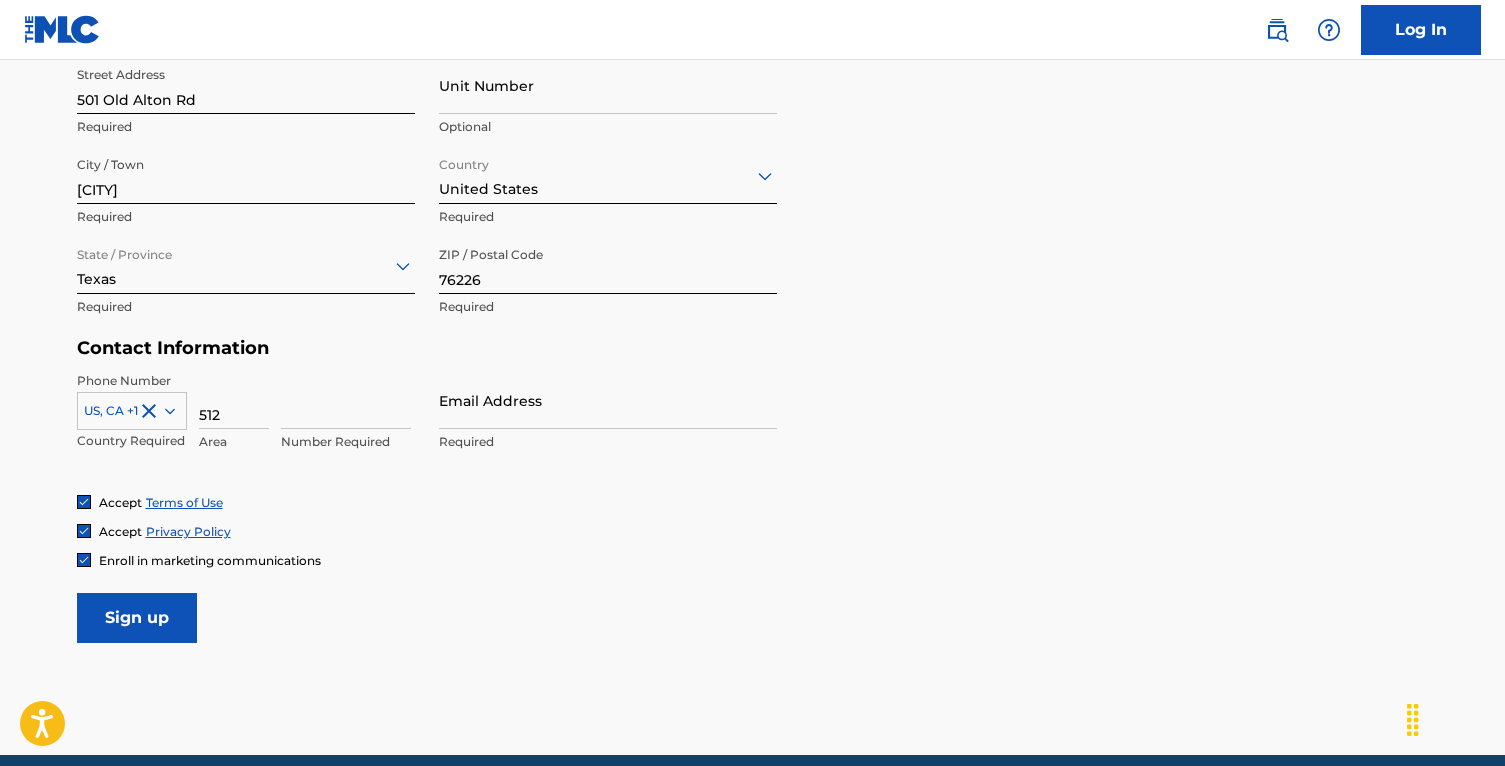 type on "512" 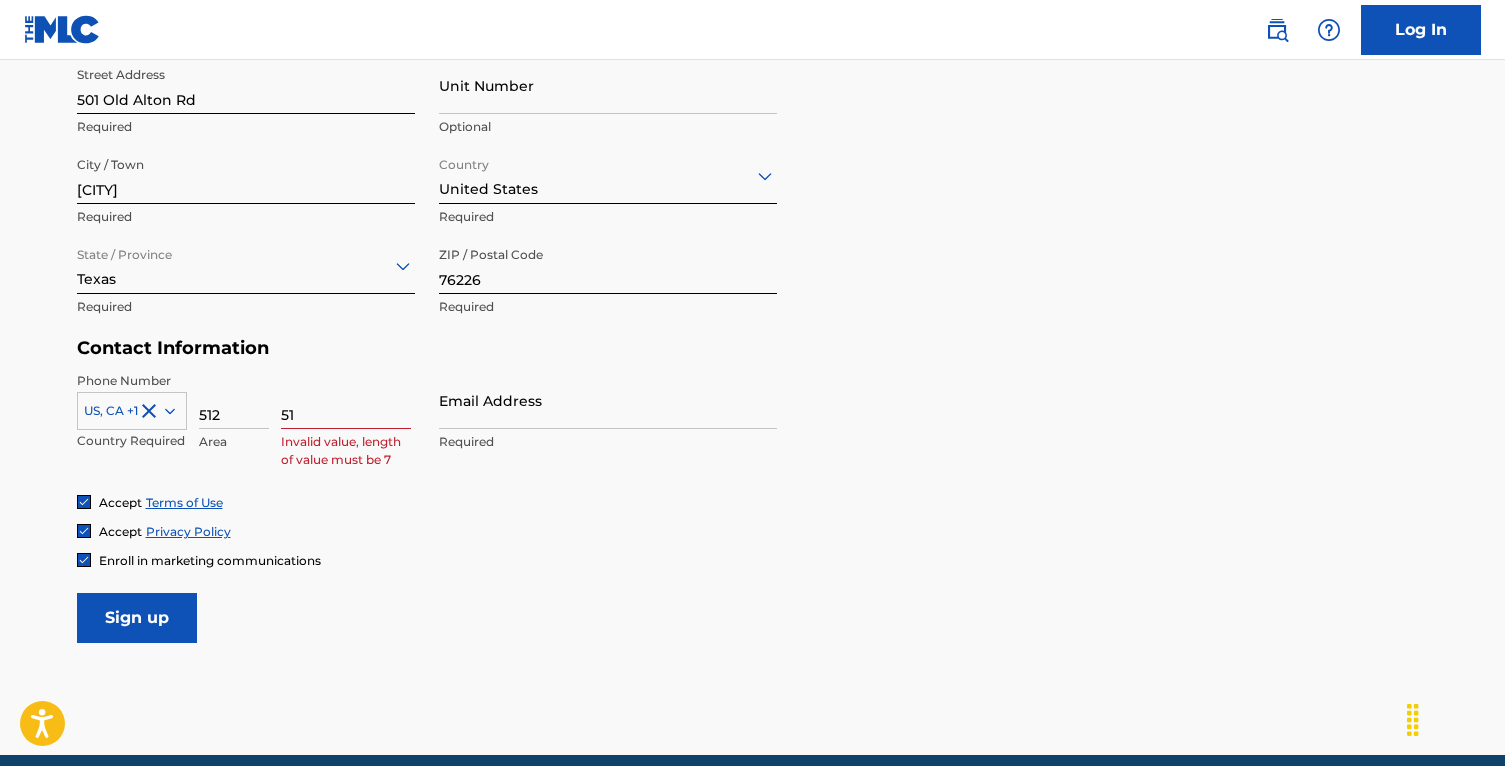 type on "5" 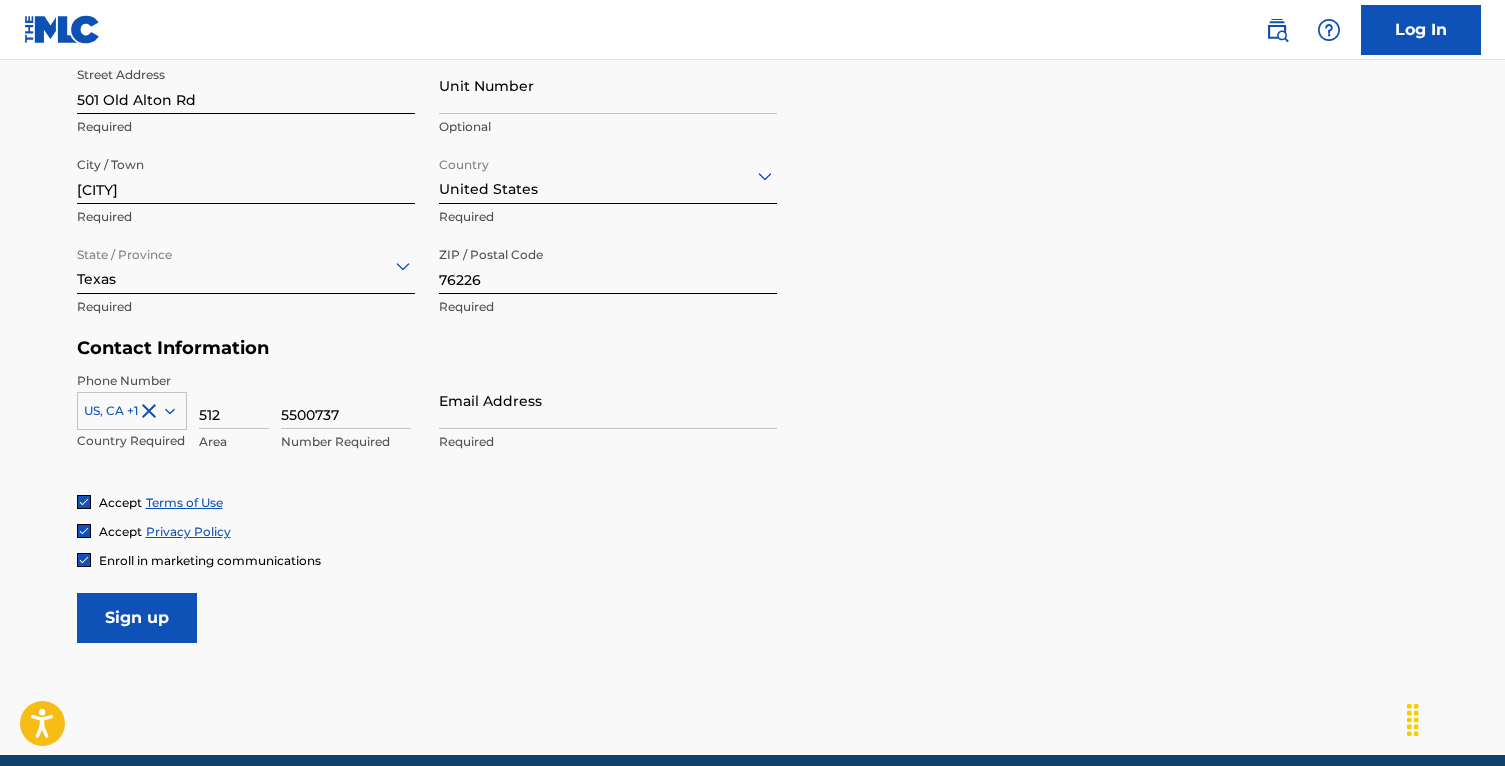 type on "5500737" 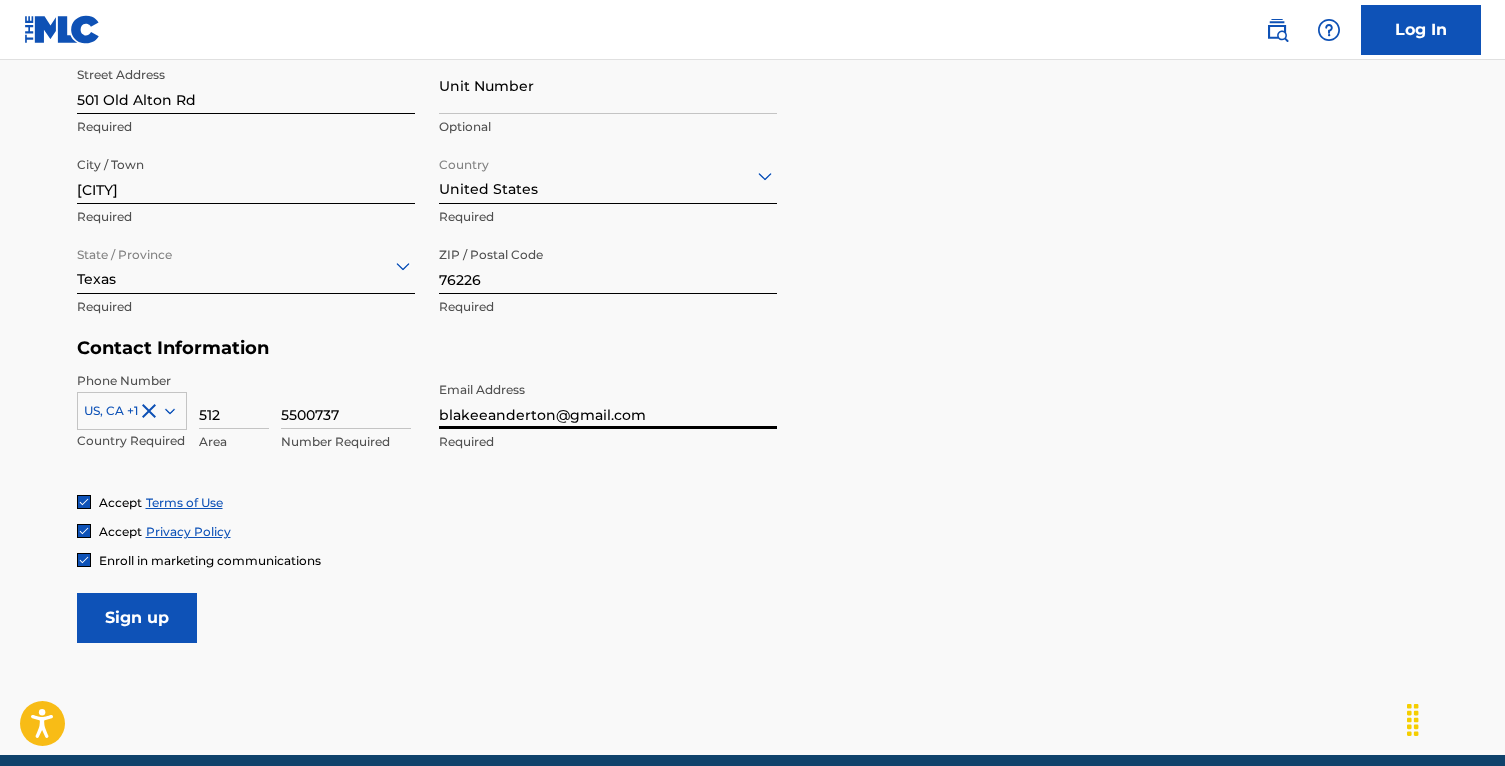 type on "[EMAIL]" 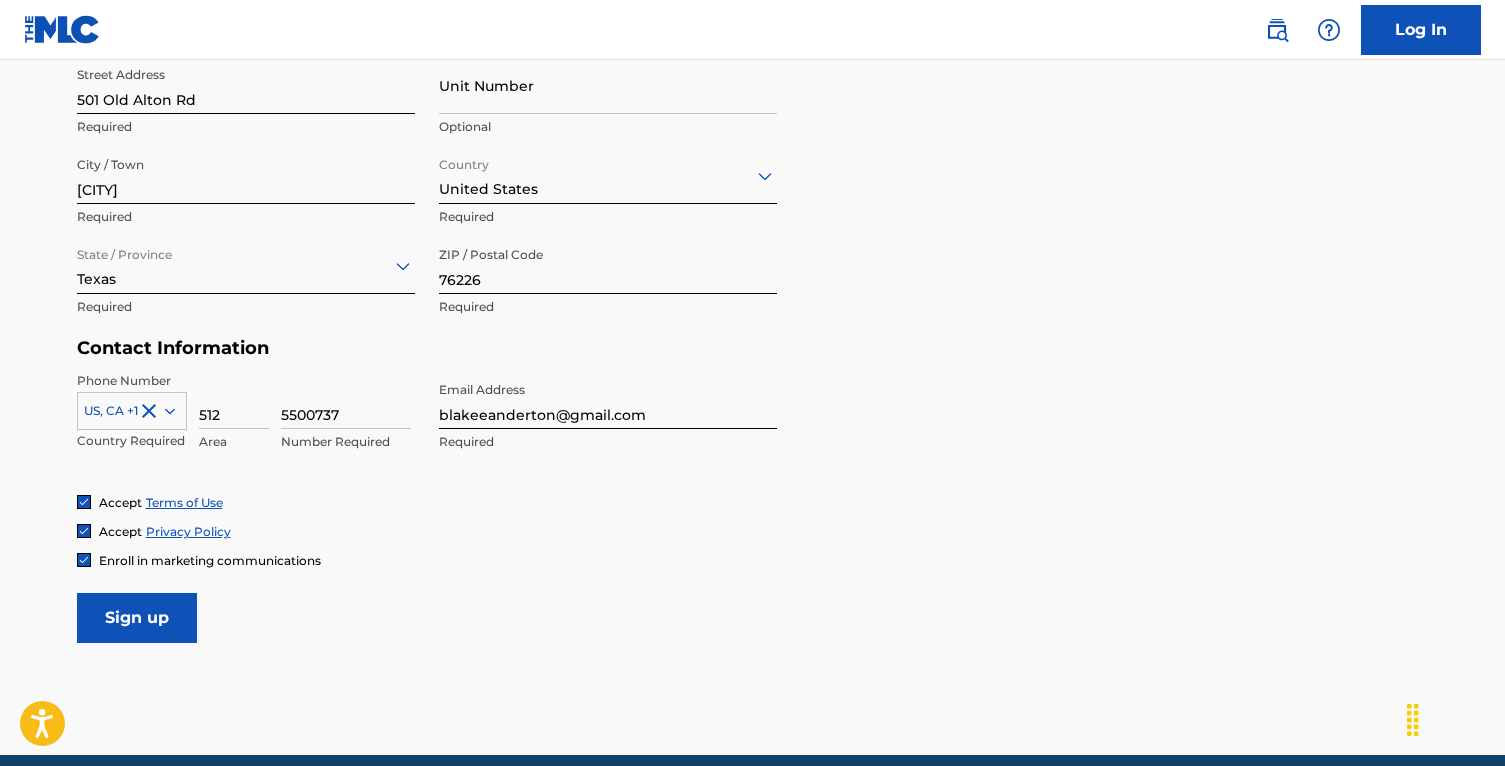 click on "Enroll in marketing communications" at bounding box center (210, 560) 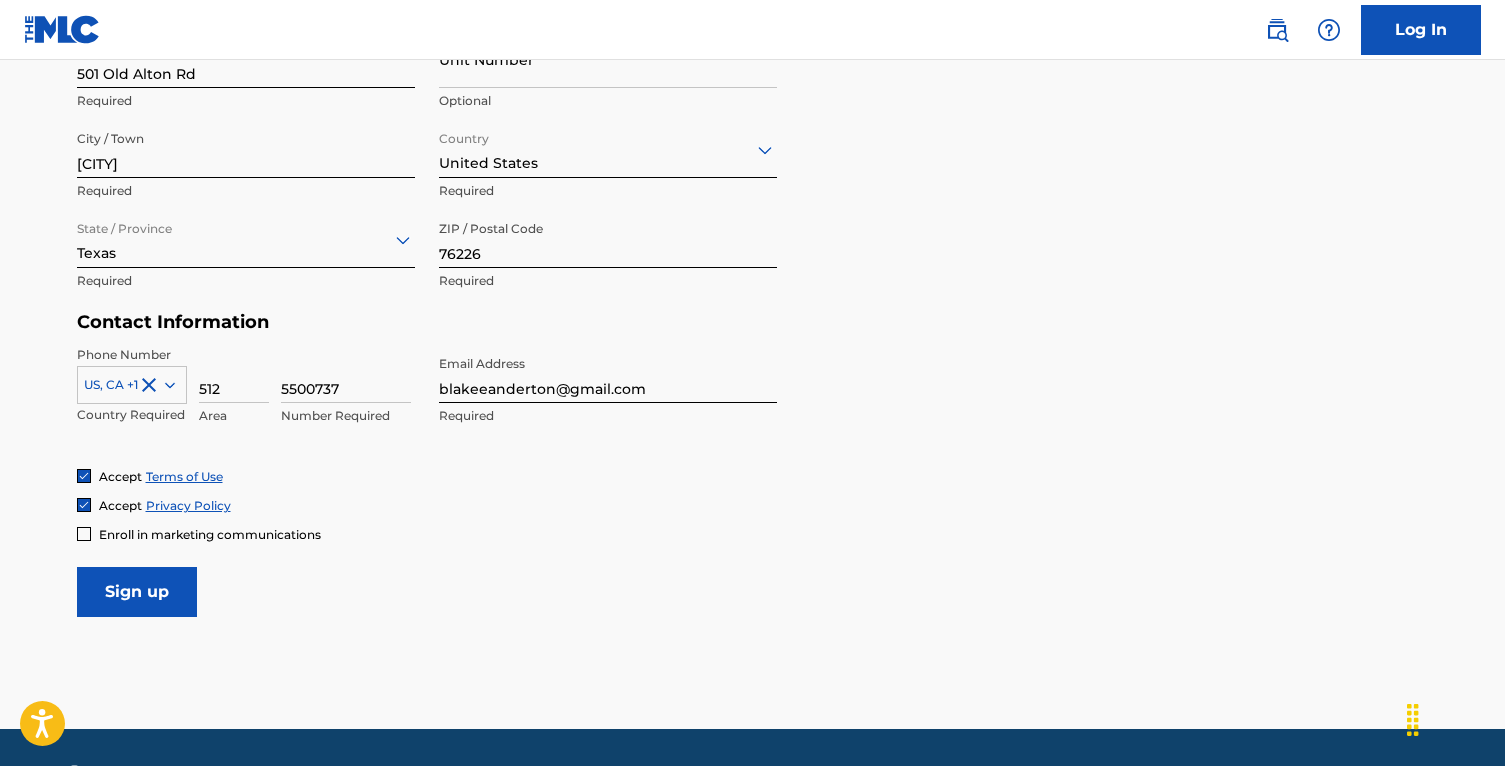 scroll, scrollTop: 764, scrollLeft: 0, axis: vertical 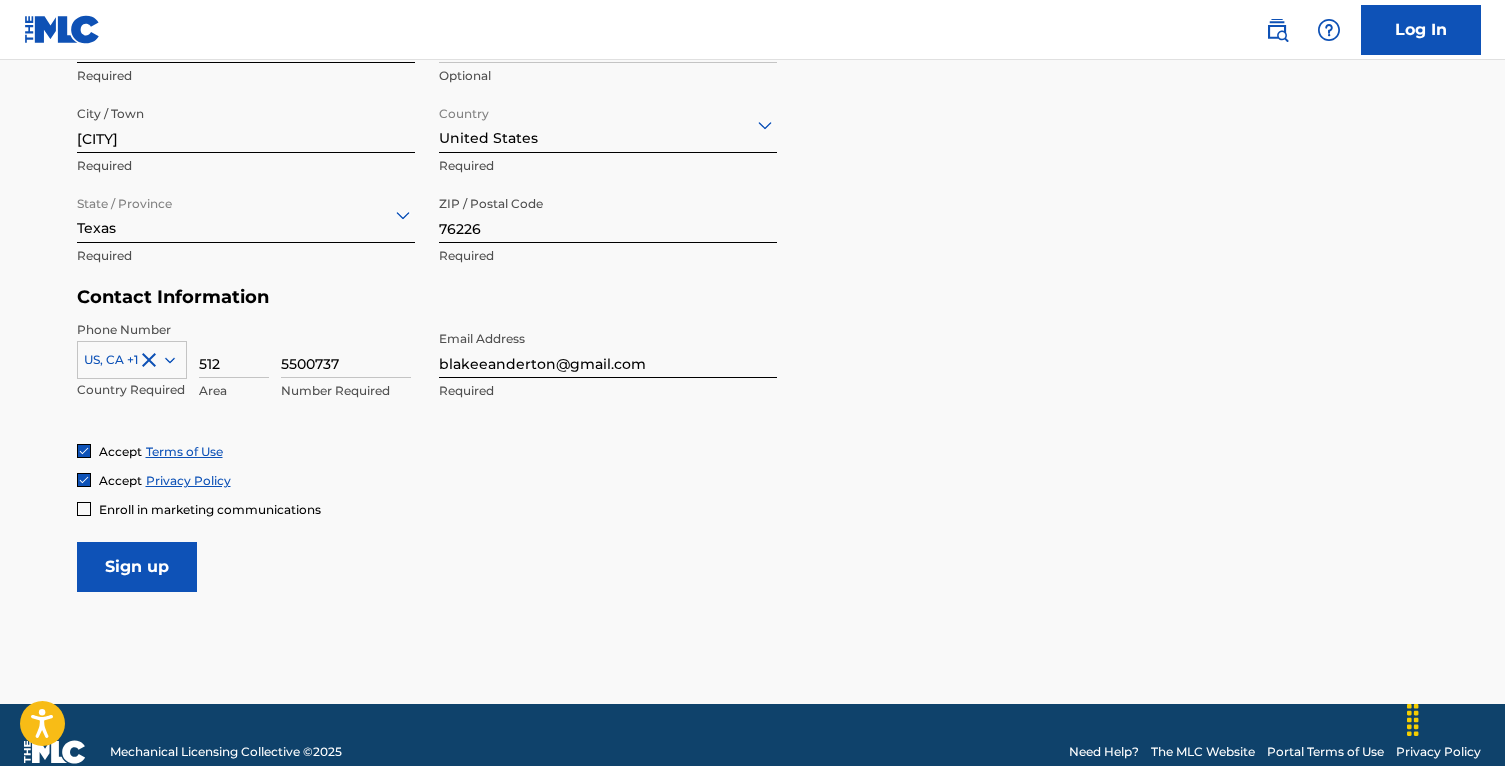 click on "Sign up" at bounding box center (137, 567) 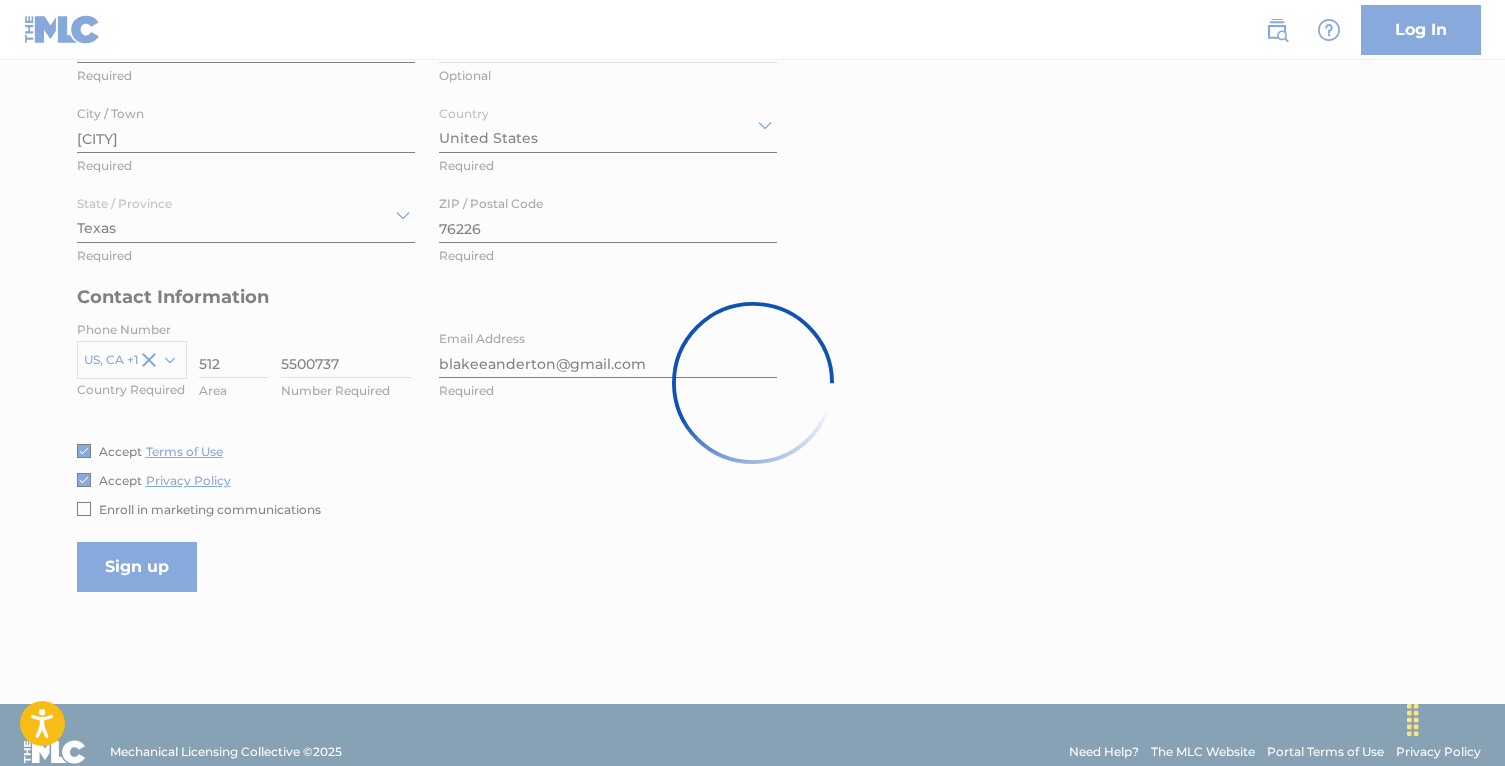 scroll, scrollTop: 0, scrollLeft: 0, axis: both 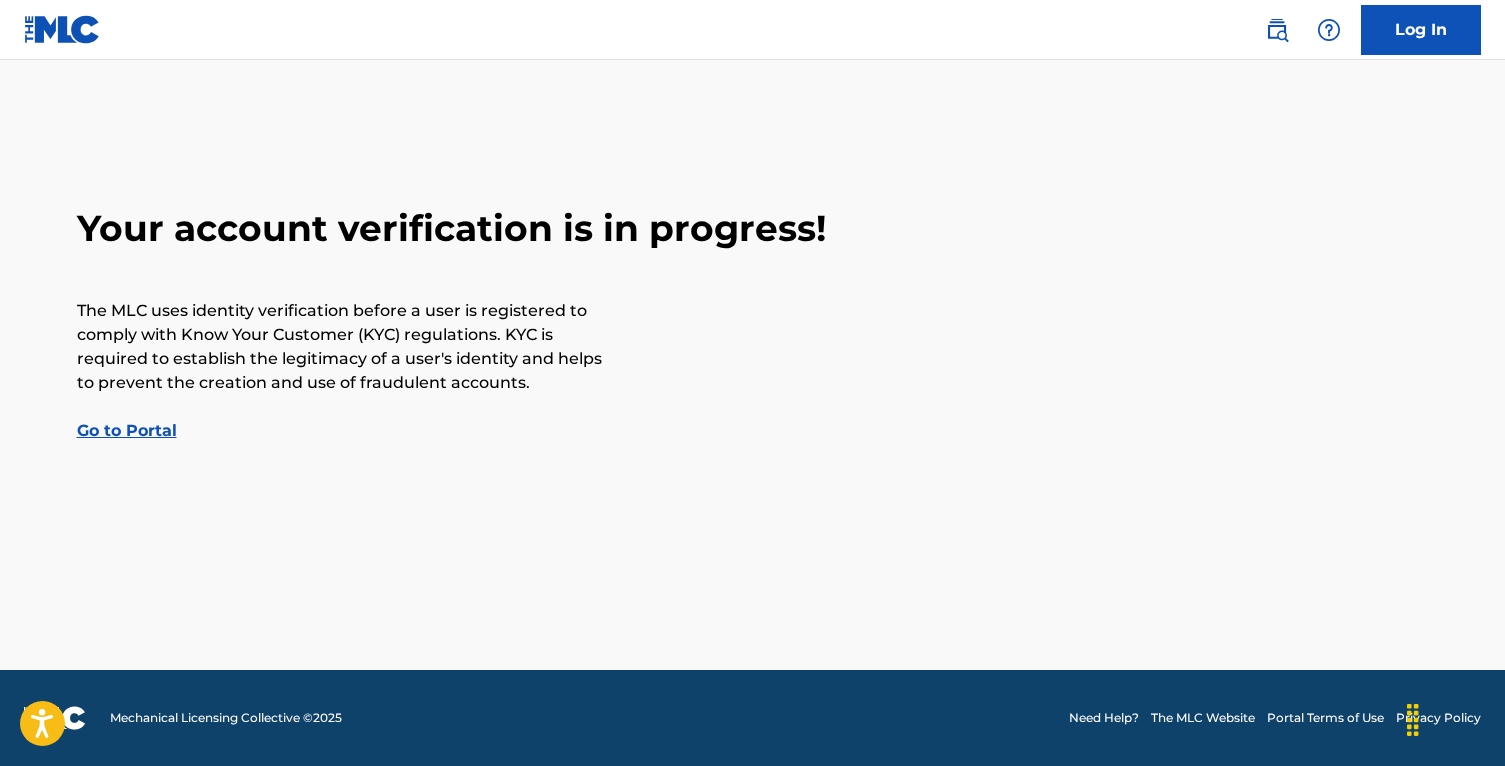 click on "Go to Portal" at bounding box center (127, 430) 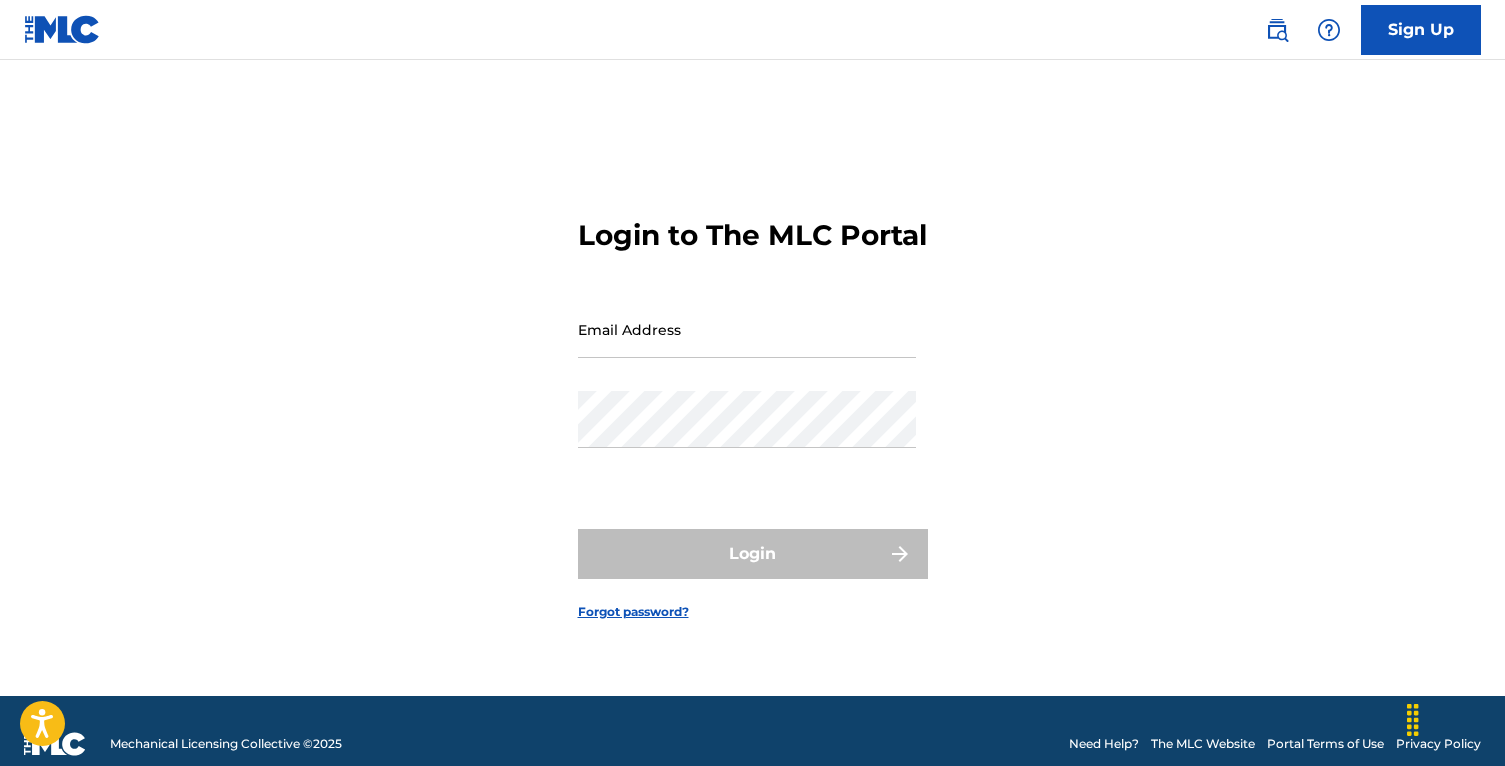 click on "Email Address" at bounding box center (747, 329) 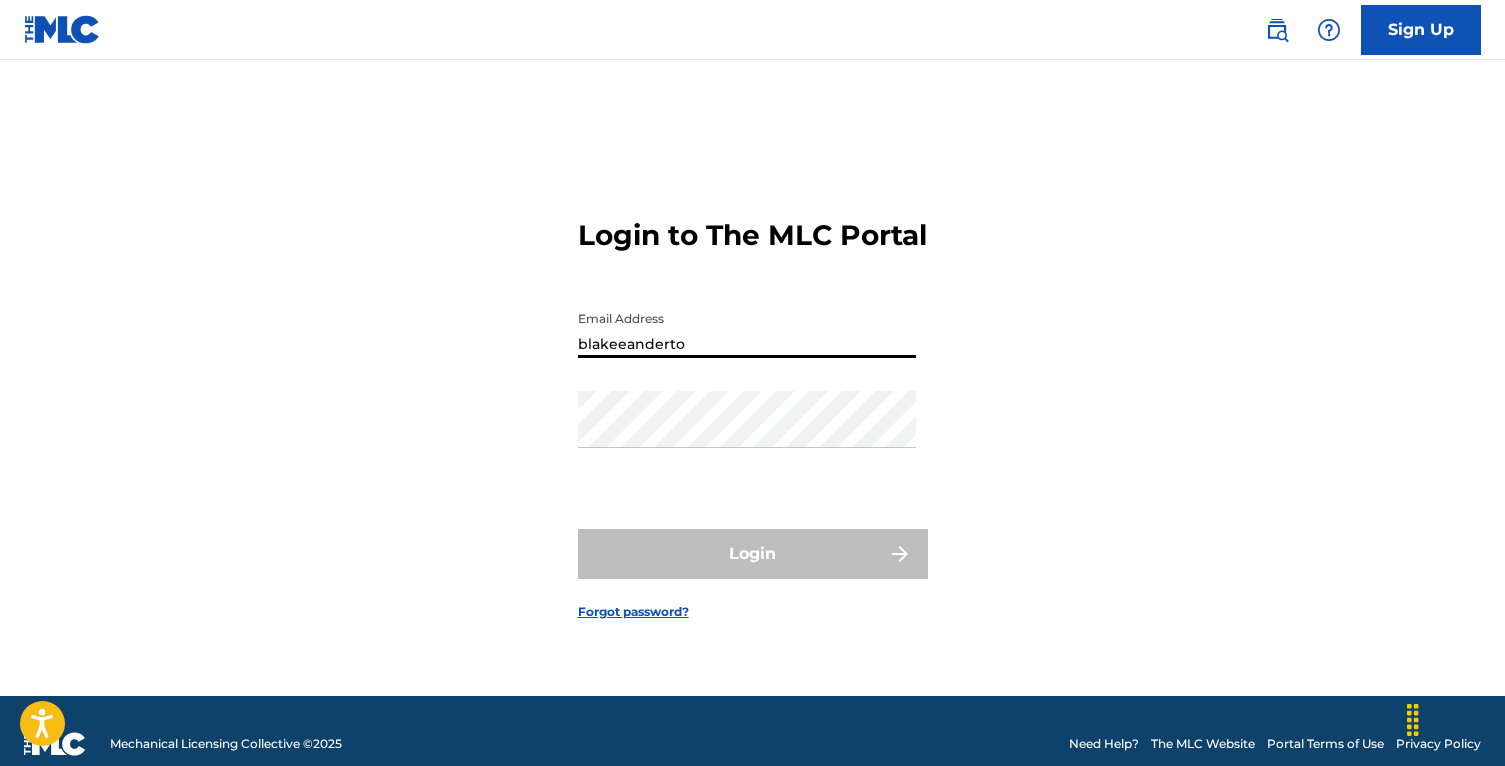 type on "[EMAIL]" 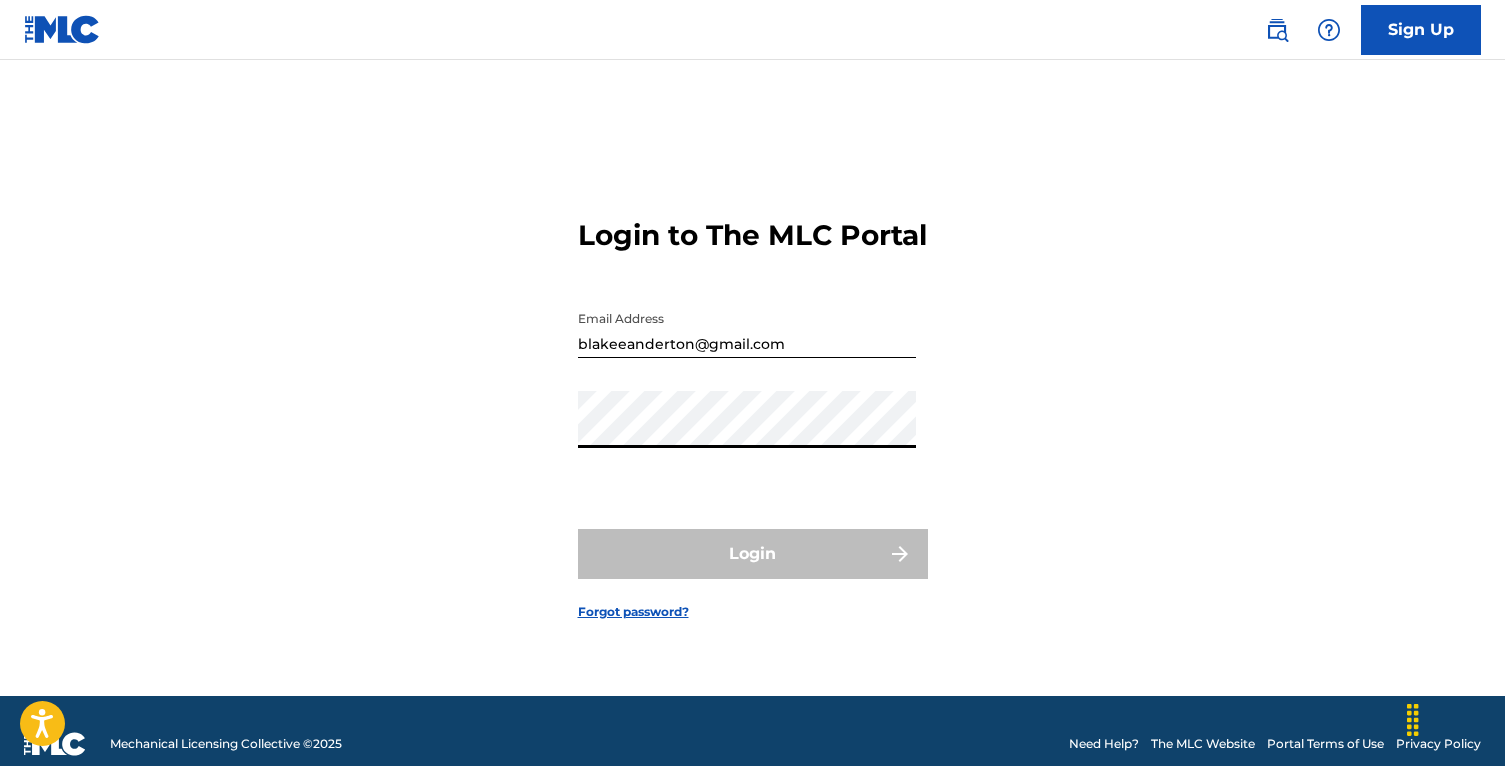 click on "Login to The MLC Portal Email Address blakeeanderton@gmail.com Password Login Forgot password?" at bounding box center [753, 403] 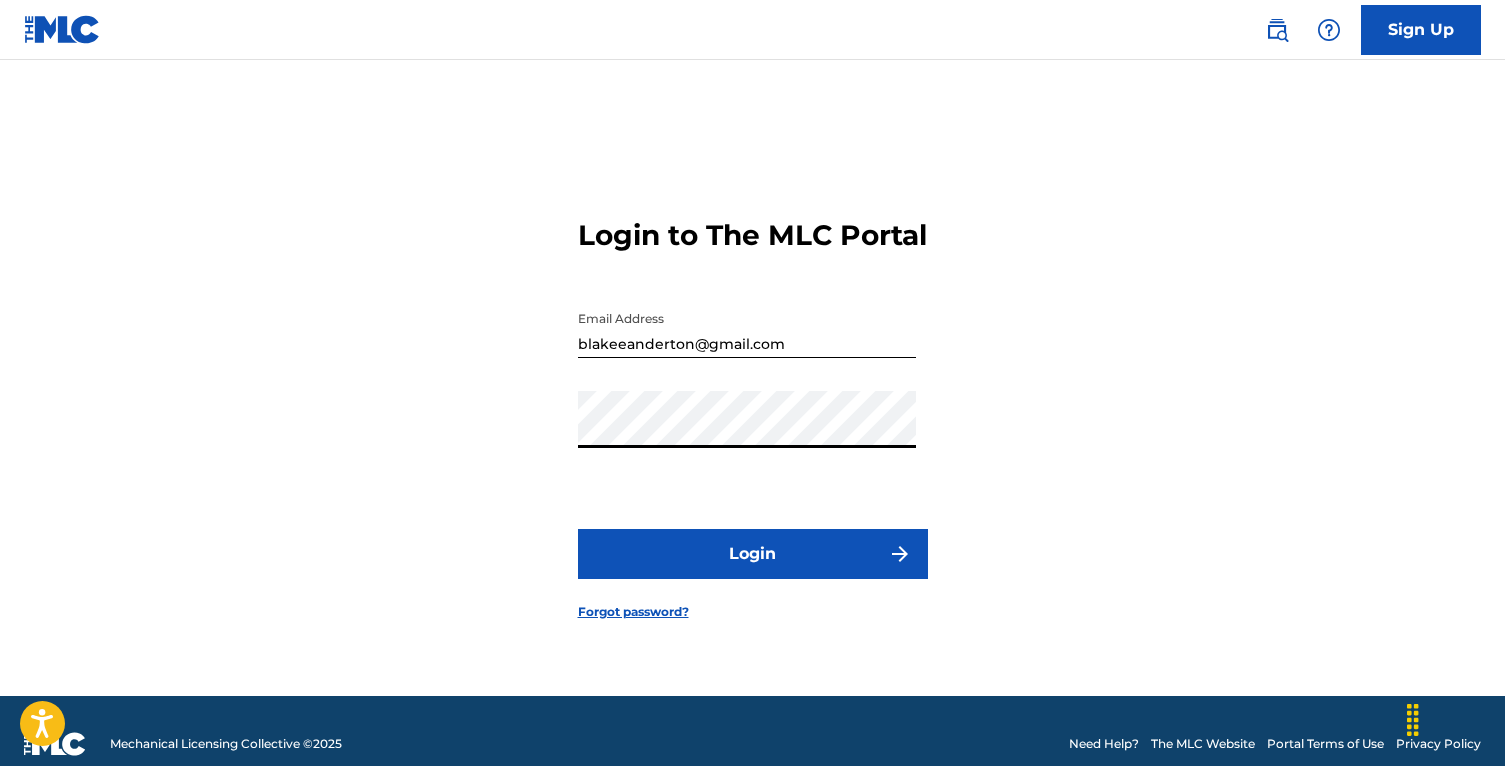 click on "Login" at bounding box center [753, 554] 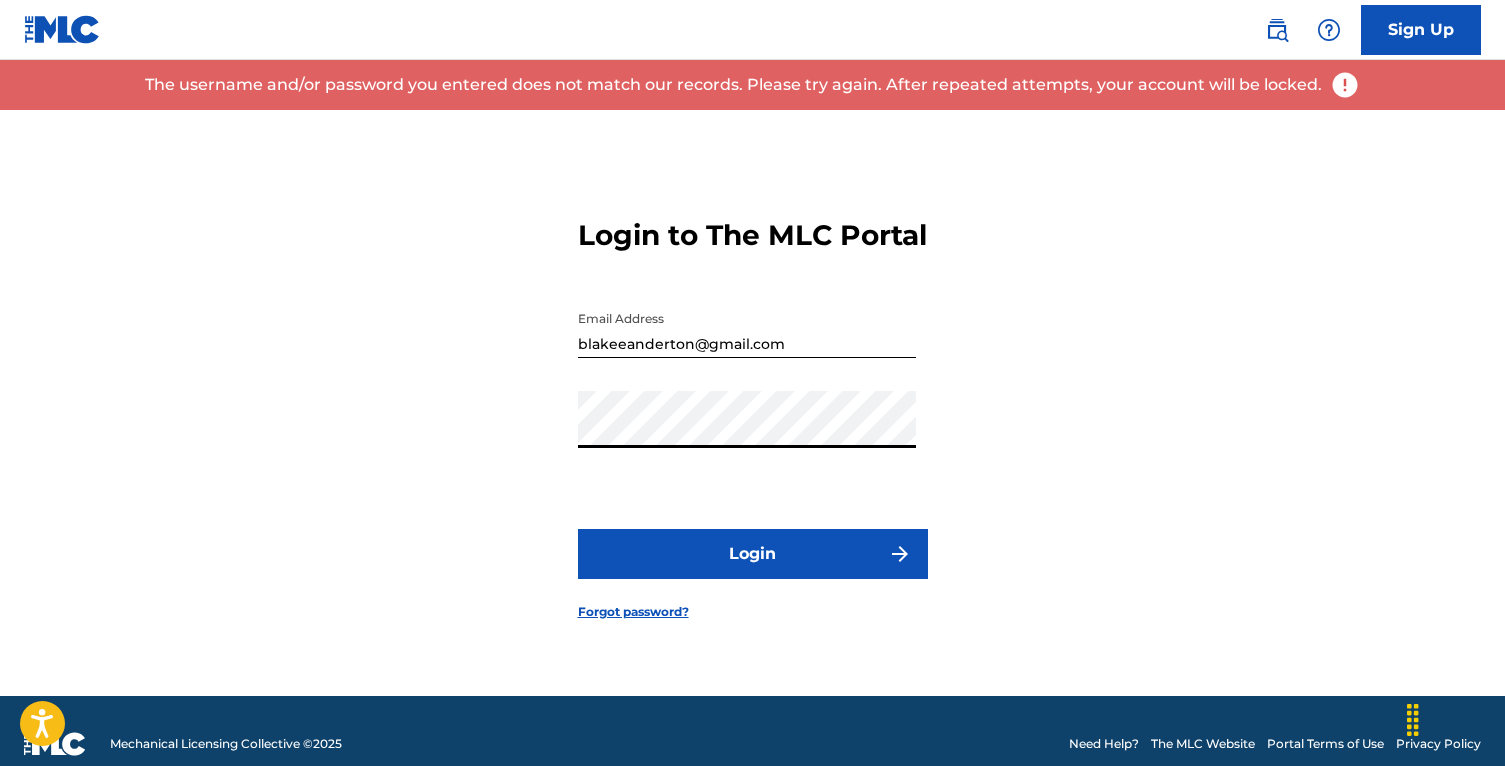 click on "Login to The MLC Portal Email Address blakeeanderton@gmail.com Password Login Forgot password?" at bounding box center (753, 403) 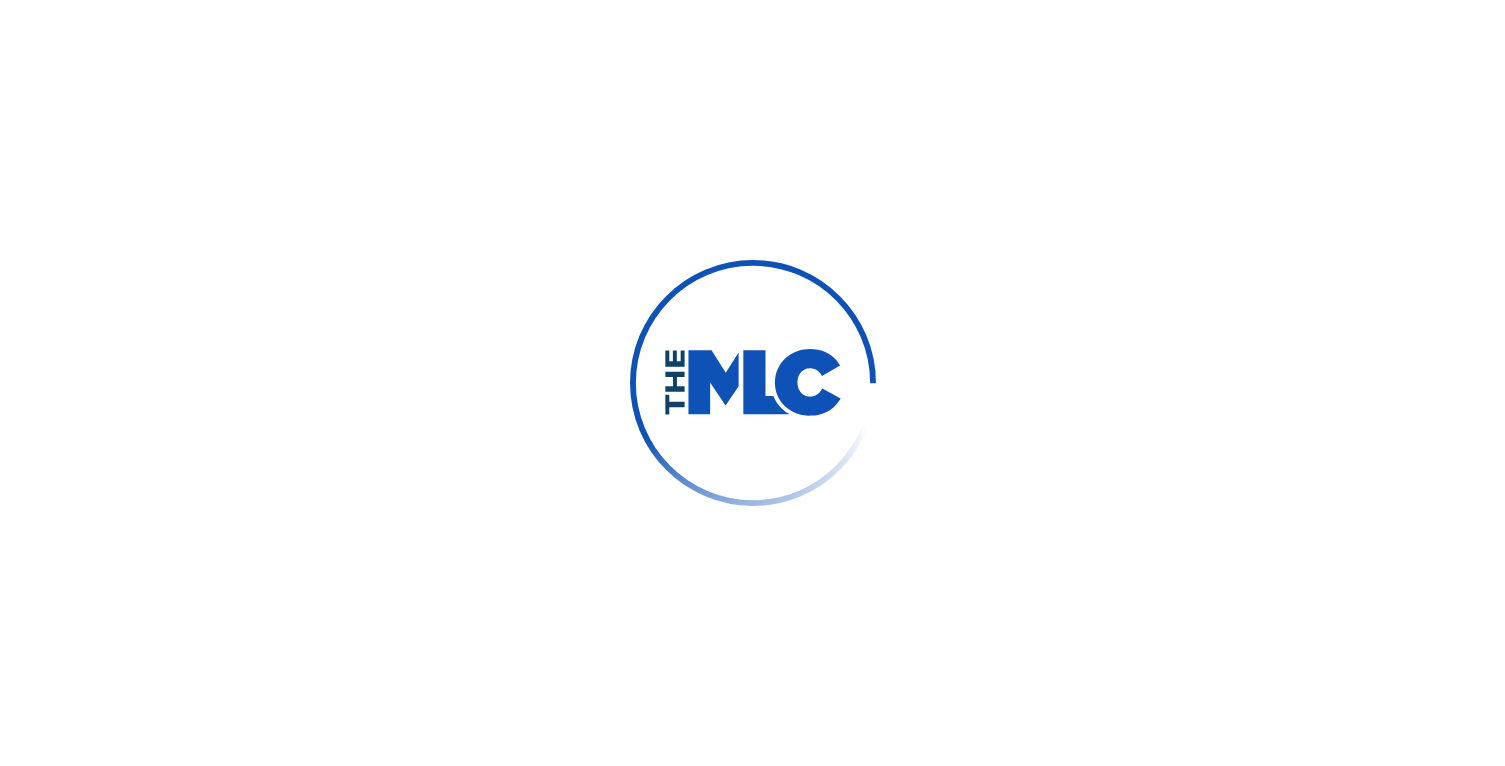 scroll, scrollTop: 0, scrollLeft: 0, axis: both 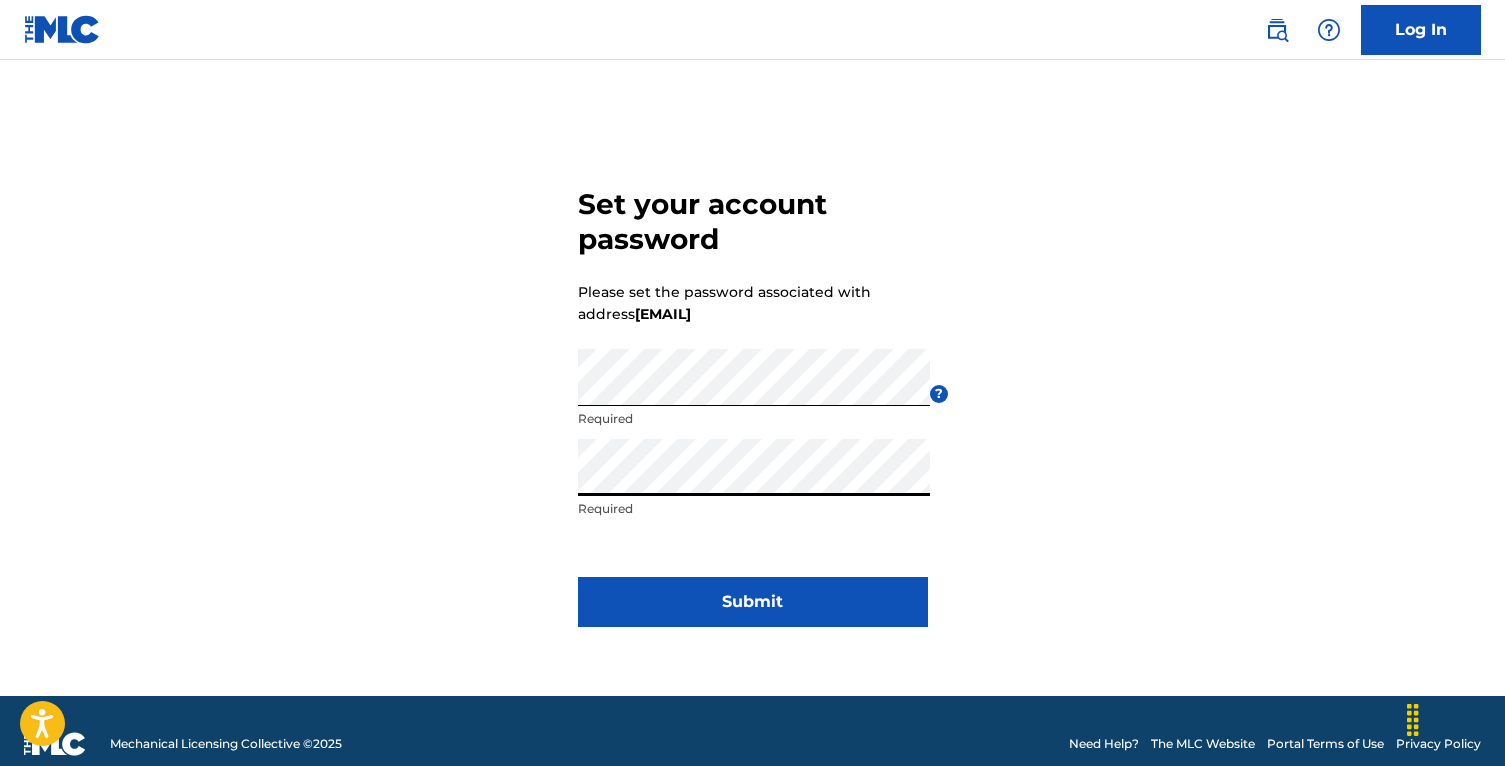 click on "Submit" at bounding box center [753, 602] 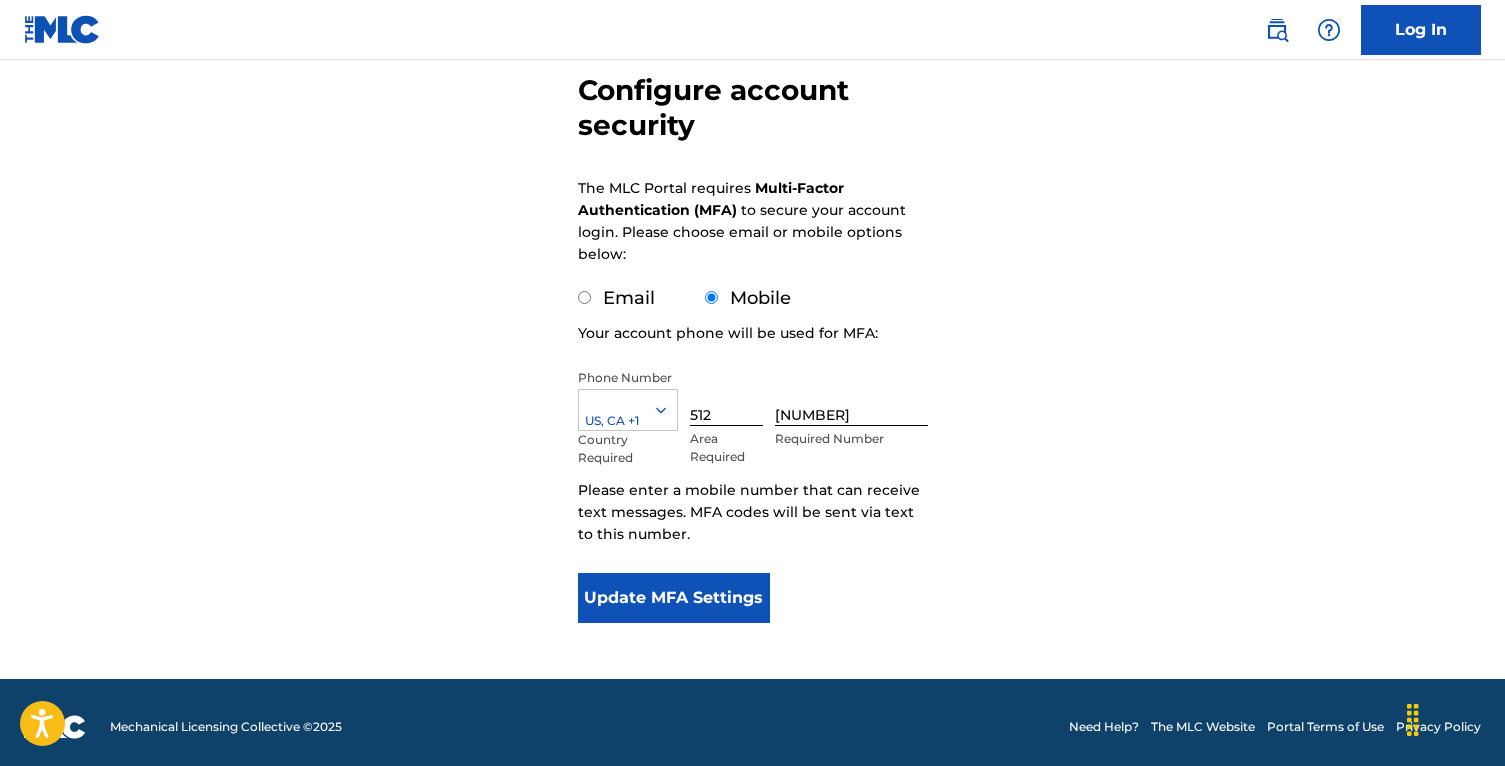 scroll, scrollTop: 196, scrollLeft: 0, axis: vertical 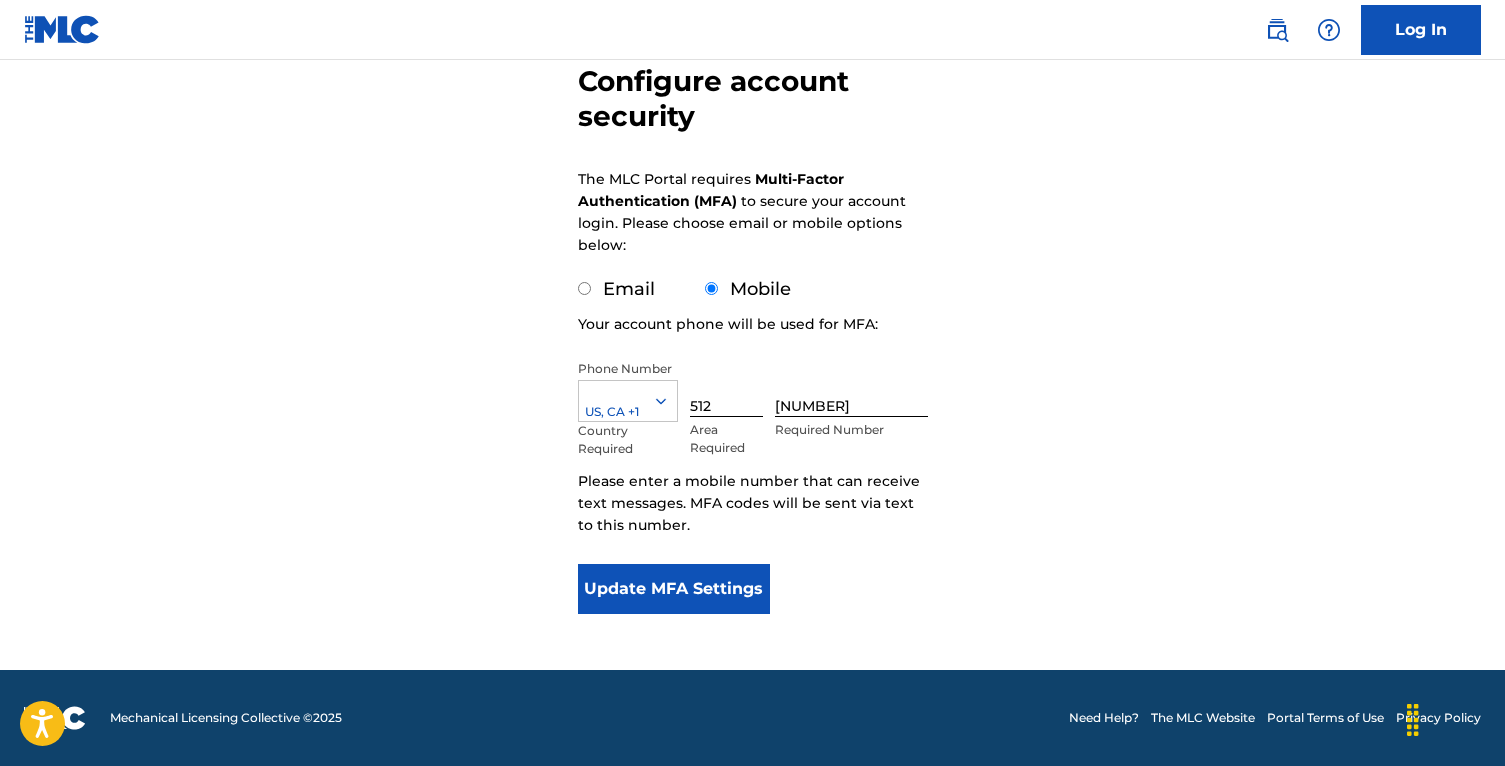 click on "Update MFA Settings" at bounding box center [674, 589] 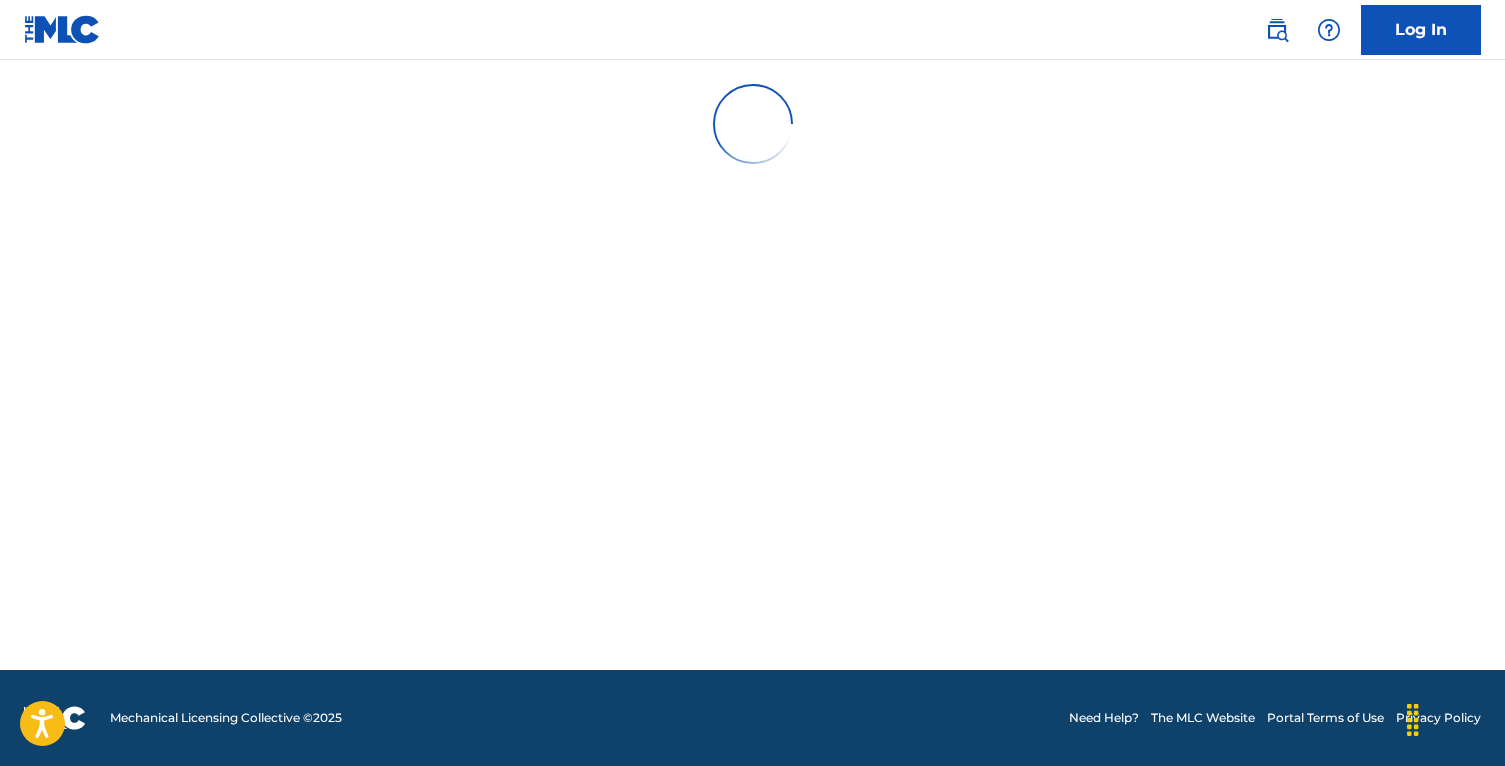 scroll, scrollTop: 0, scrollLeft: 0, axis: both 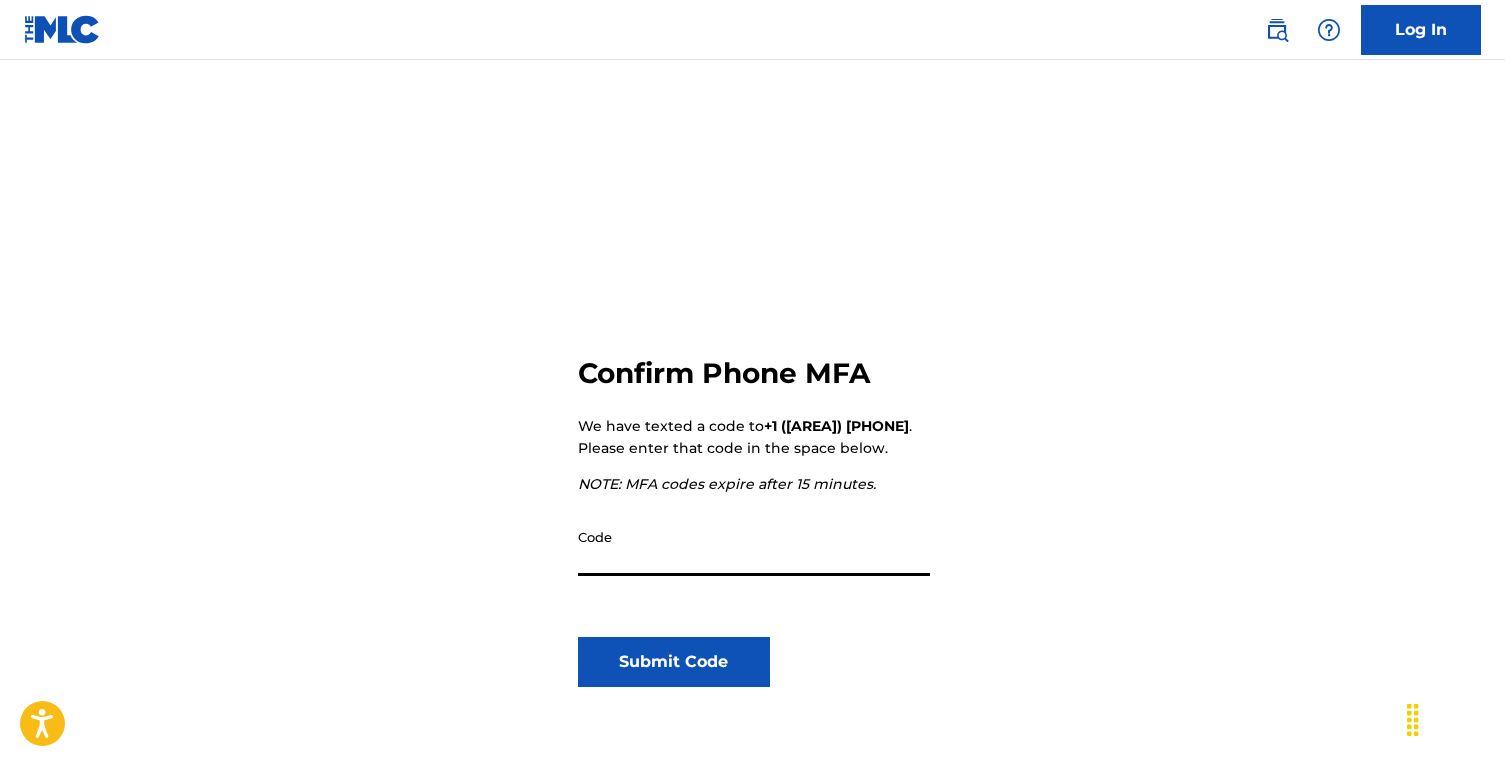 click on "Code" at bounding box center [754, 547] 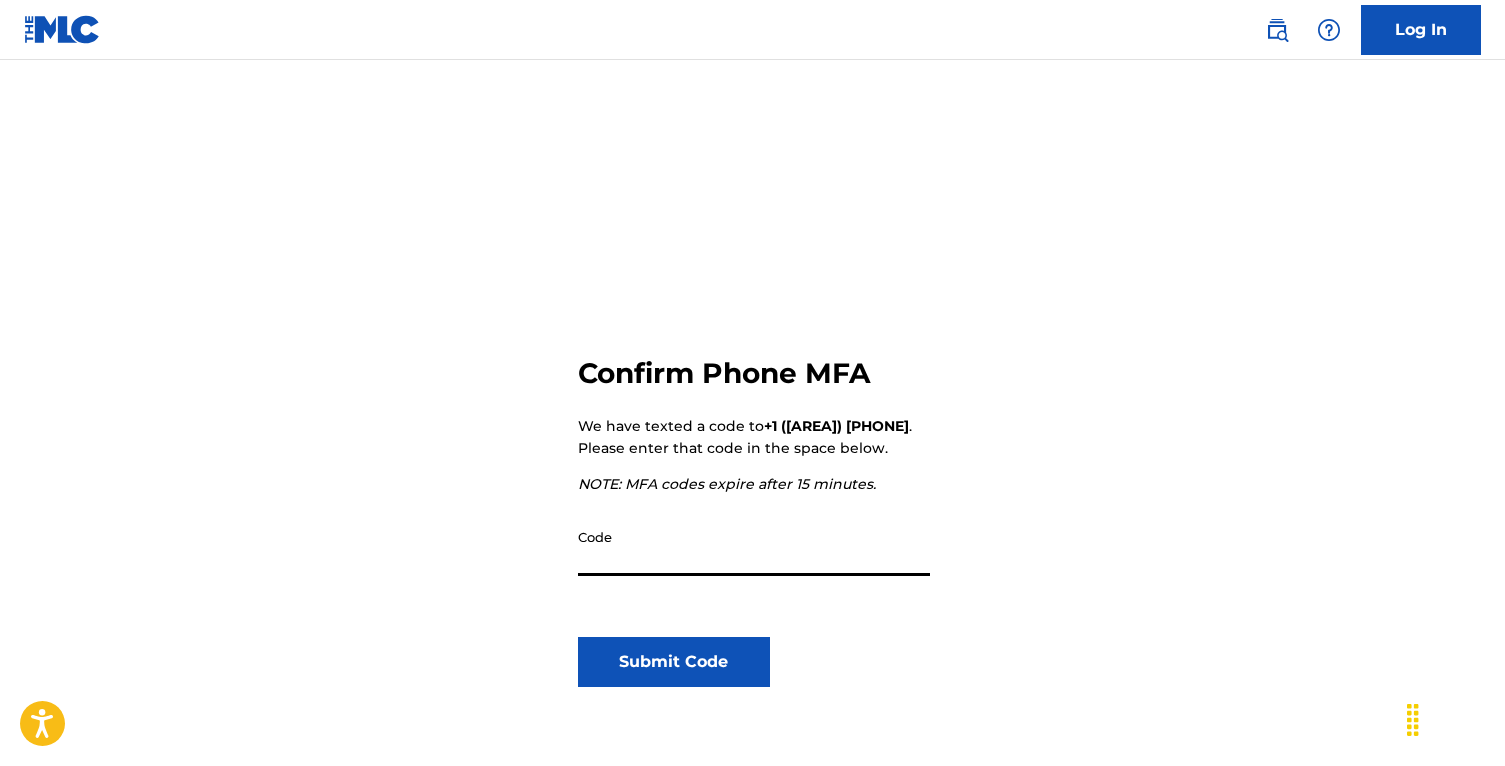 click on "Code" at bounding box center (754, 547) 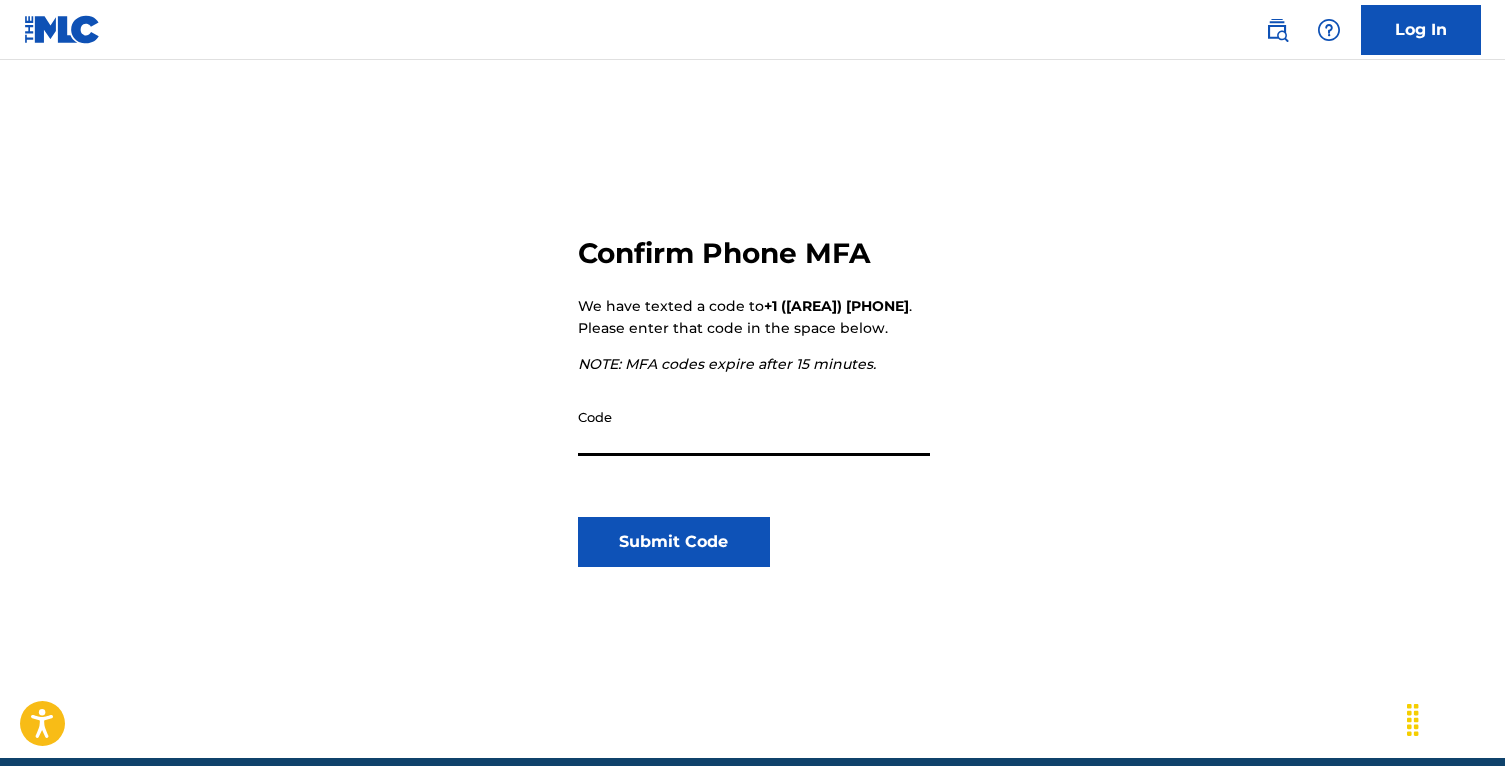 scroll, scrollTop: 176, scrollLeft: 0, axis: vertical 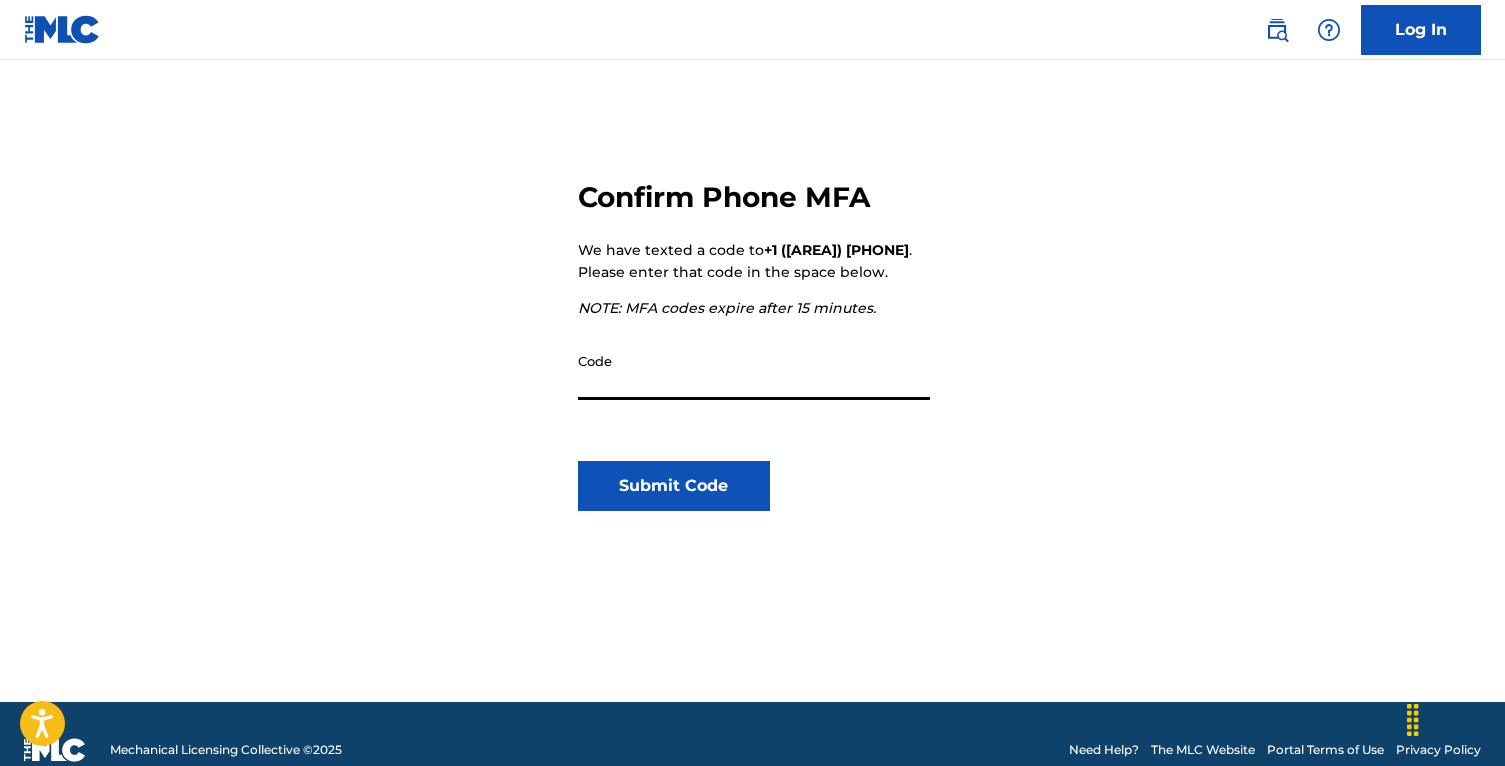 click on "Submit Code" at bounding box center (674, 486) 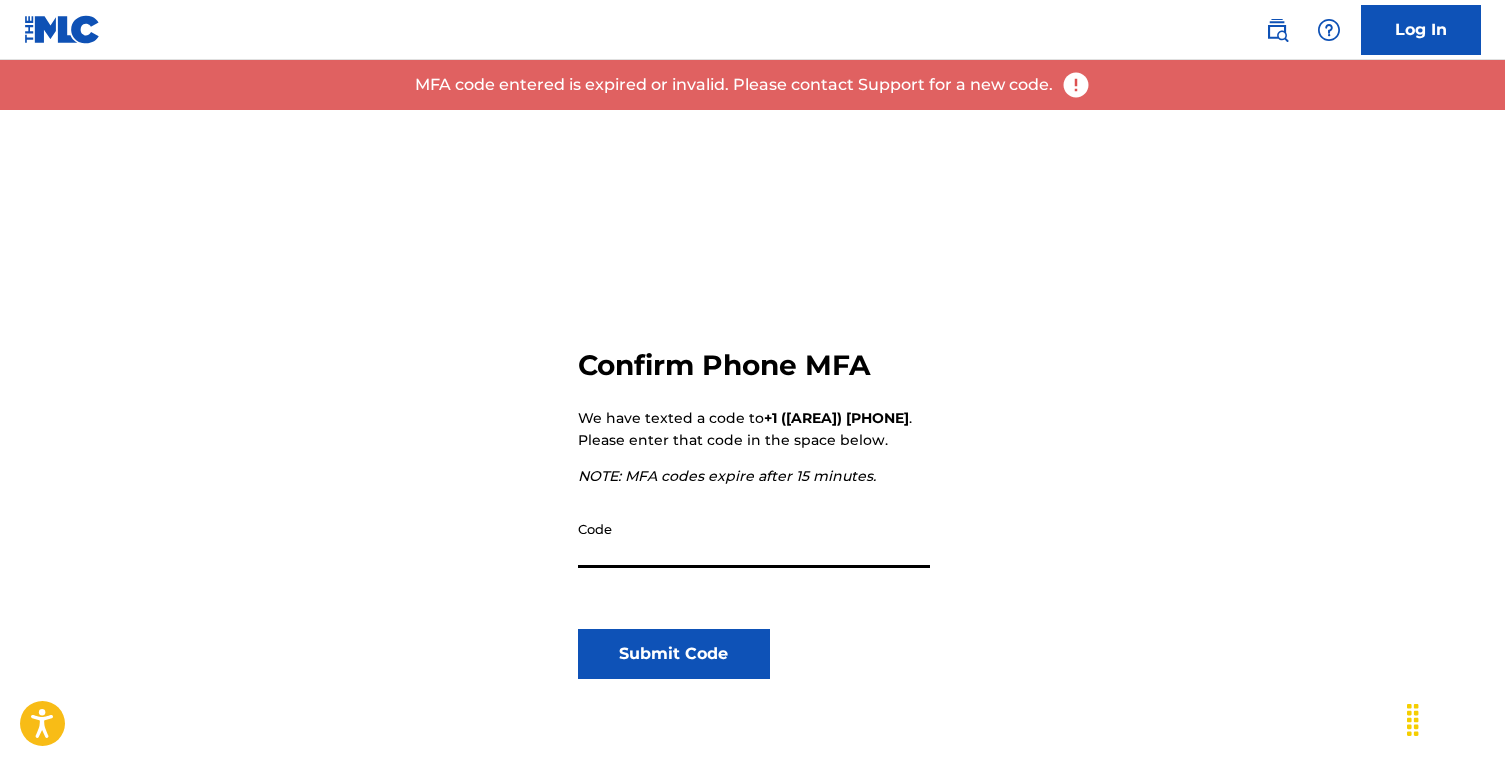 scroll, scrollTop: 0, scrollLeft: 0, axis: both 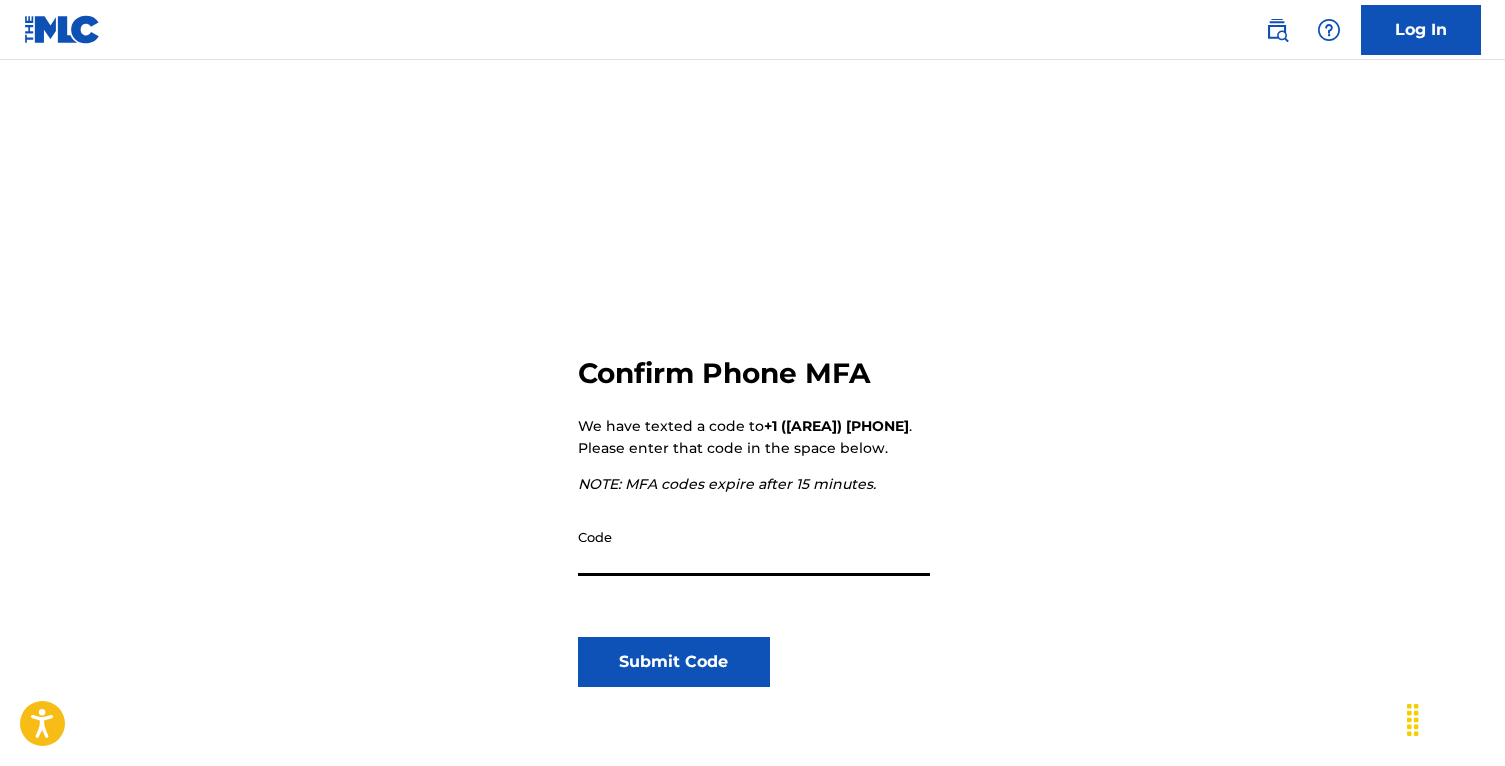 click on "Code" at bounding box center [754, 547] 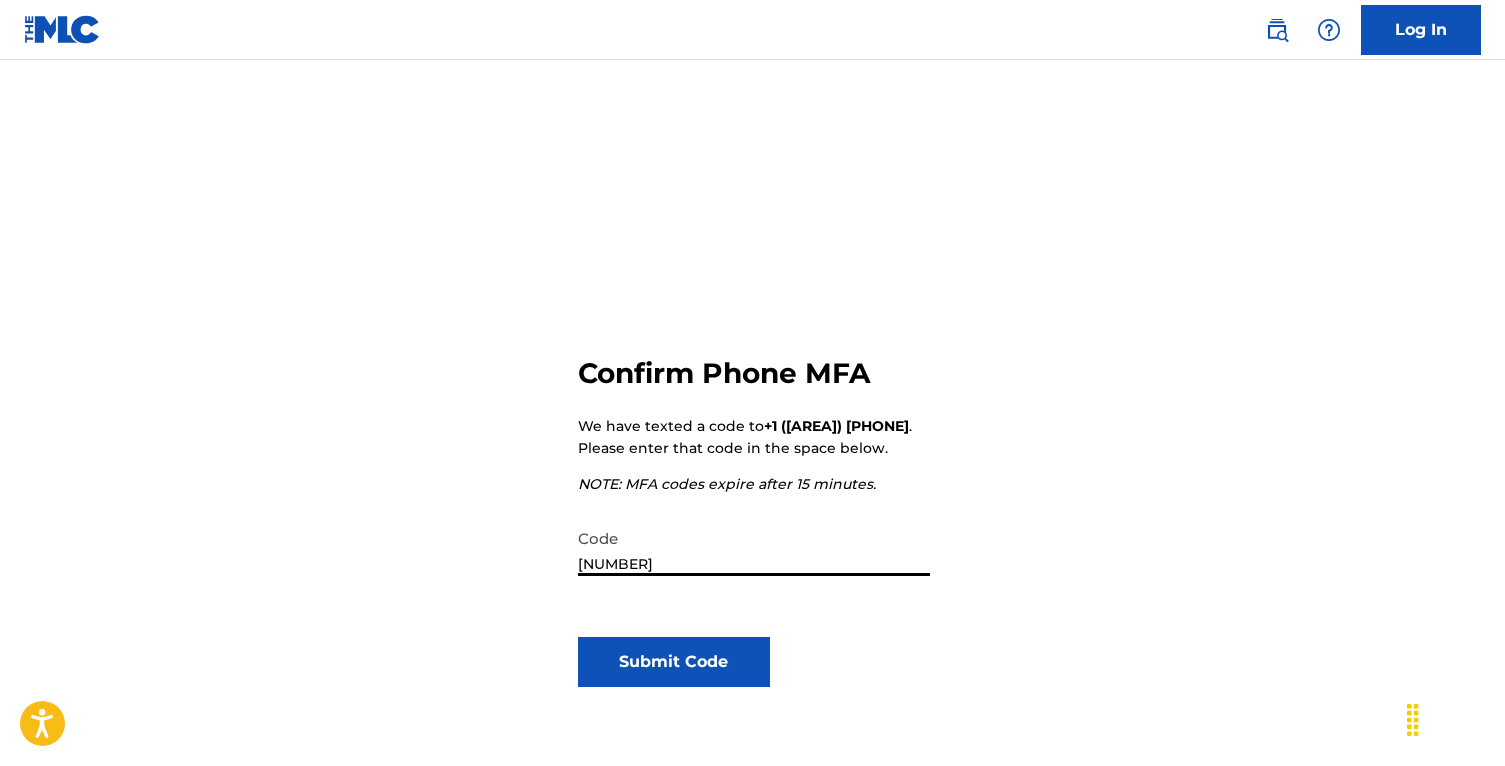 type on "468267" 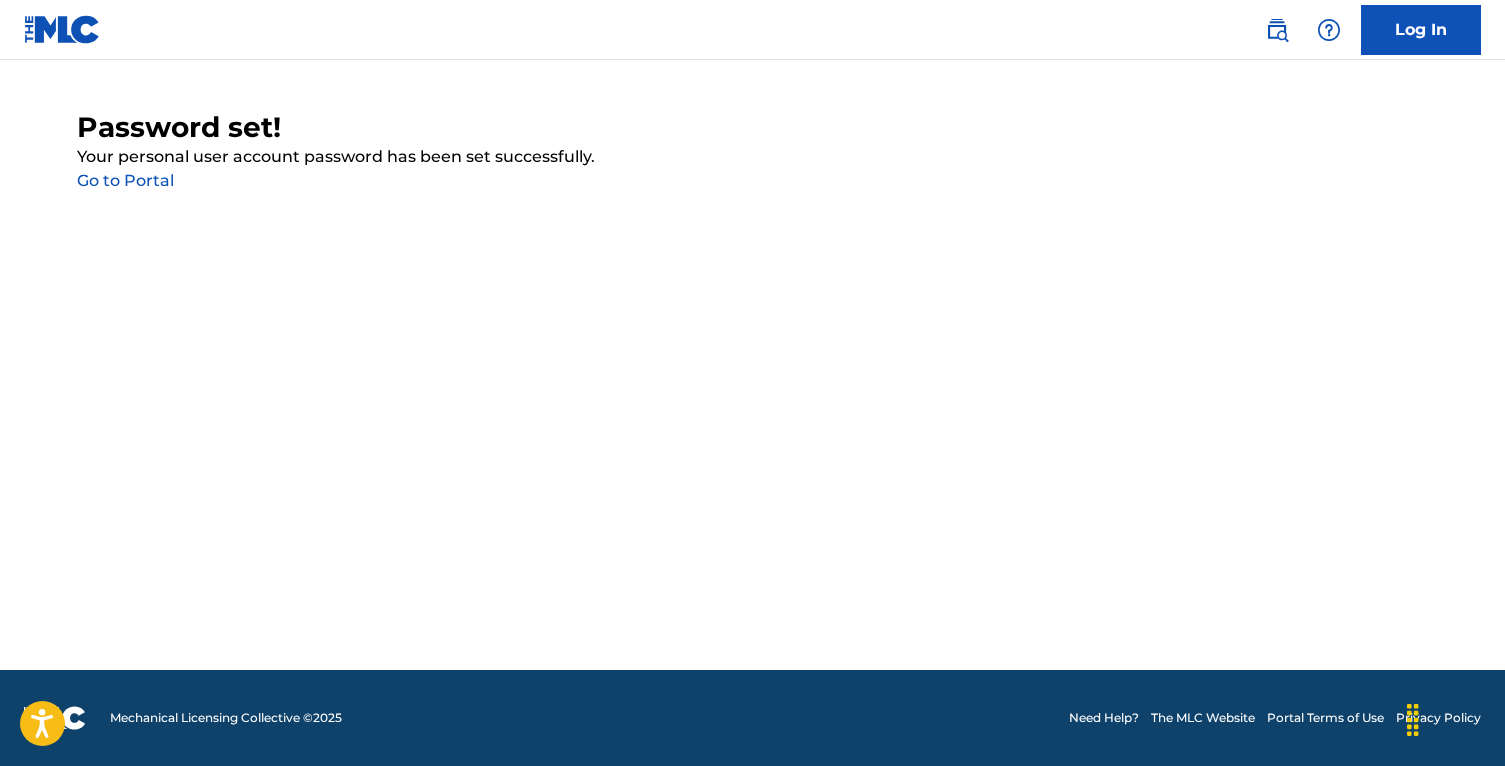 click on "Go to Portal" at bounding box center [125, 180] 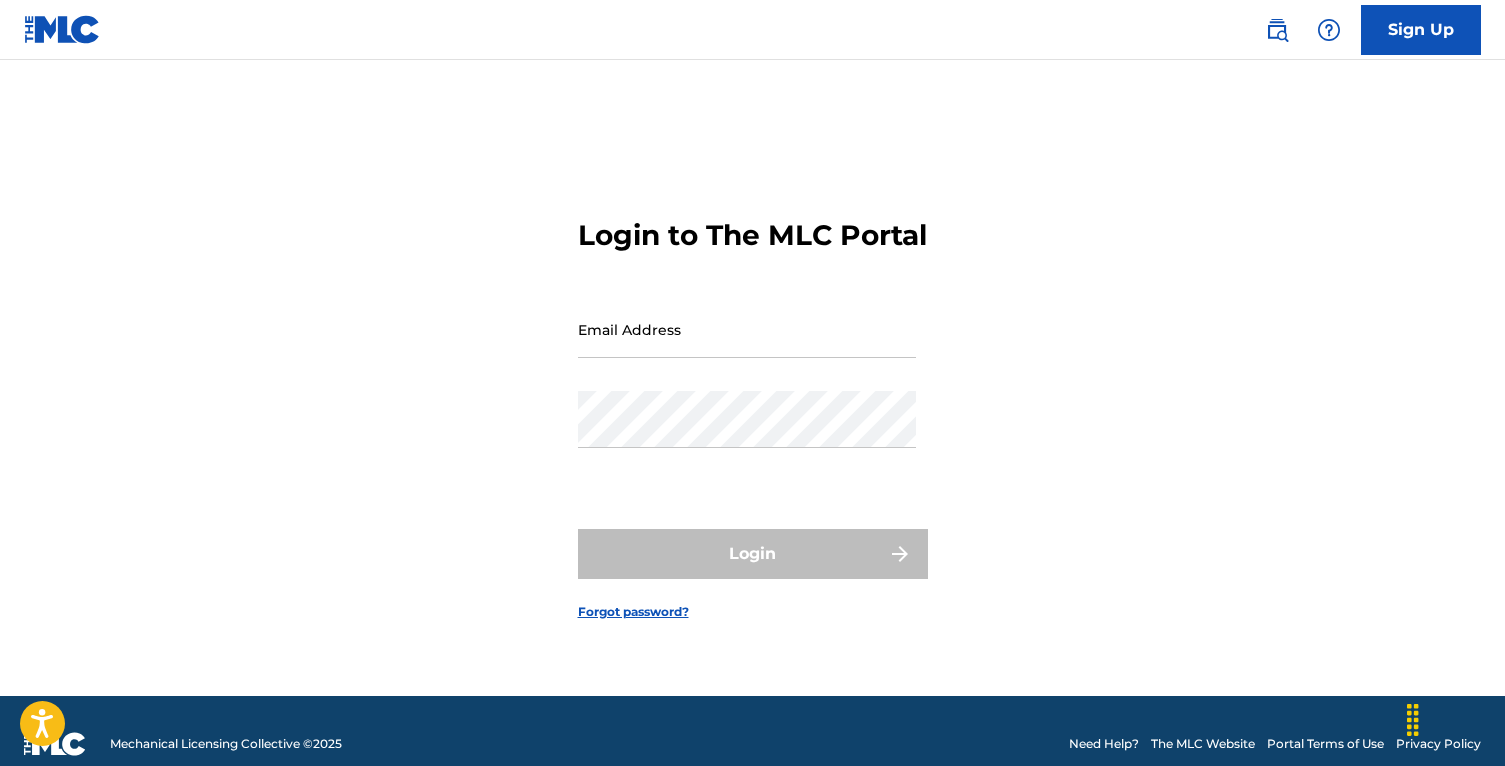 click on "Email Address" at bounding box center [747, 329] 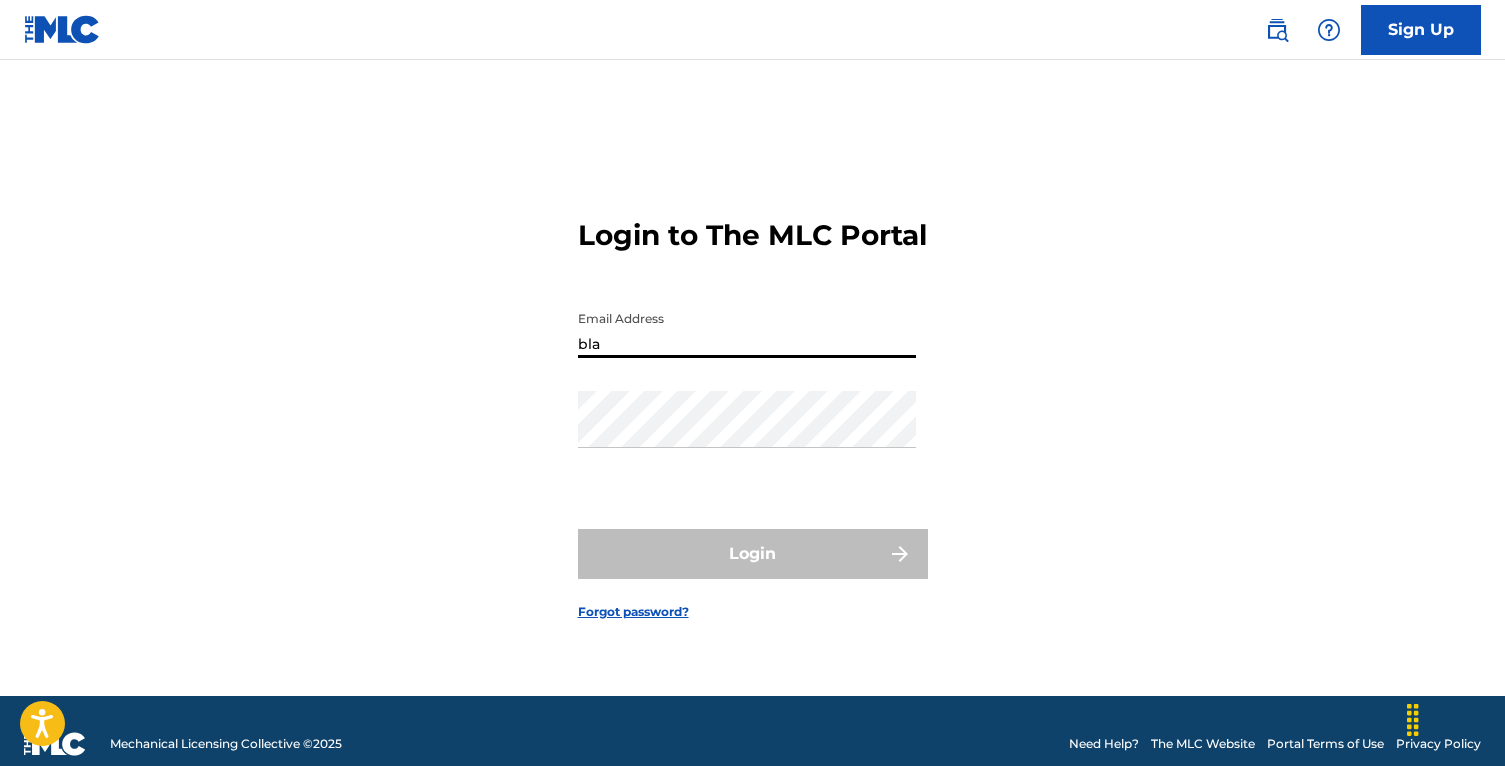 type on "[EMAIL]" 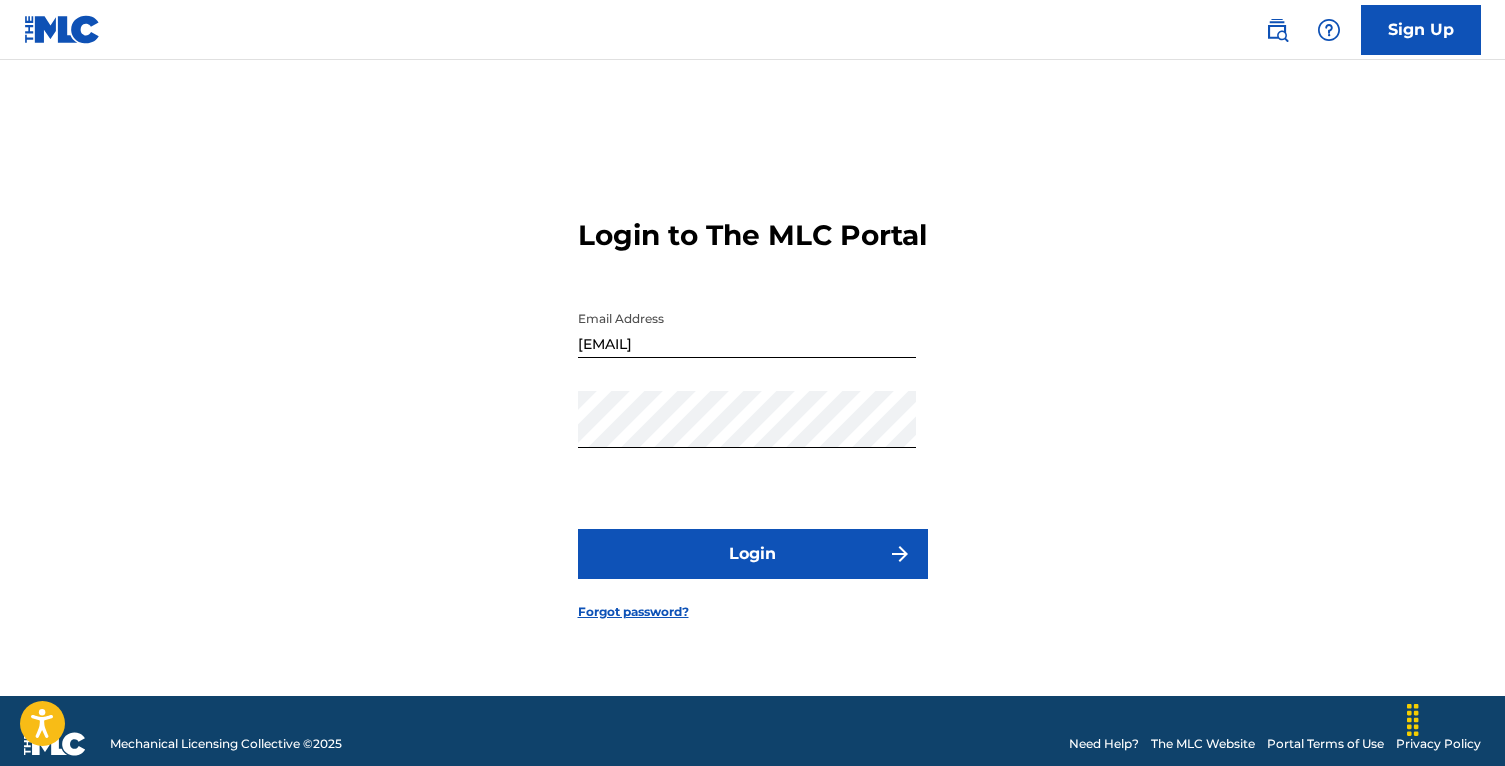click on "Login" at bounding box center (753, 554) 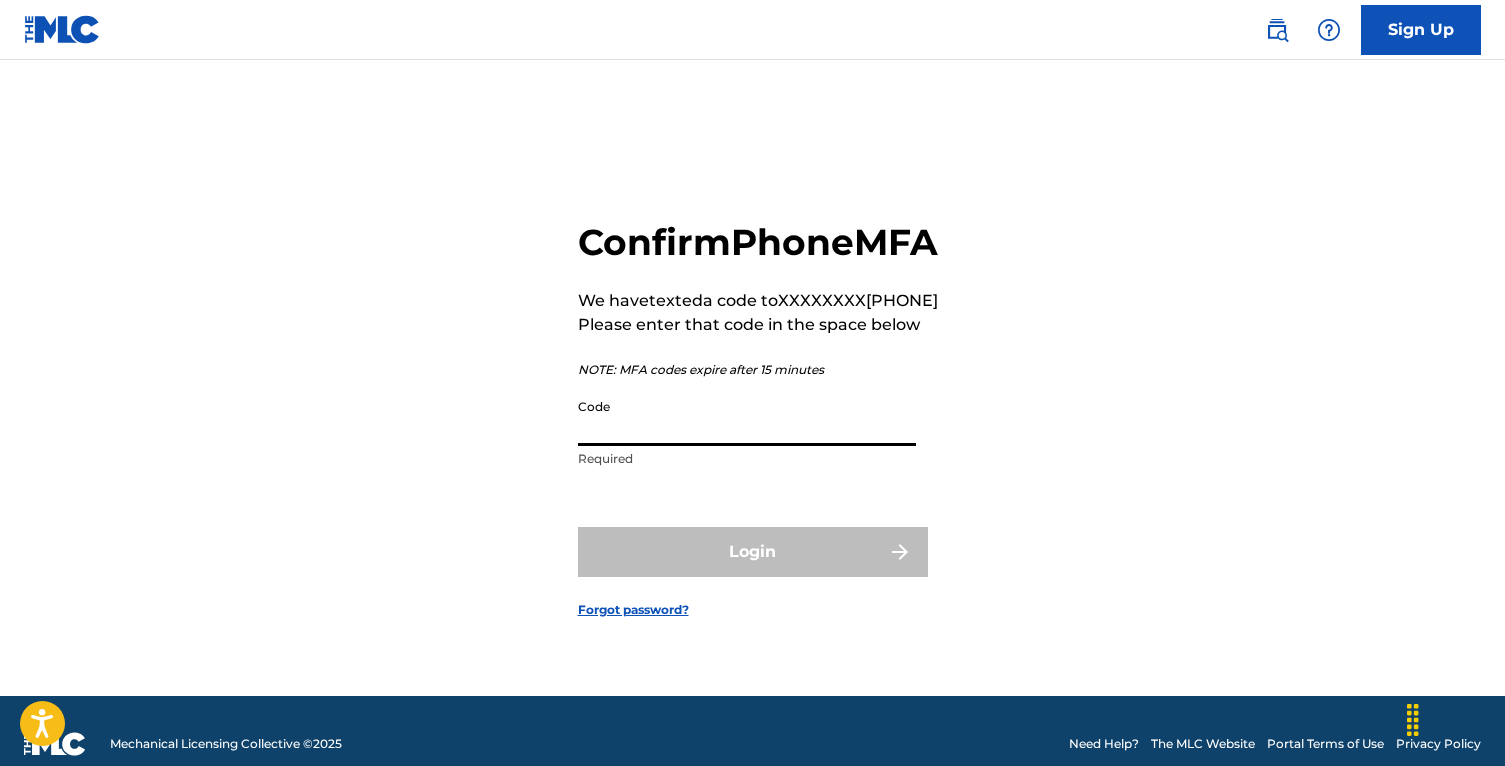 click on "Code" at bounding box center [747, 417] 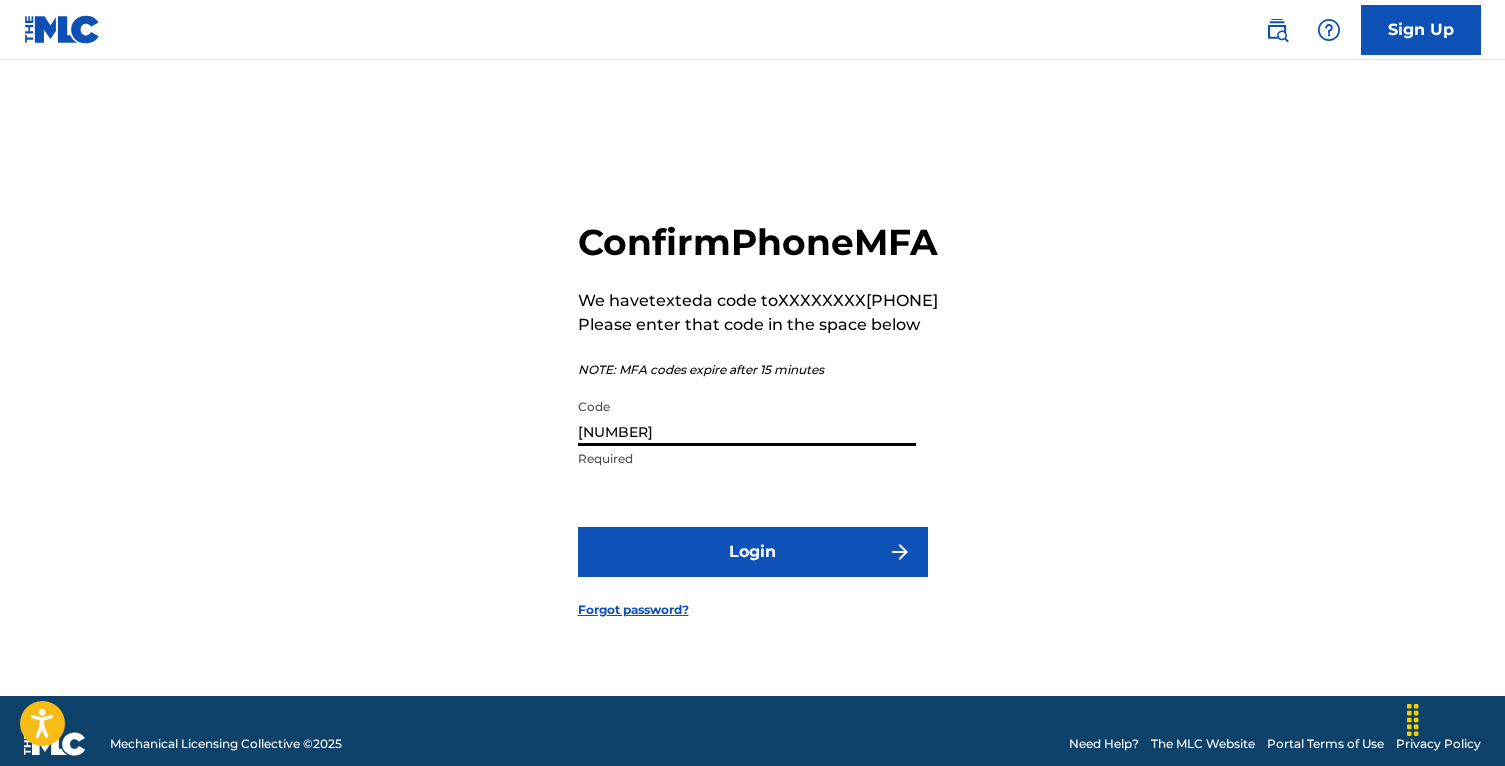 type on "668230" 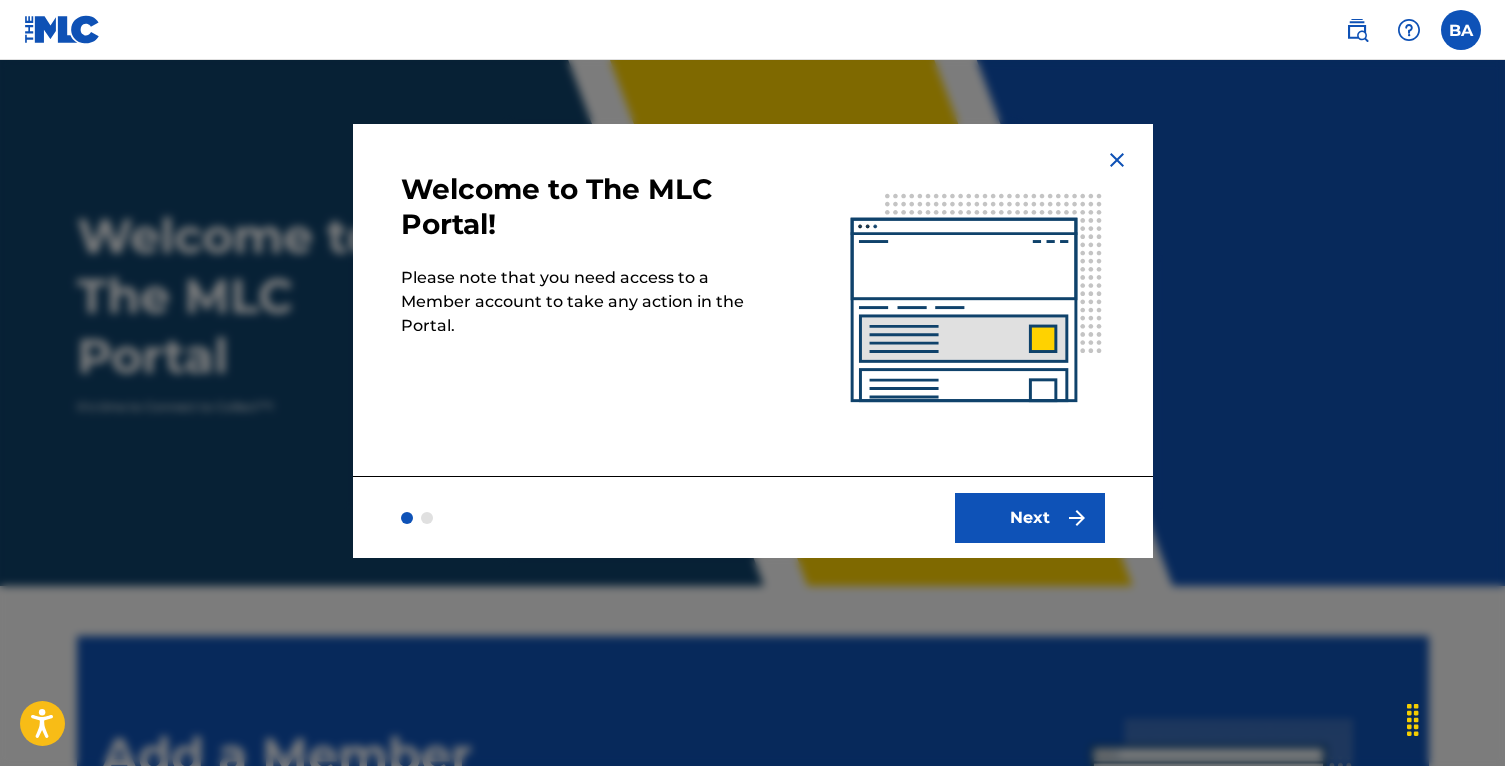 scroll, scrollTop: 0, scrollLeft: 0, axis: both 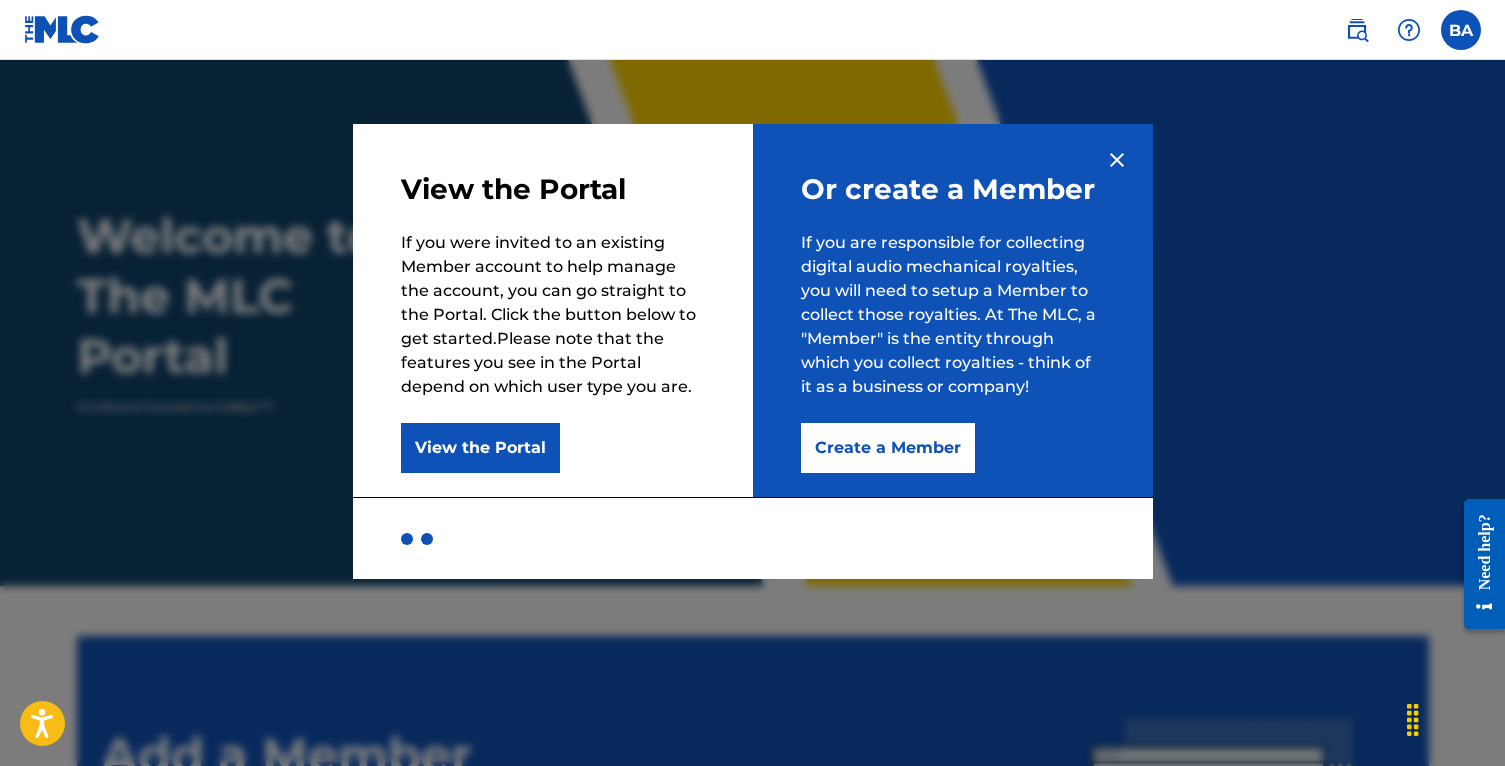 click on "View the Portal" at bounding box center [480, 448] 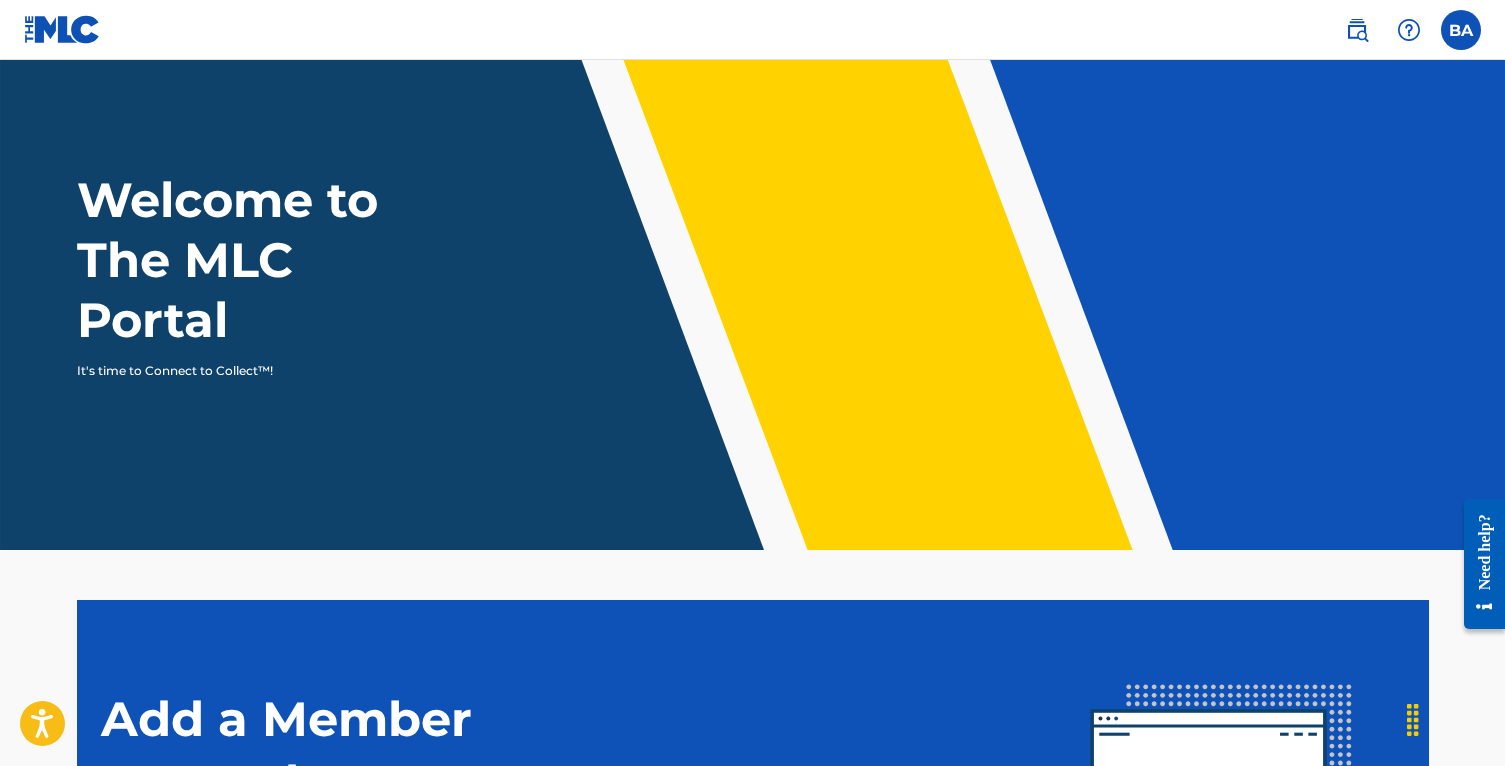 scroll, scrollTop: 0, scrollLeft: 0, axis: both 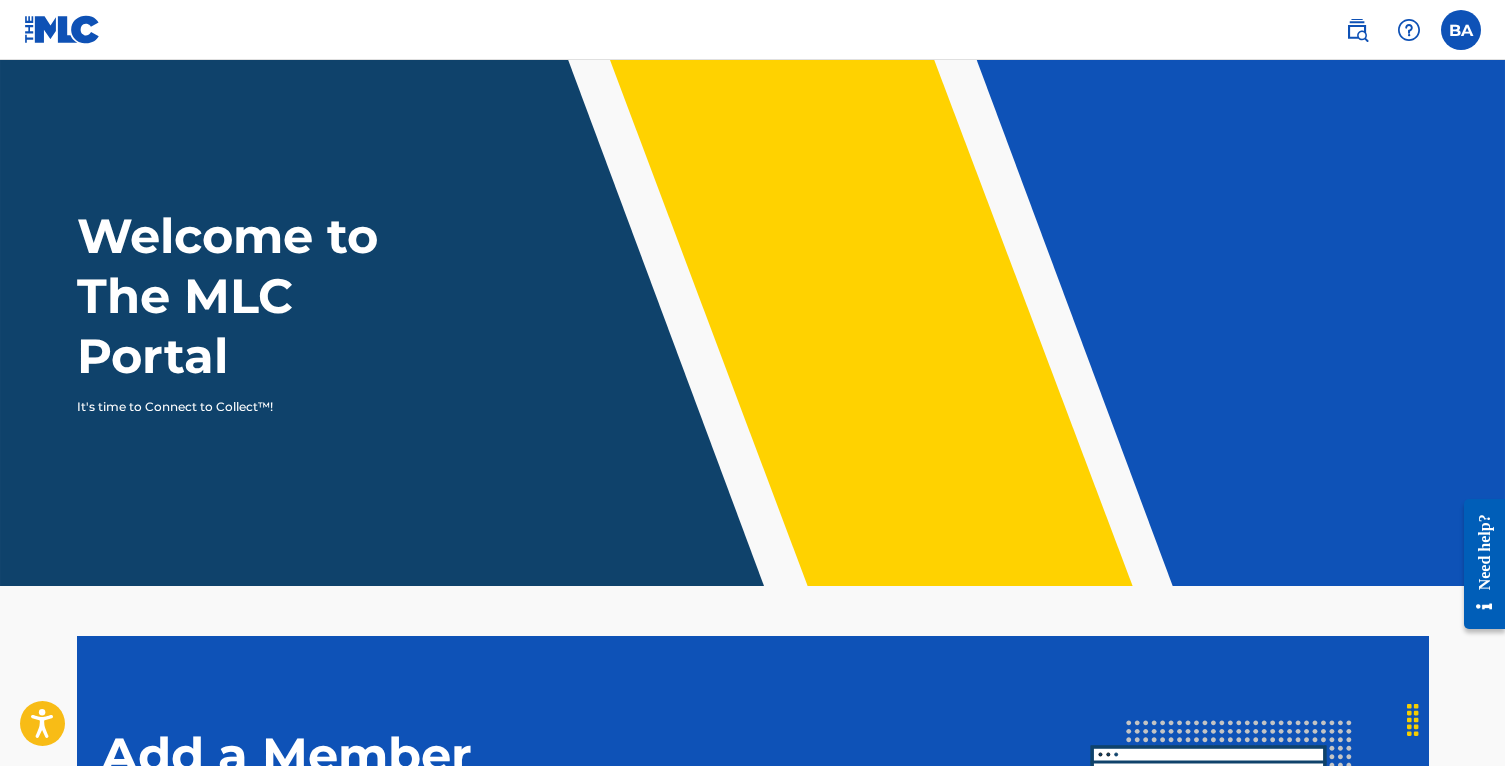 click on "Welcome to The MLC Portal It's time to Connect to Collect™!" at bounding box center (752, 323) 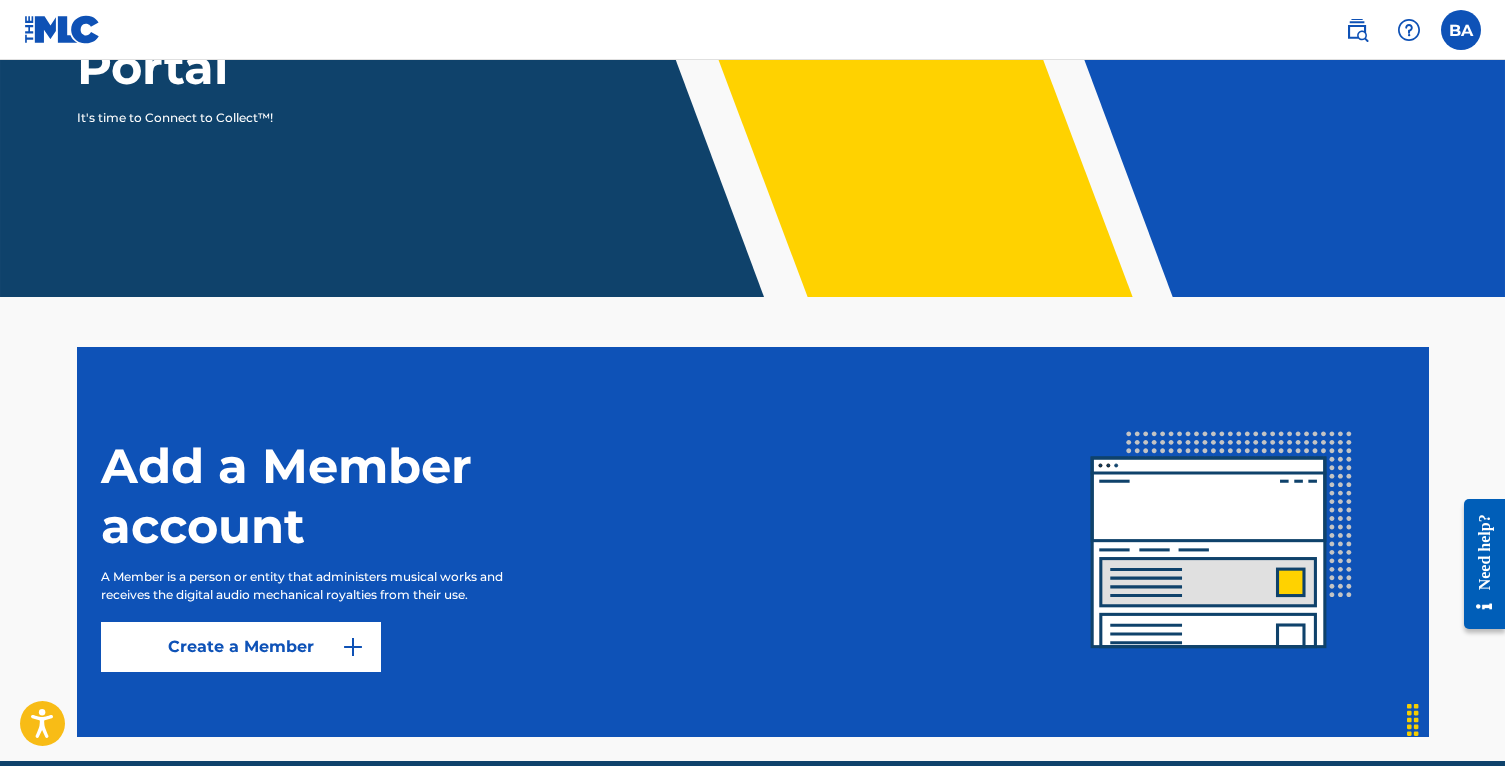 scroll, scrollTop: 380, scrollLeft: 0, axis: vertical 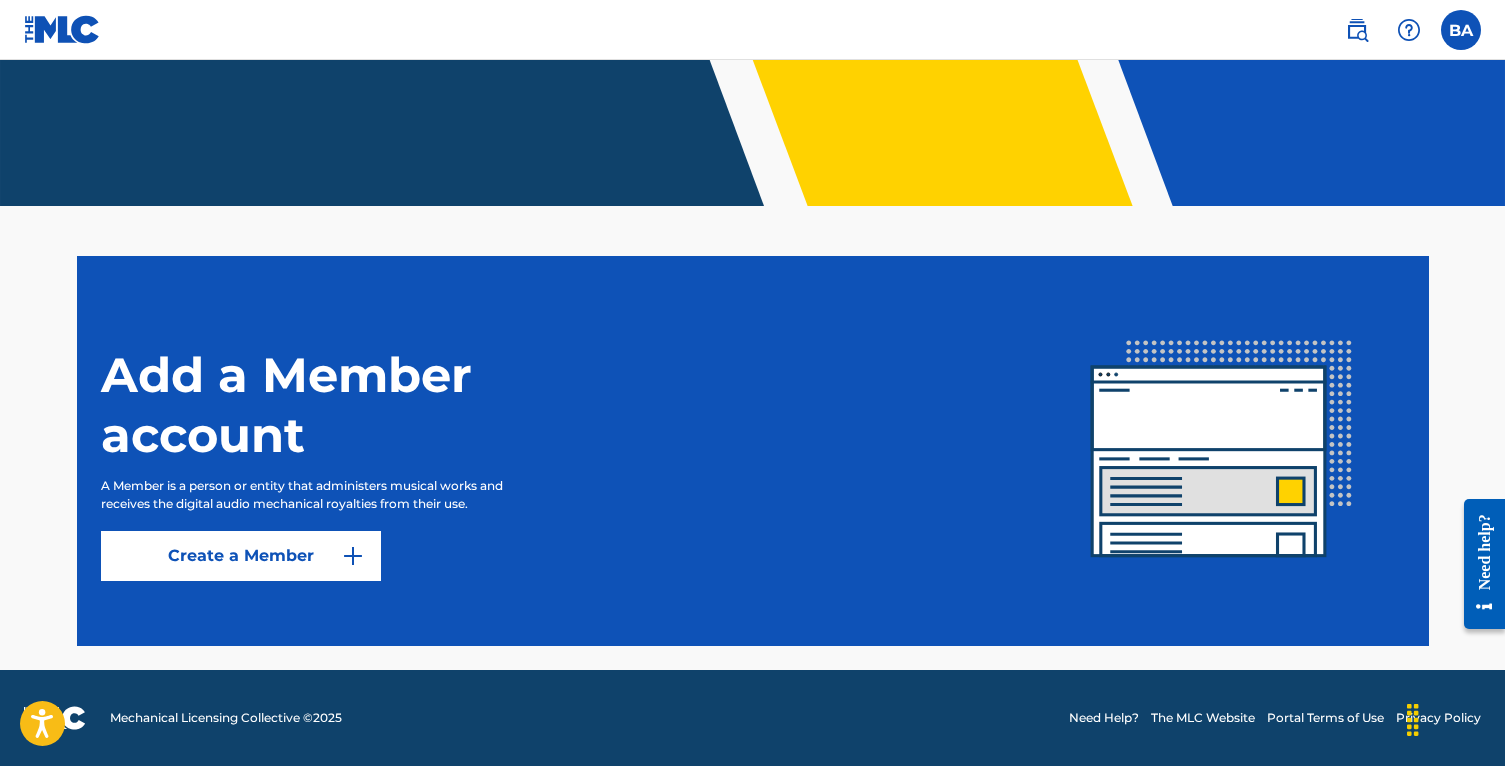 click on "Create a Member" at bounding box center [241, 556] 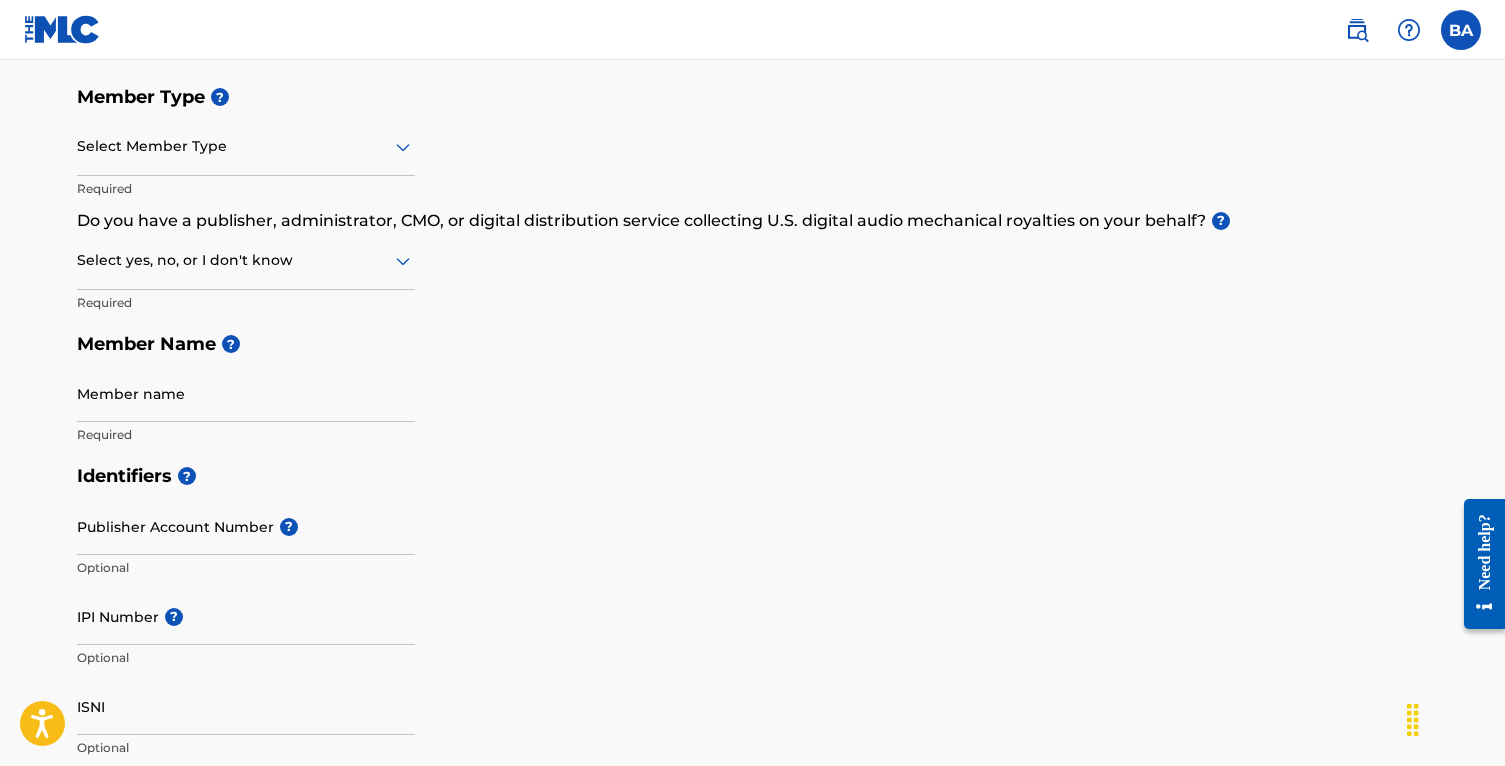 scroll, scrollTop: 0, scrollLeft: 0, axis: both 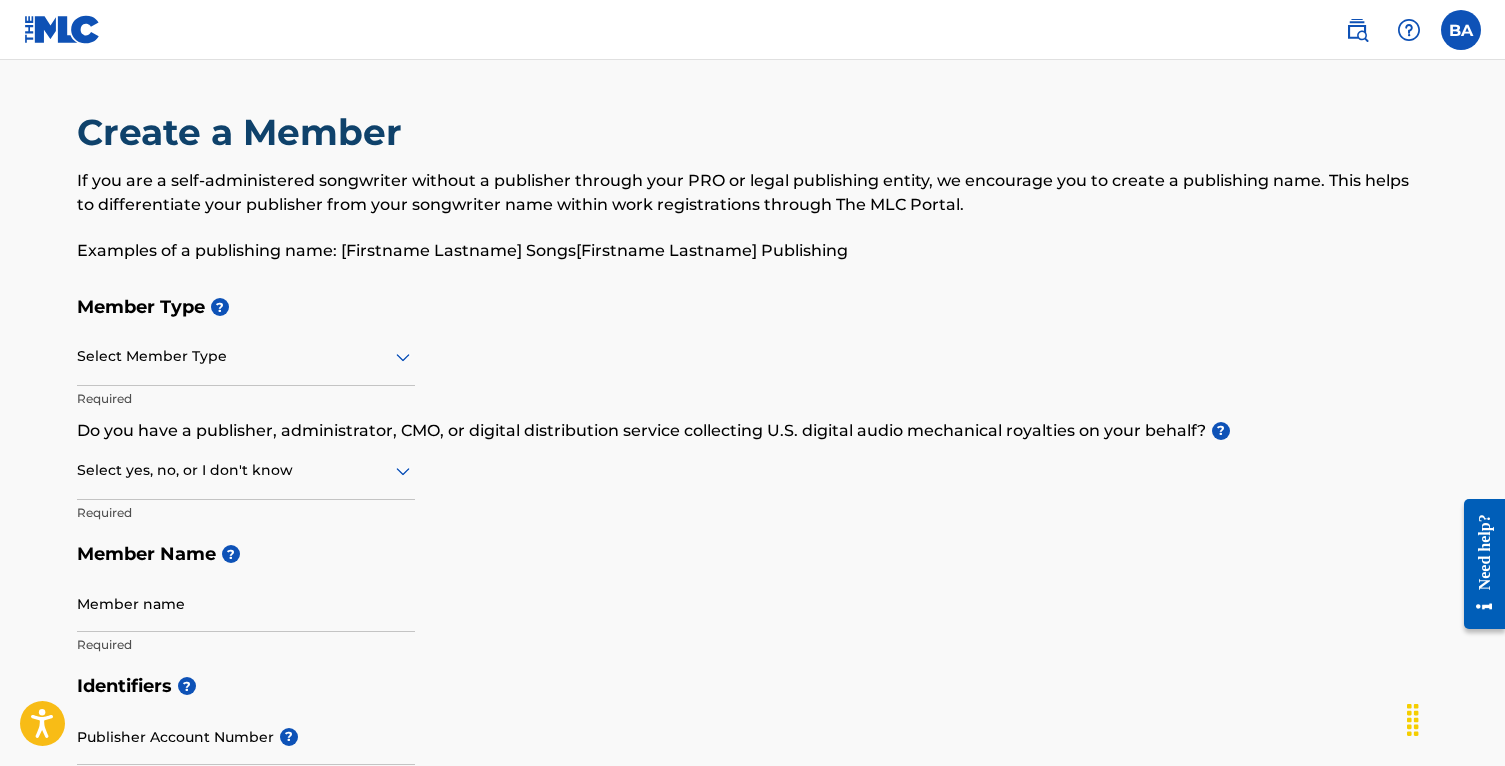 click at bounding box center [246, 356] 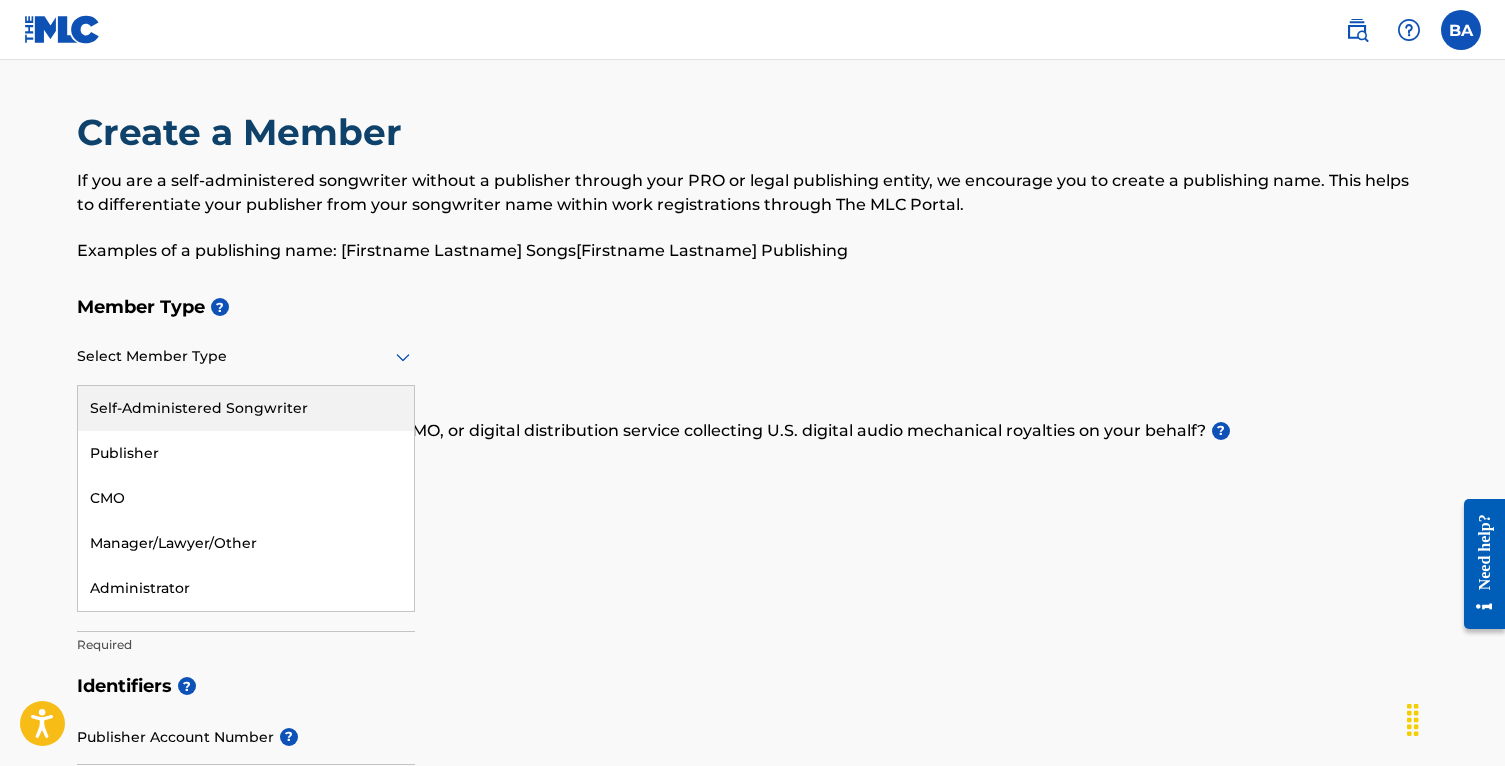 click on "Self-Administered Songwriter" at bounding box center (246, 408) 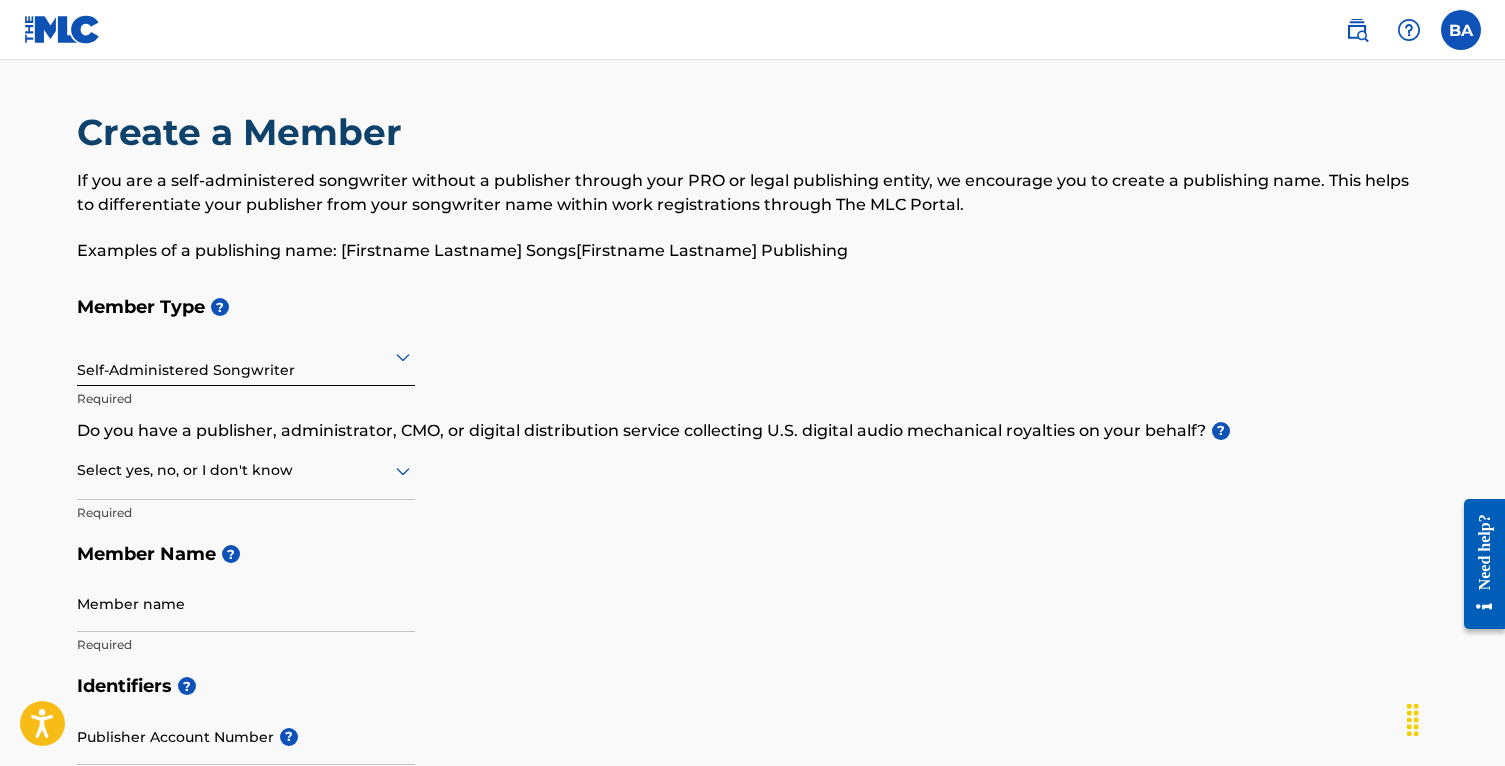 click at bounding box center (246, 470) 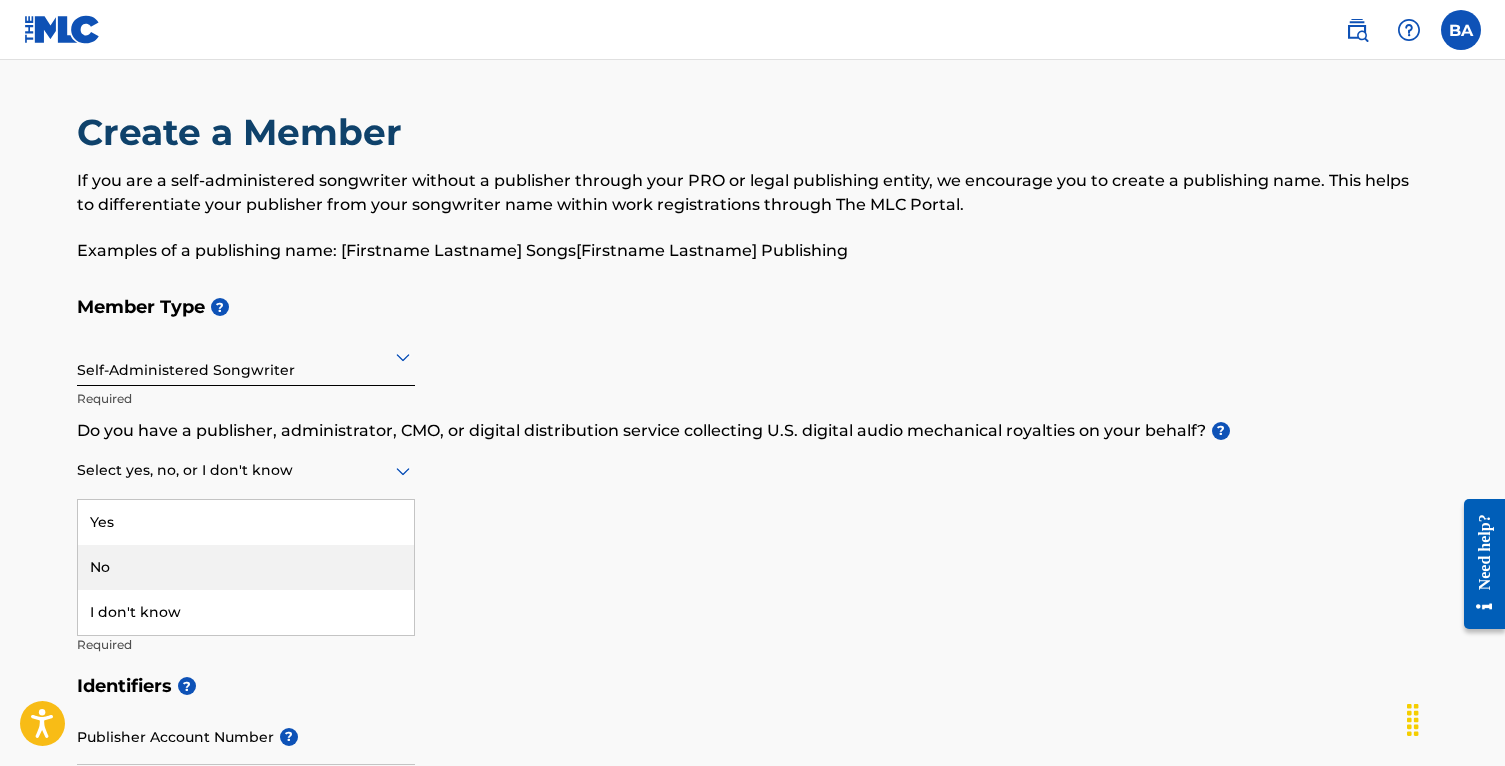 click on "No" at bounding box center (246, 567) 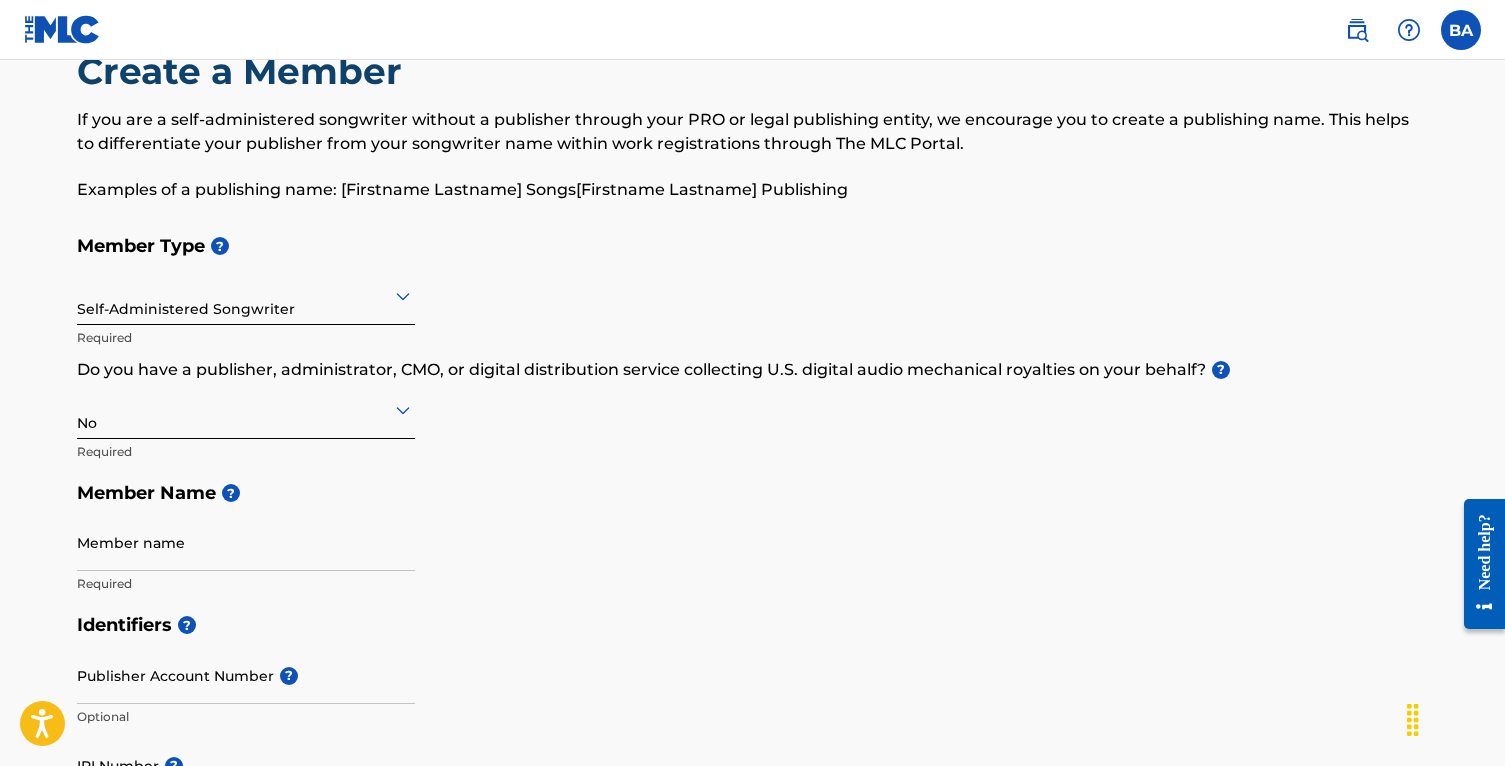scroll, scrollTop: 95, scrollLeft: 0, axis: vertical 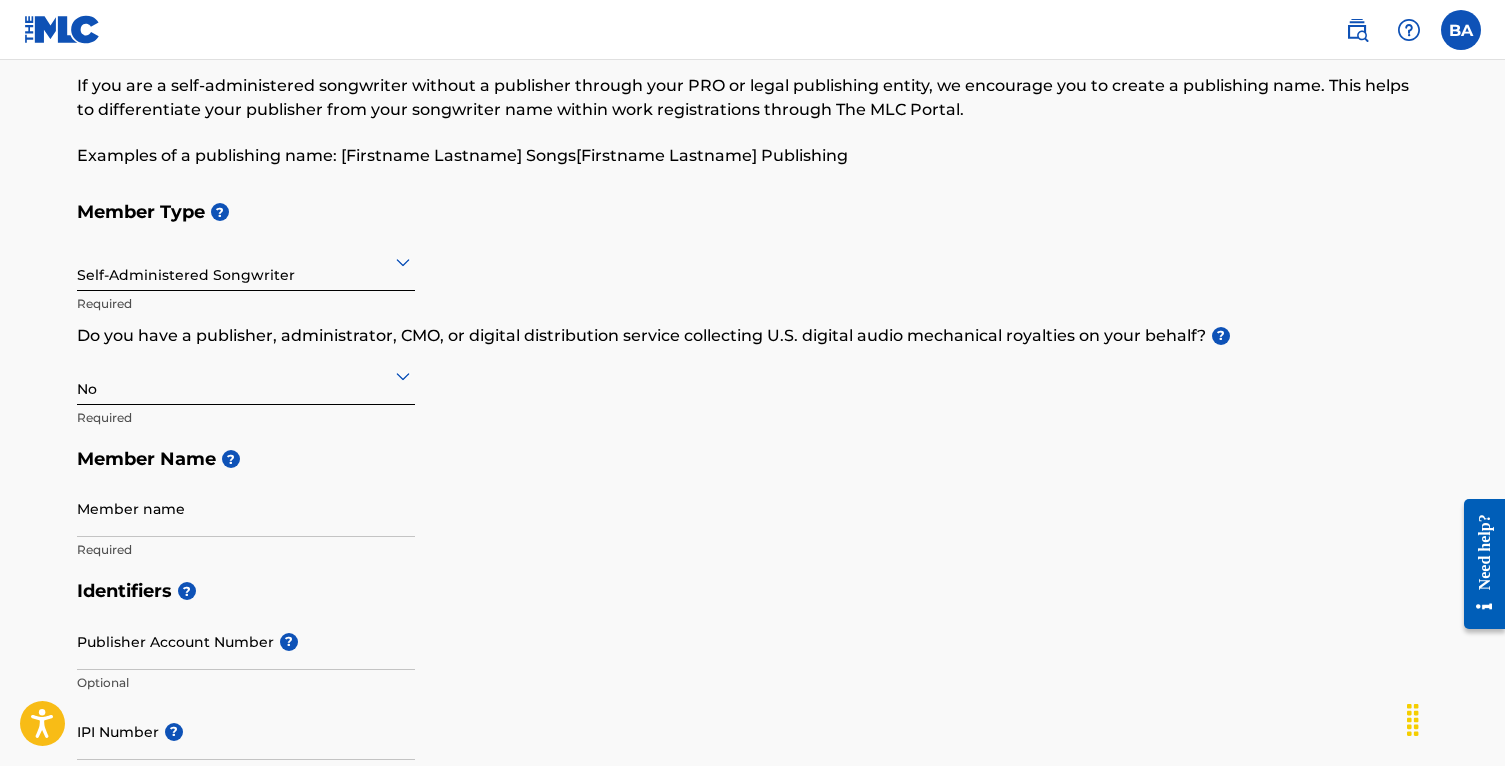 click on "Member name" at bounding box center [246, 508] 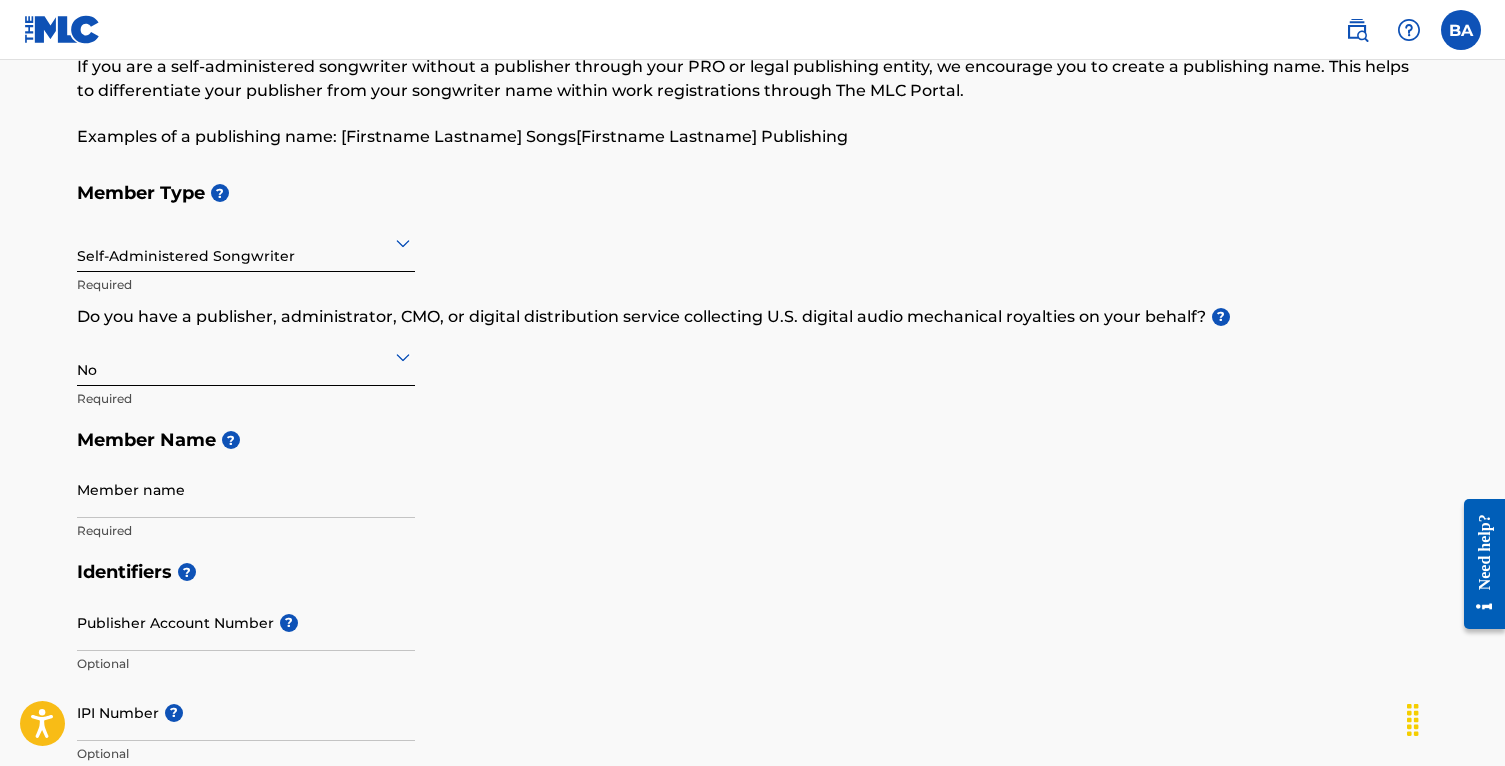scroll, scrollTop: 143, scrollLeft: 0, axis: vertical 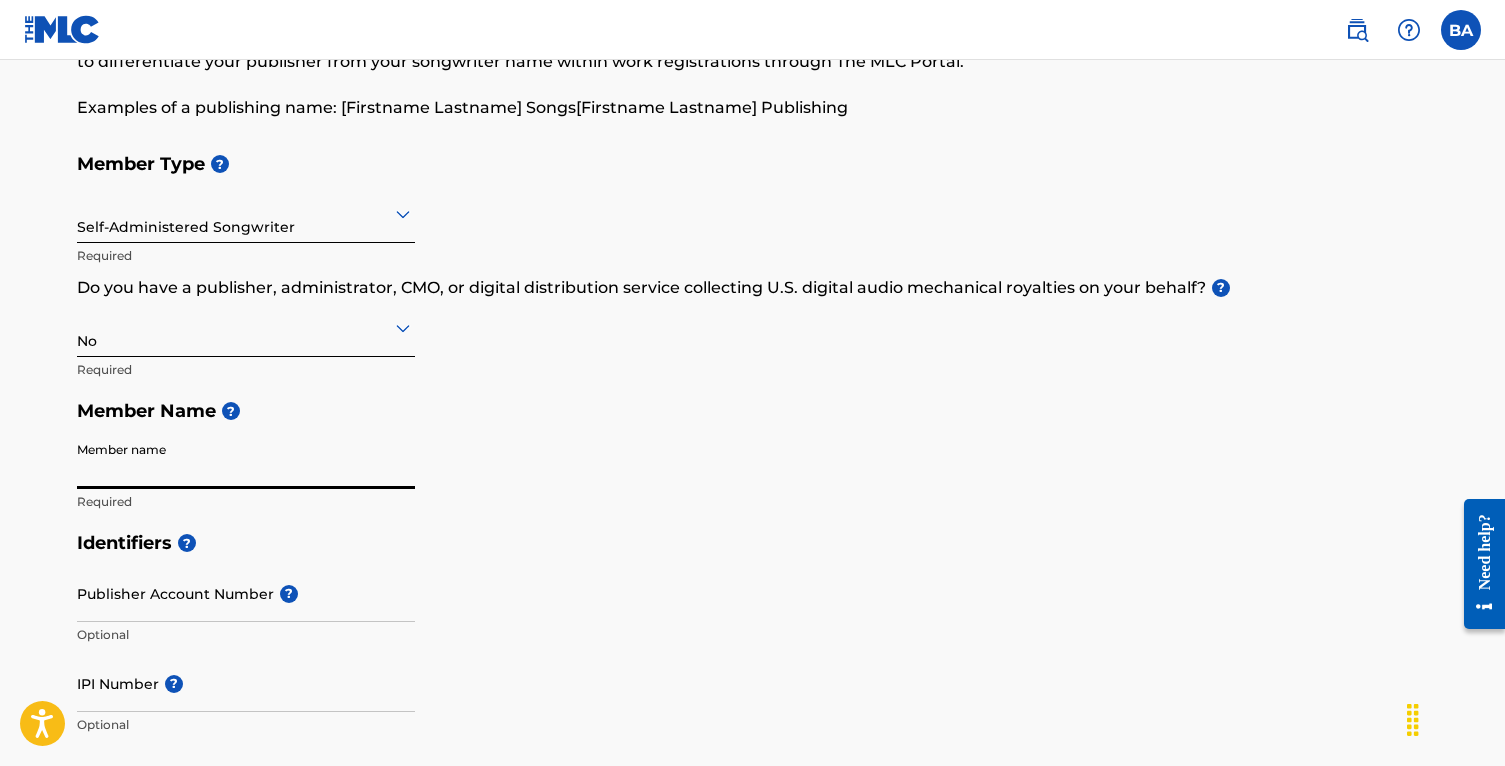 click on "Member name" at bounding box center [246, 460] 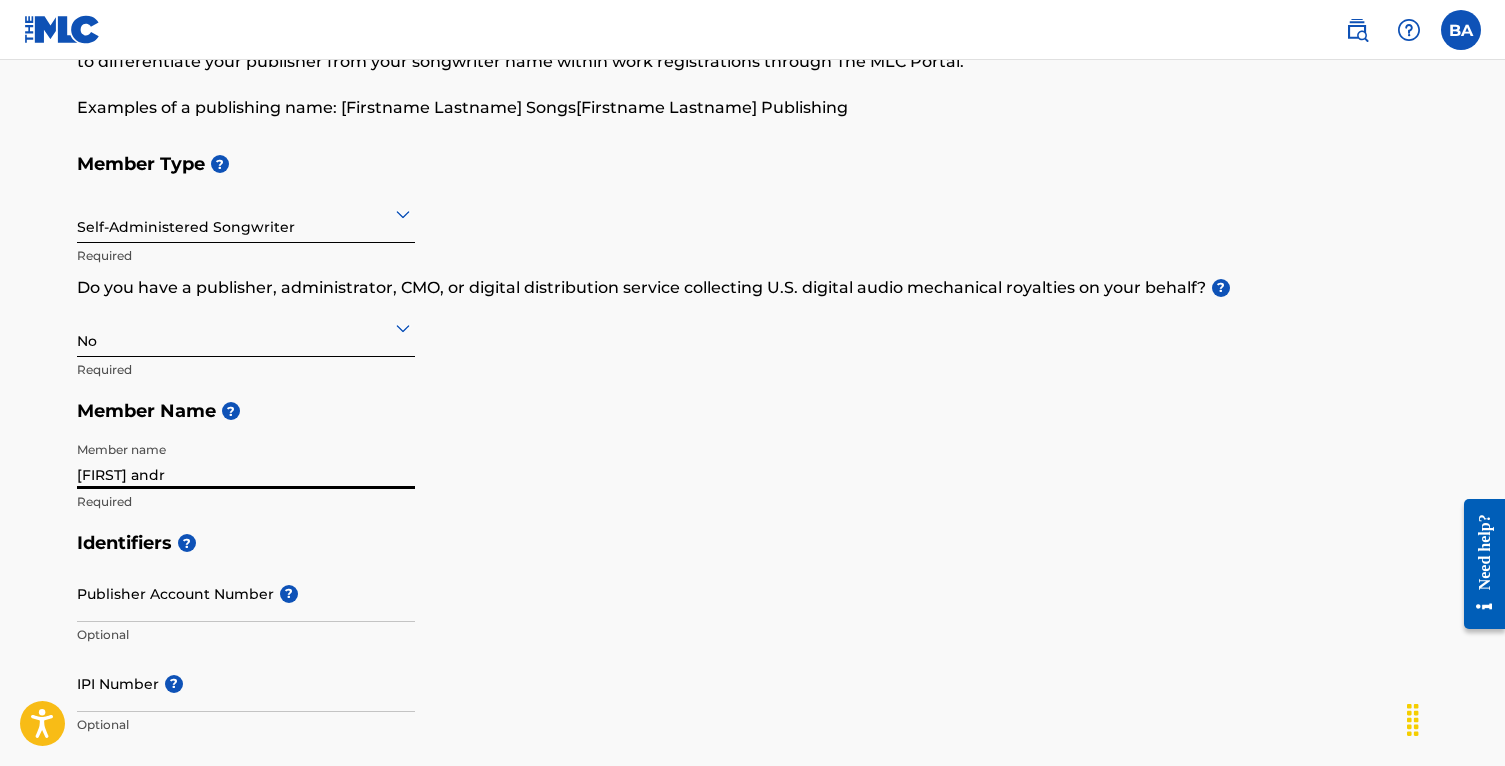 type on "evan andr" 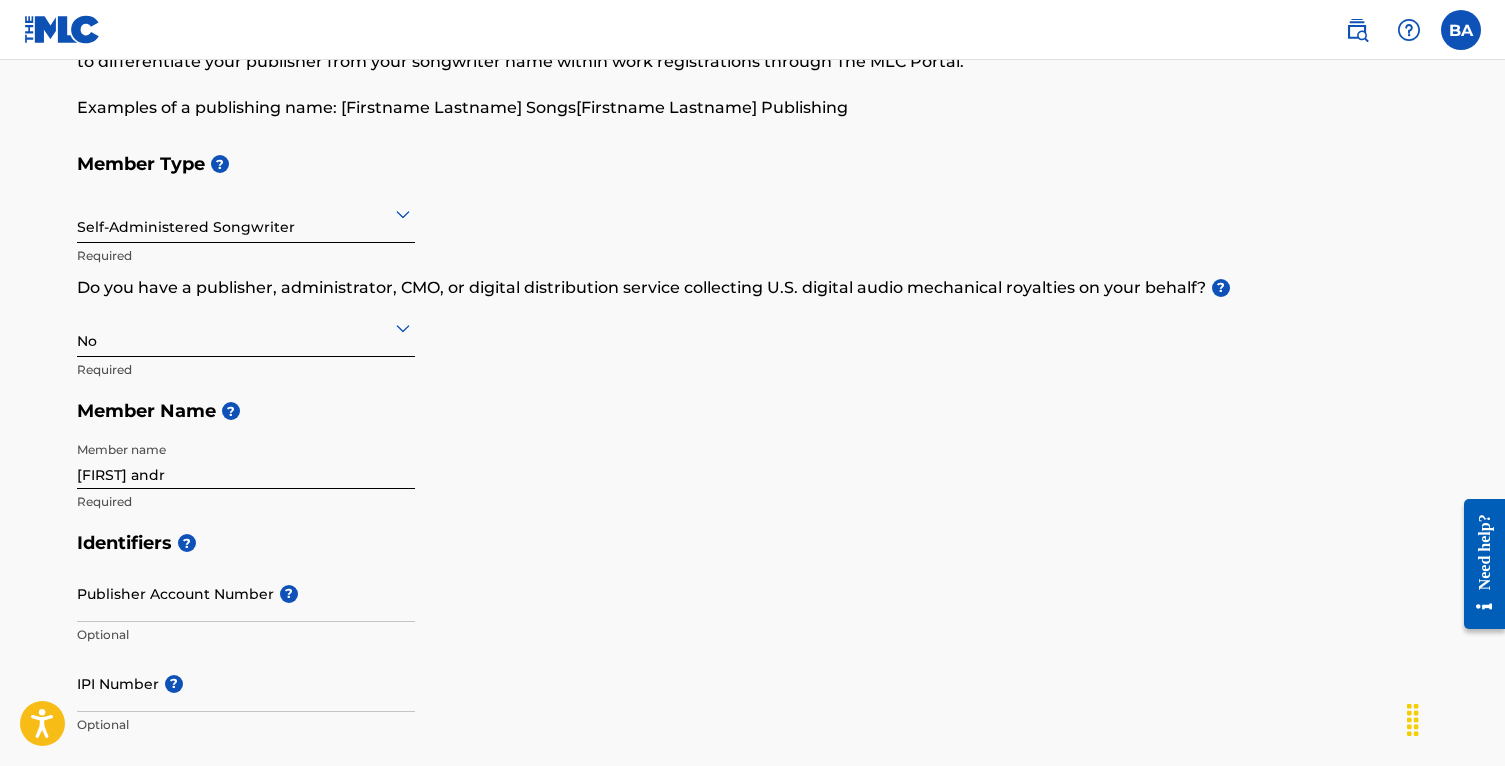 click on "Create a Member If you are a self-administered songwriter without a publisher through your PRO or legal publishing entity, we encourage you to create a publishing name. This helps to differentiate your publisher from your songwriter name within work registrations through The MLC Portal. Examples of a publishing name: [Firstname Lastname] Songs[Firstname Lastname] Publishing Member Type ? Self-Administered Songwriter Required Do you have a publisher, administrator, CMO, or digital distribution service collecting U.S. digital audio mechanical royalties on your behalf? ? No Required Member Name ? Member name evan andr Required Identifiers ? Publisher Account Number ? Optional IPI Number ? Optional ISNI Optional Member Address ? Use my existing user account details Street Address Required Unit Number Optional Attention Optional City / Town Required Country Required State / Province Optional ZIP / Postal Code Optional Member Contact Phone Number Country Country Required Area Number Required Email Required Accept" at bounding box center [752, 815] 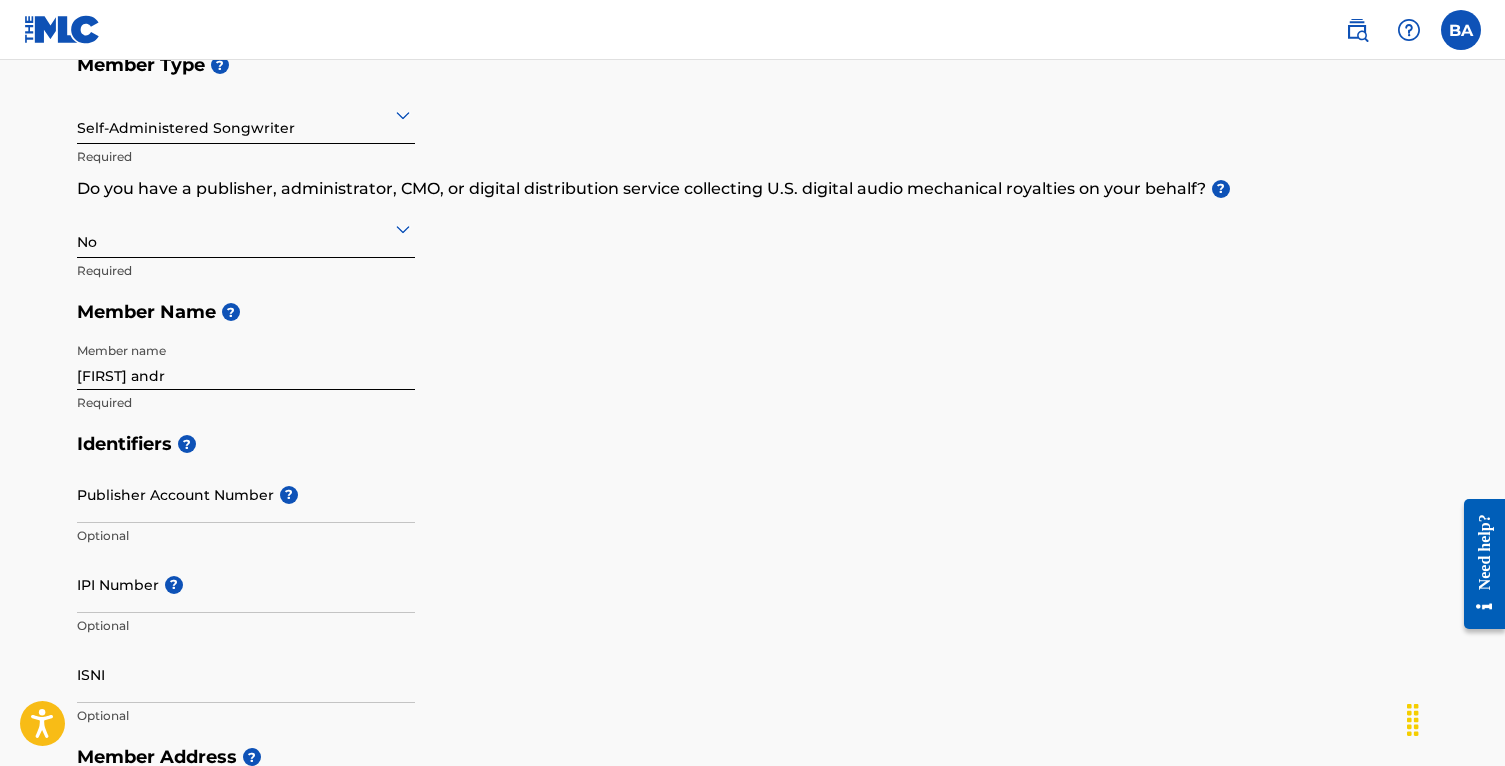 scroll, scrollTop: 272, scrollLeft: 0, axis: vertical 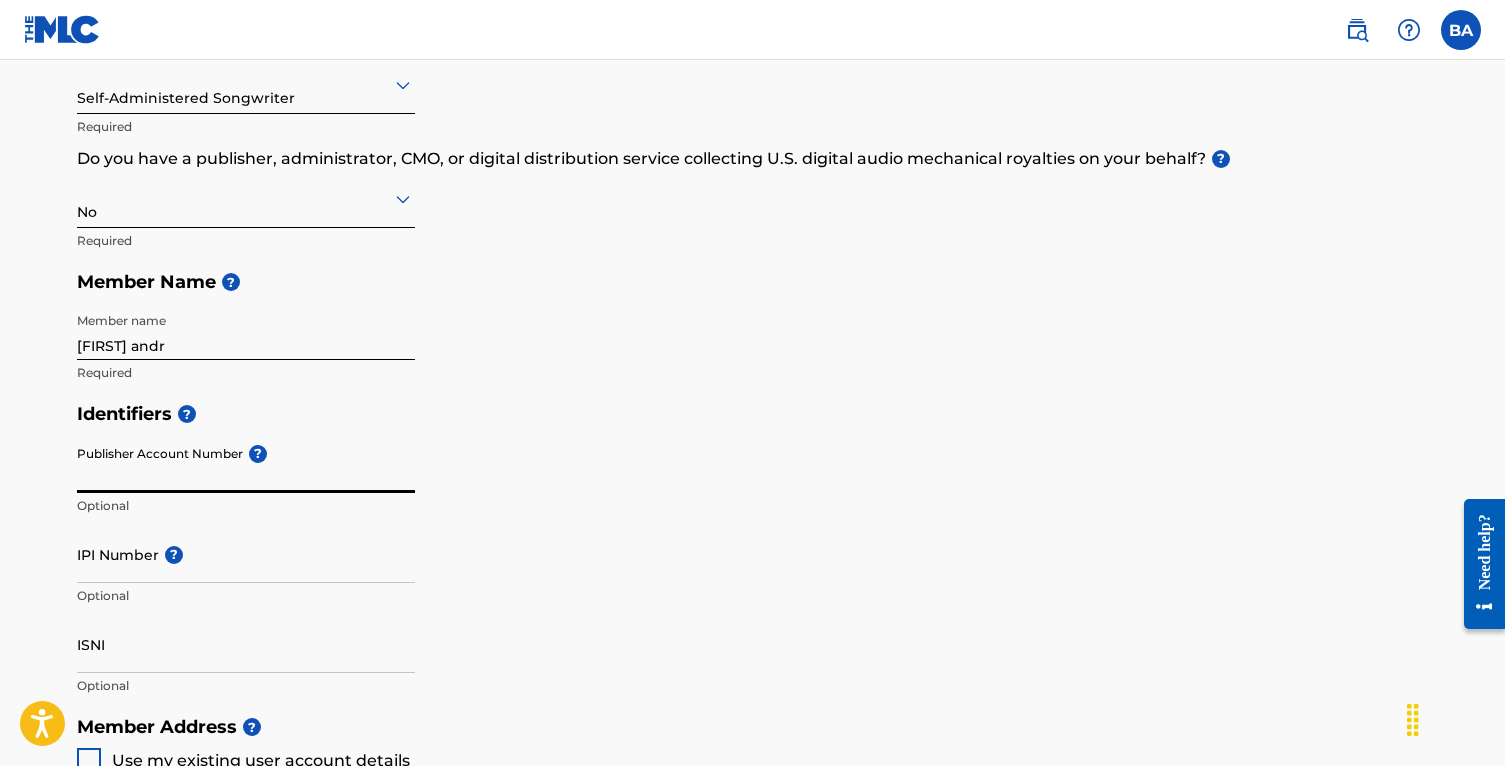 click on "Publisher Account Number ?" at bounding box center (246, 464) 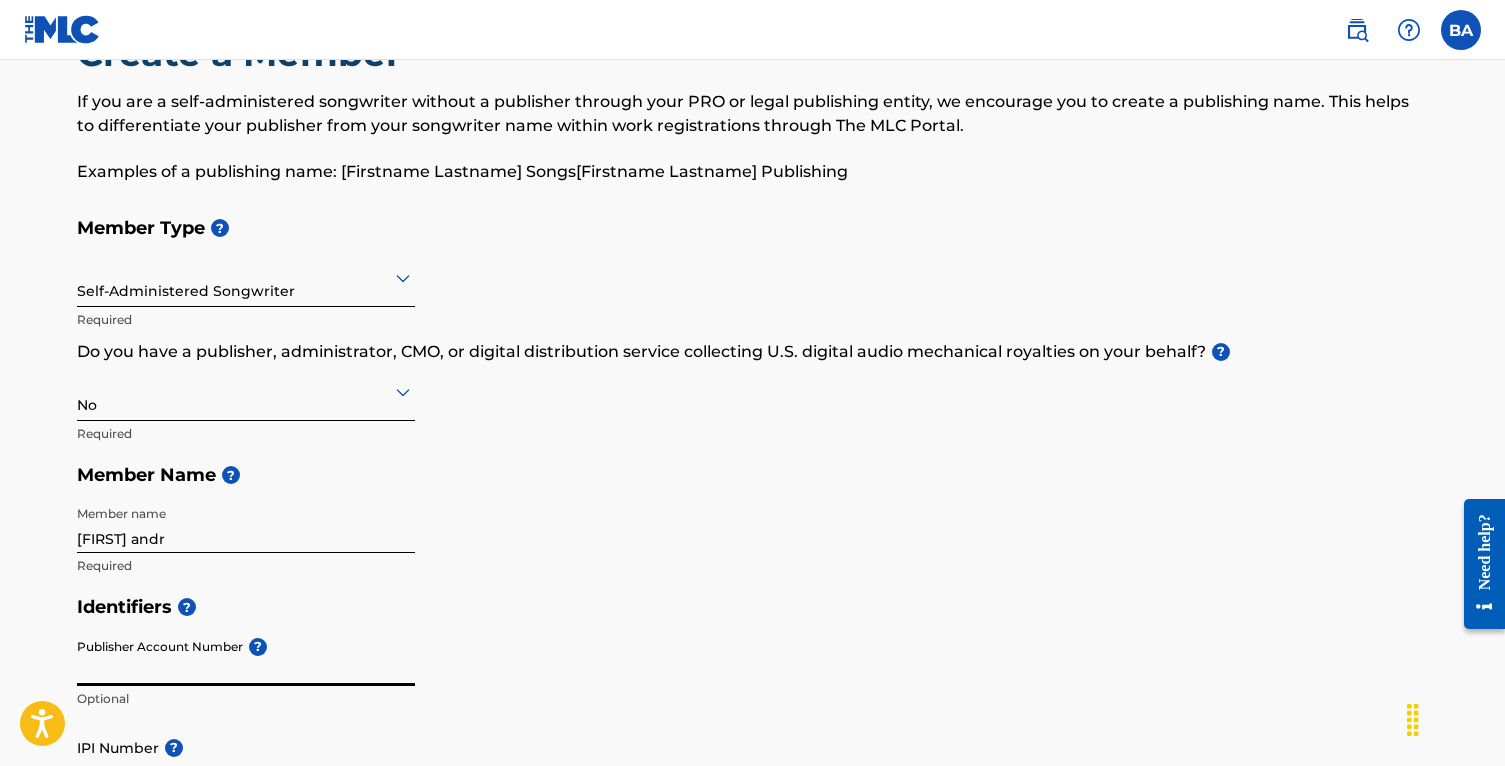 scroll, scrollTop: 0, scrollLeft: 0, axis: both 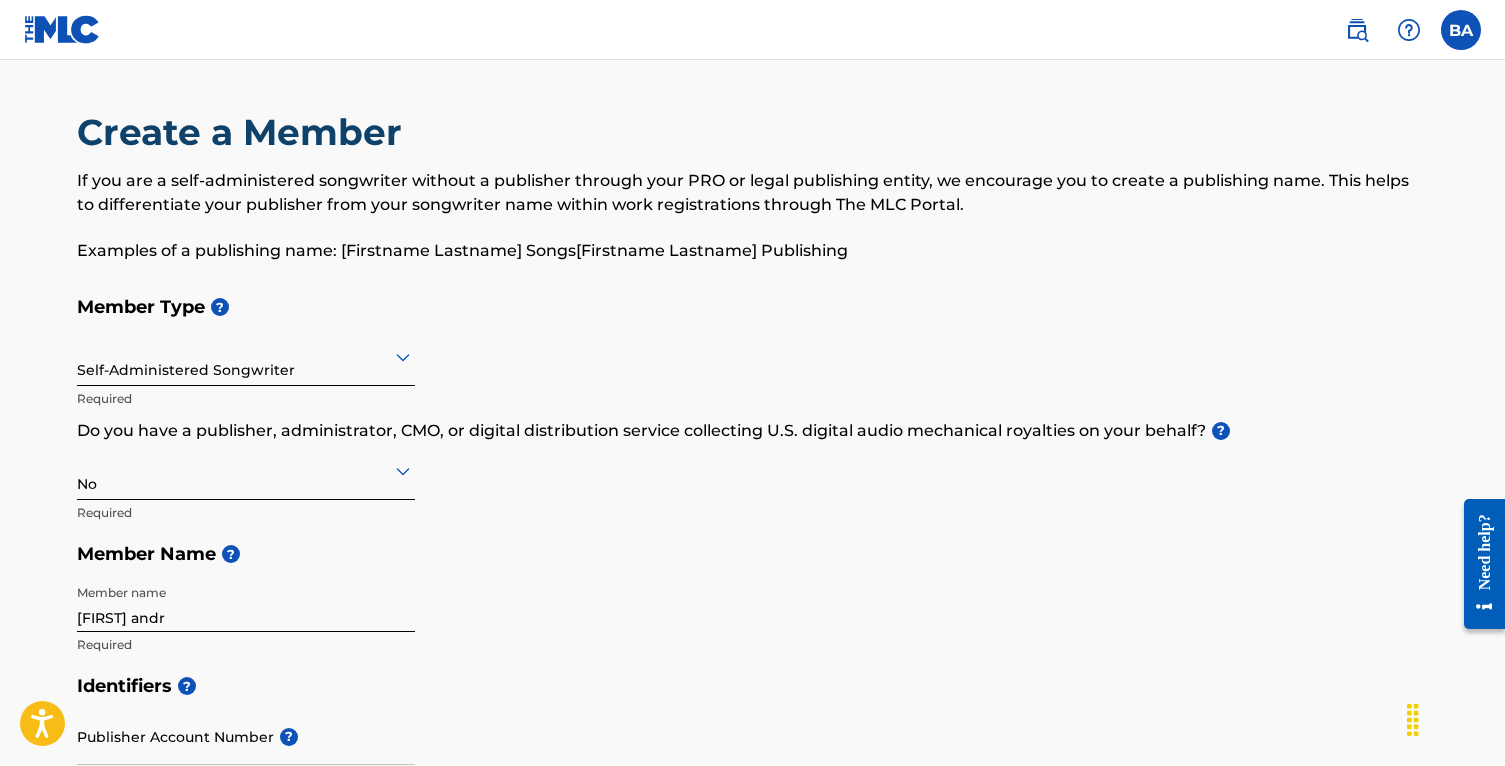 click at bounding box center [1461, 30] 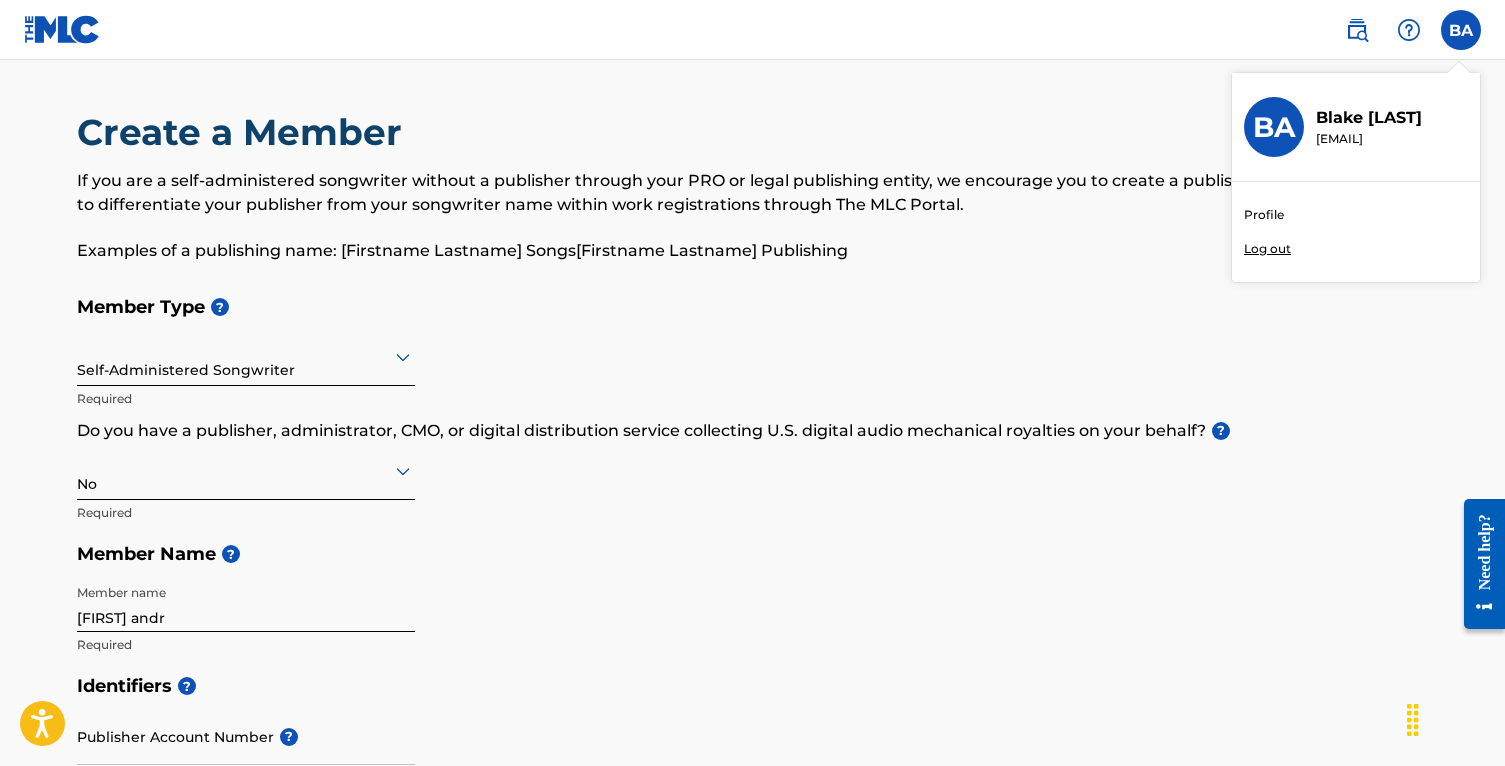 click on "BA BA Blake   Anderton blakeeanderton@gmail.com Profile Log out" at bounding box center (1461, 30) 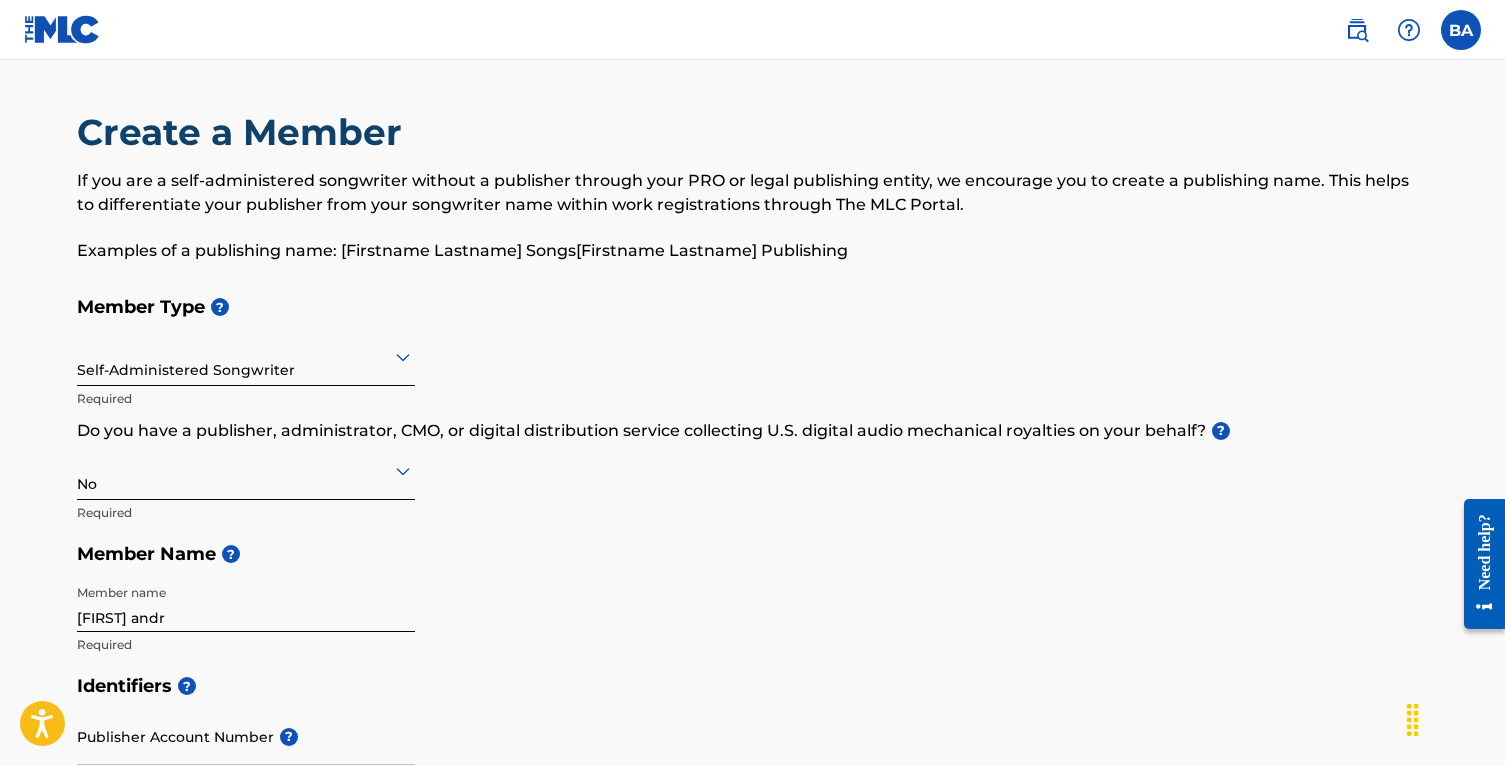 click at bounding box center (1461, 30) 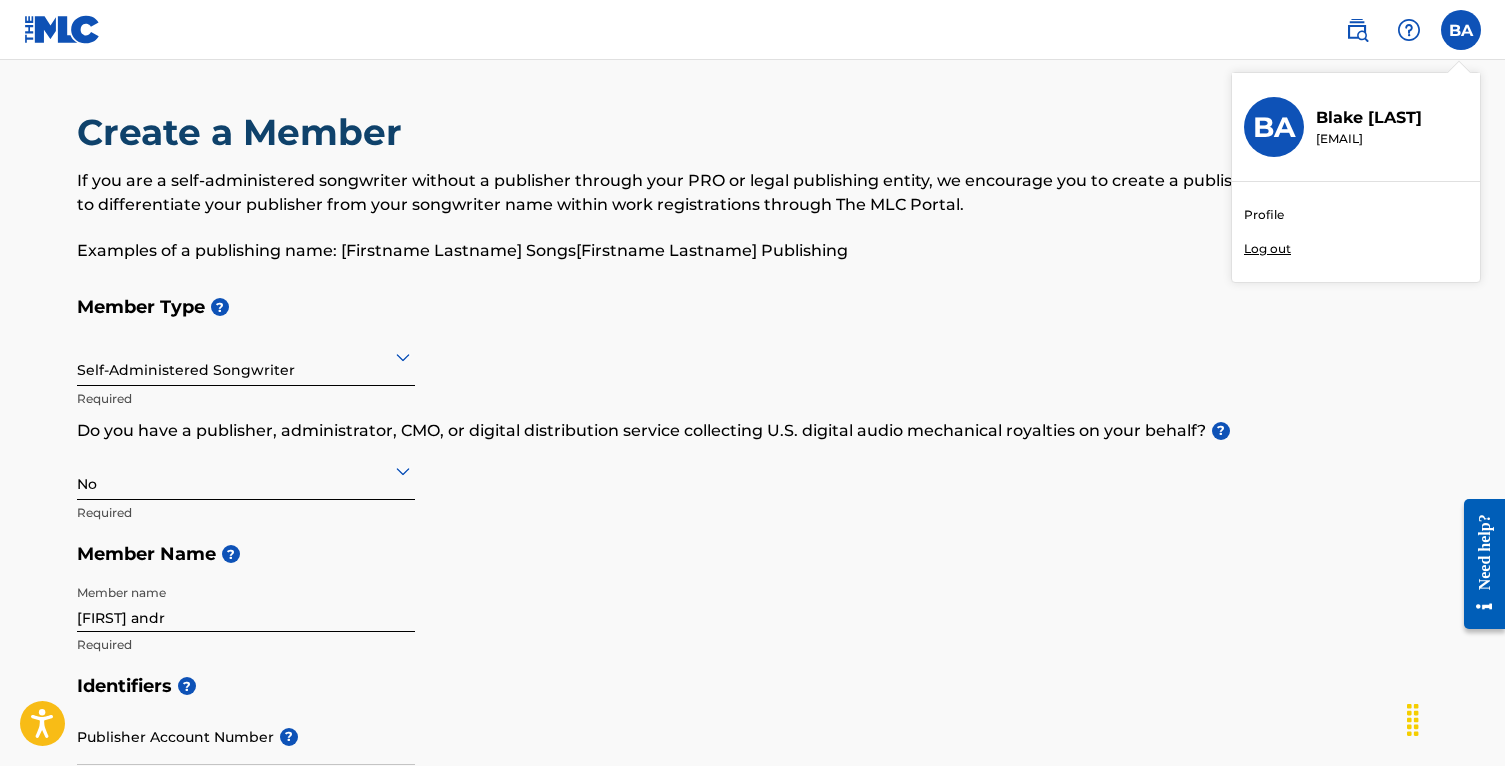 click on "BA BA Blake   Anderton blakeeanderton@gmail.com Profile Log out" at bounding box center [1461, 30] 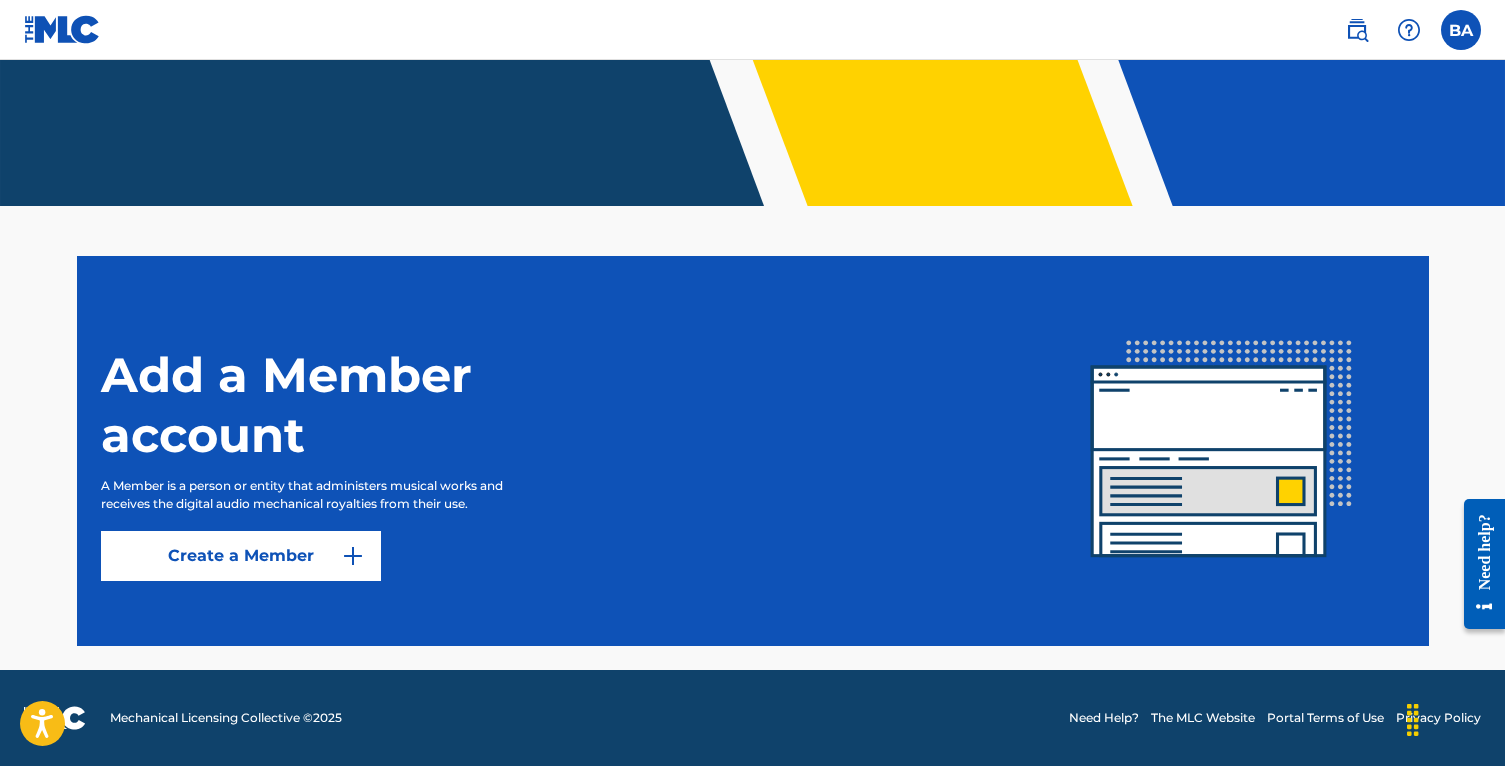 scroll, scrollTop: 0, scrollLeft: 0, axis: both 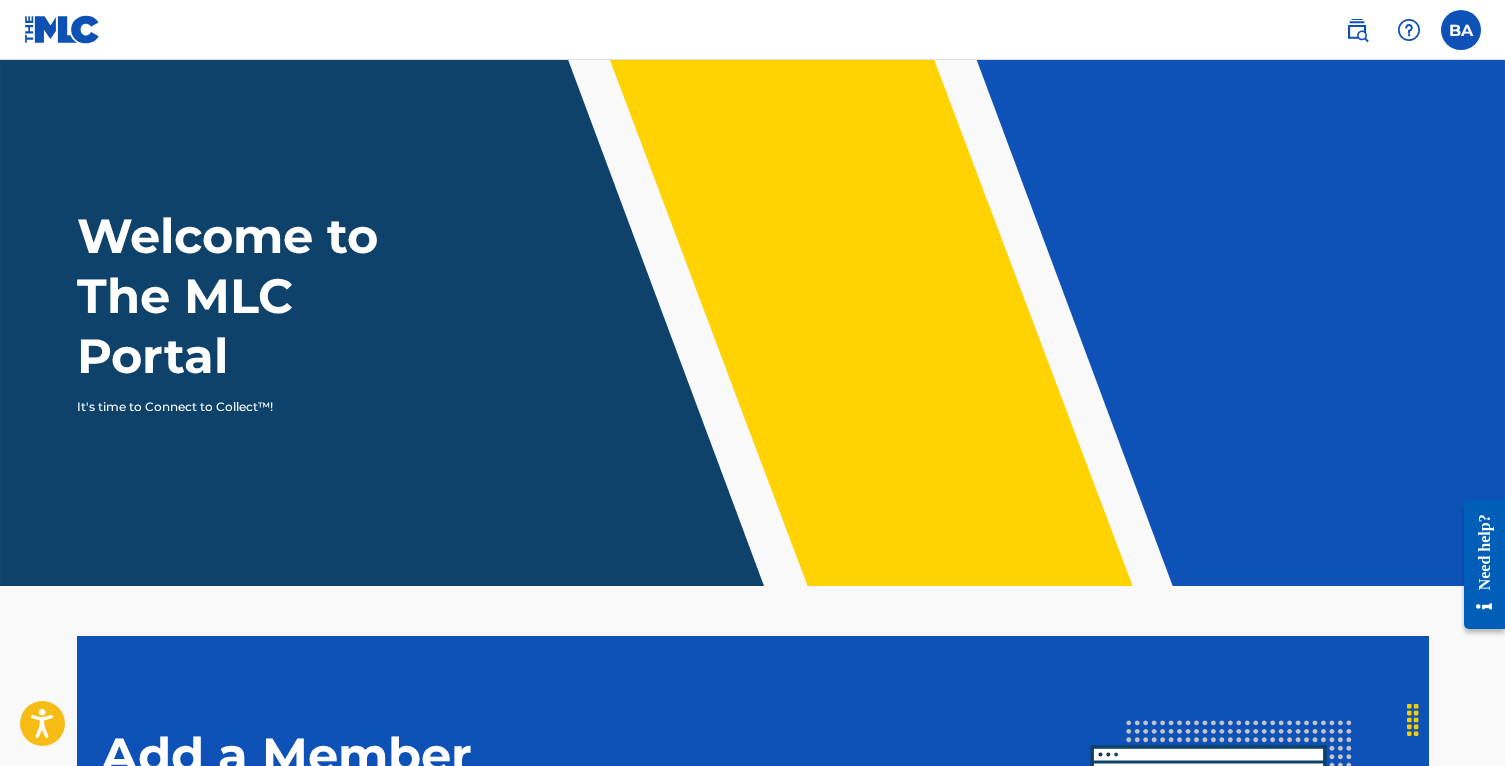 click at bounding box center [1461, 30] 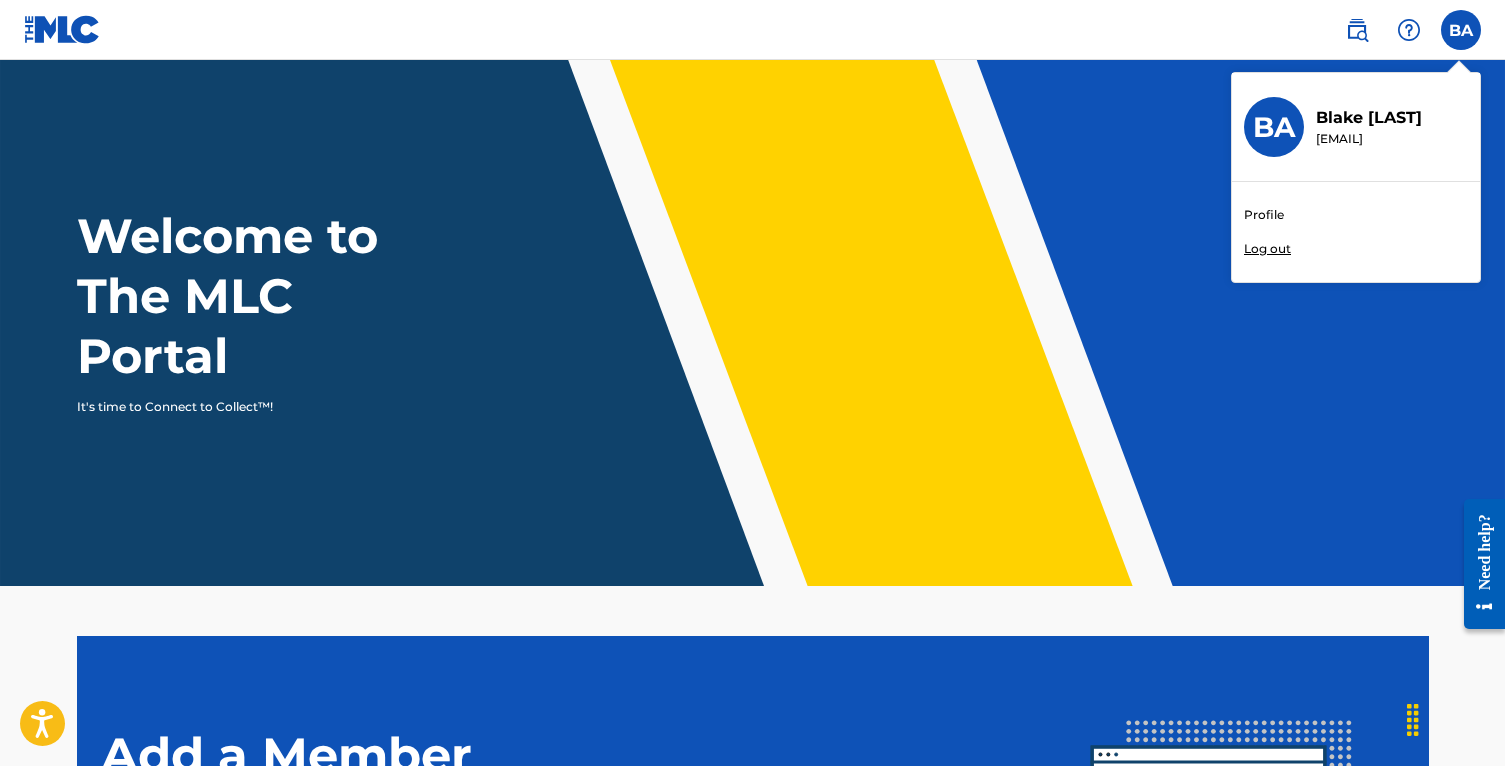 click on "Profile" at bounding box center (1264, 215) 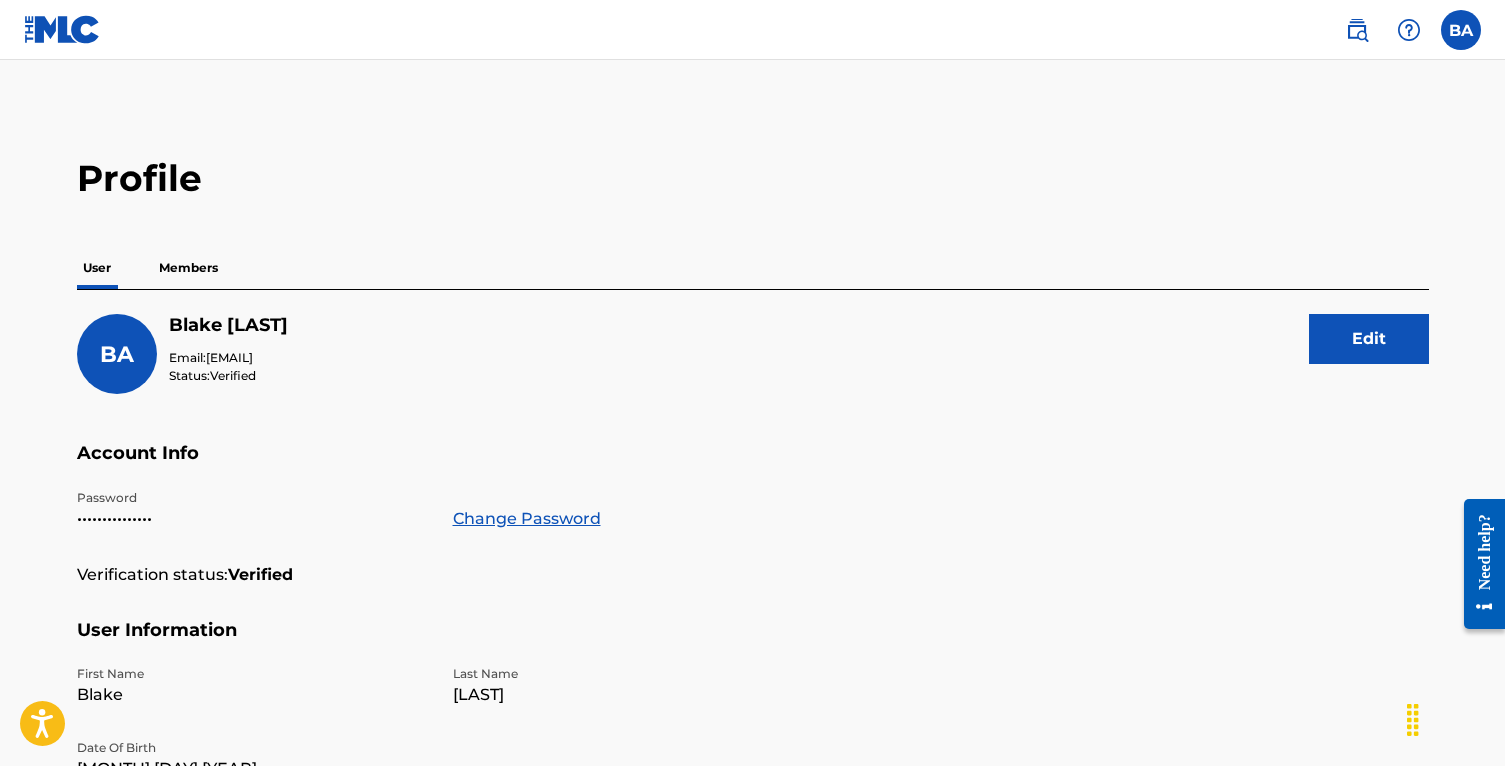 click on "Members" at bounding box center [188, 268] 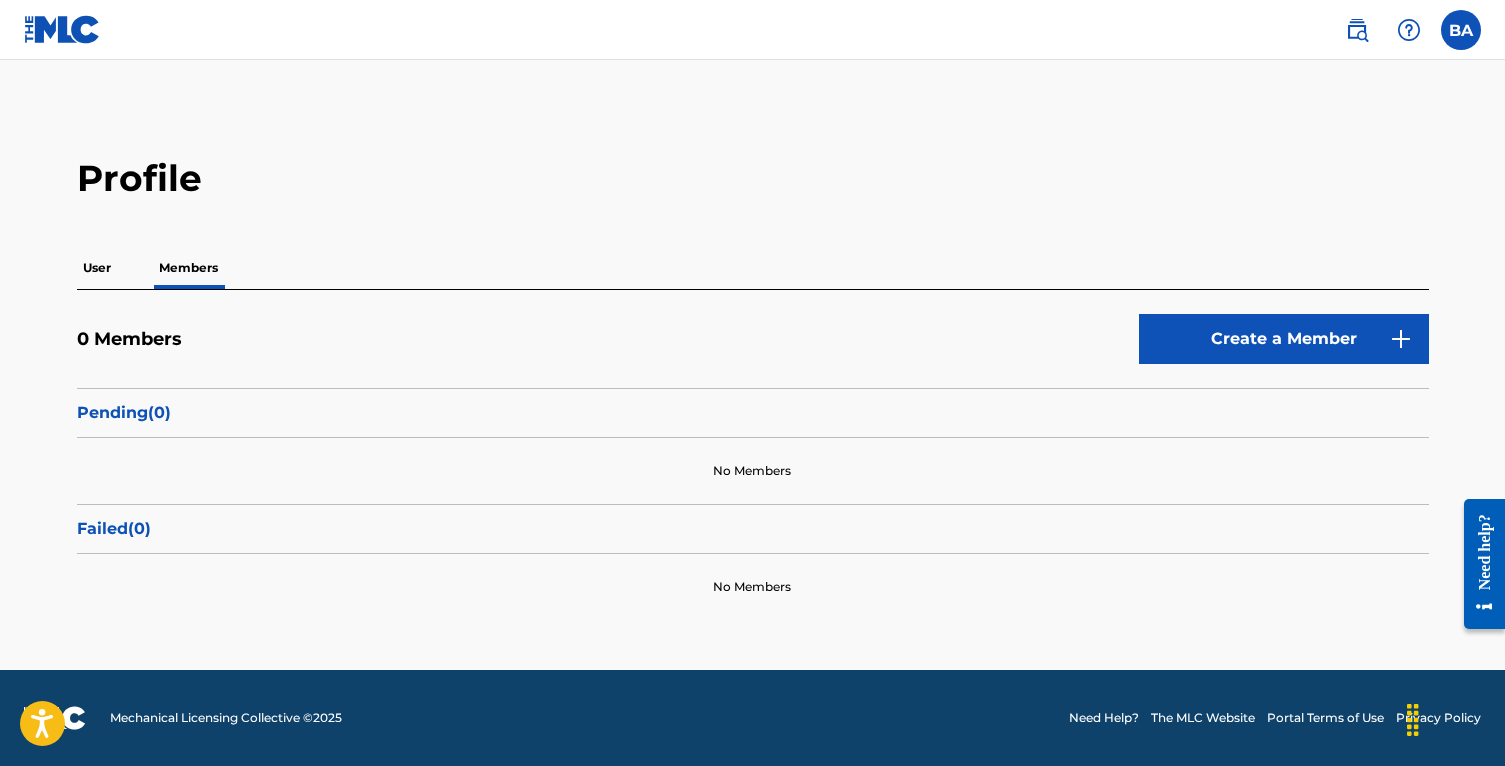 click on "Create a Member" at bounding box center [1284, 339] 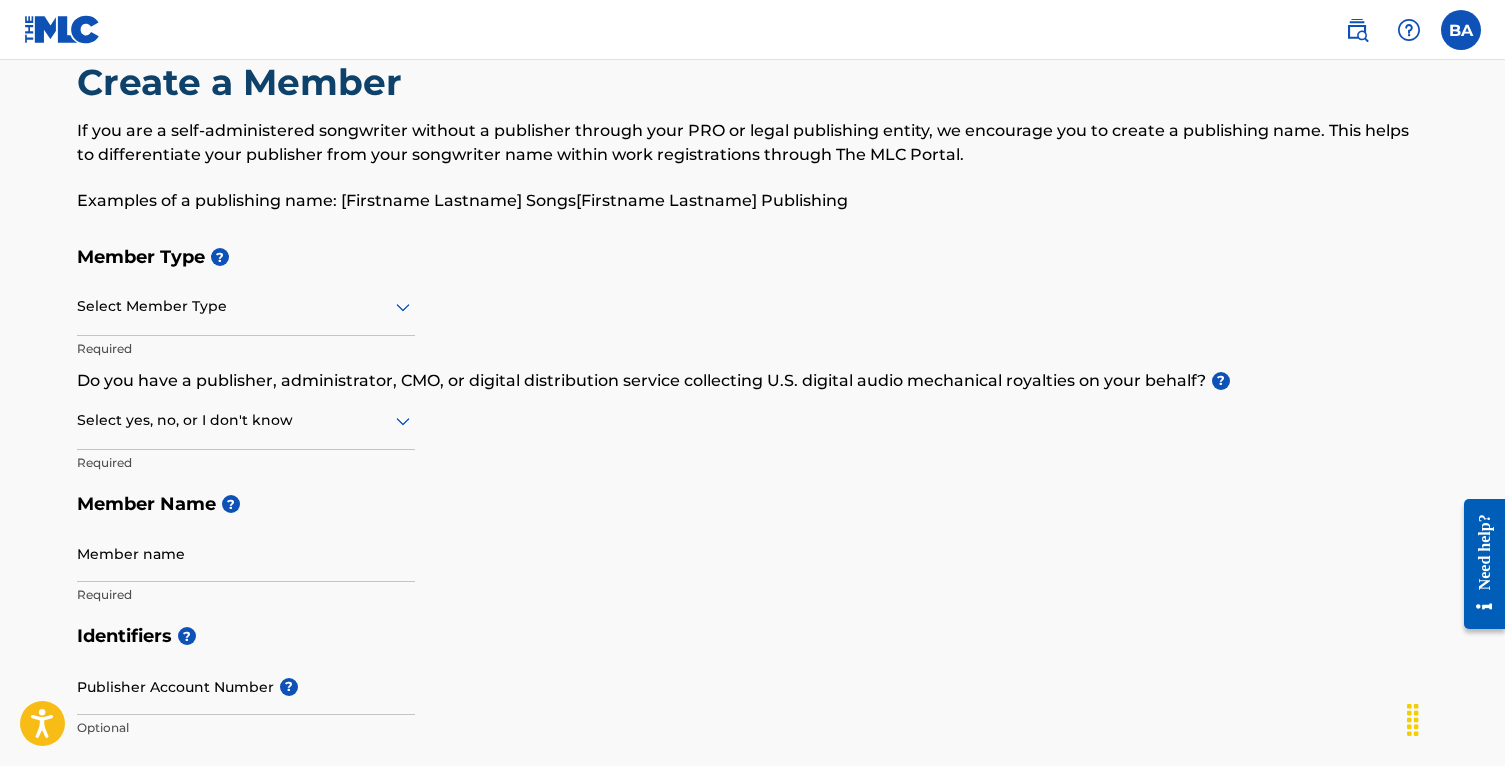 scroll, scrollTop: 40, scrollLeft: 0, axis: vertical 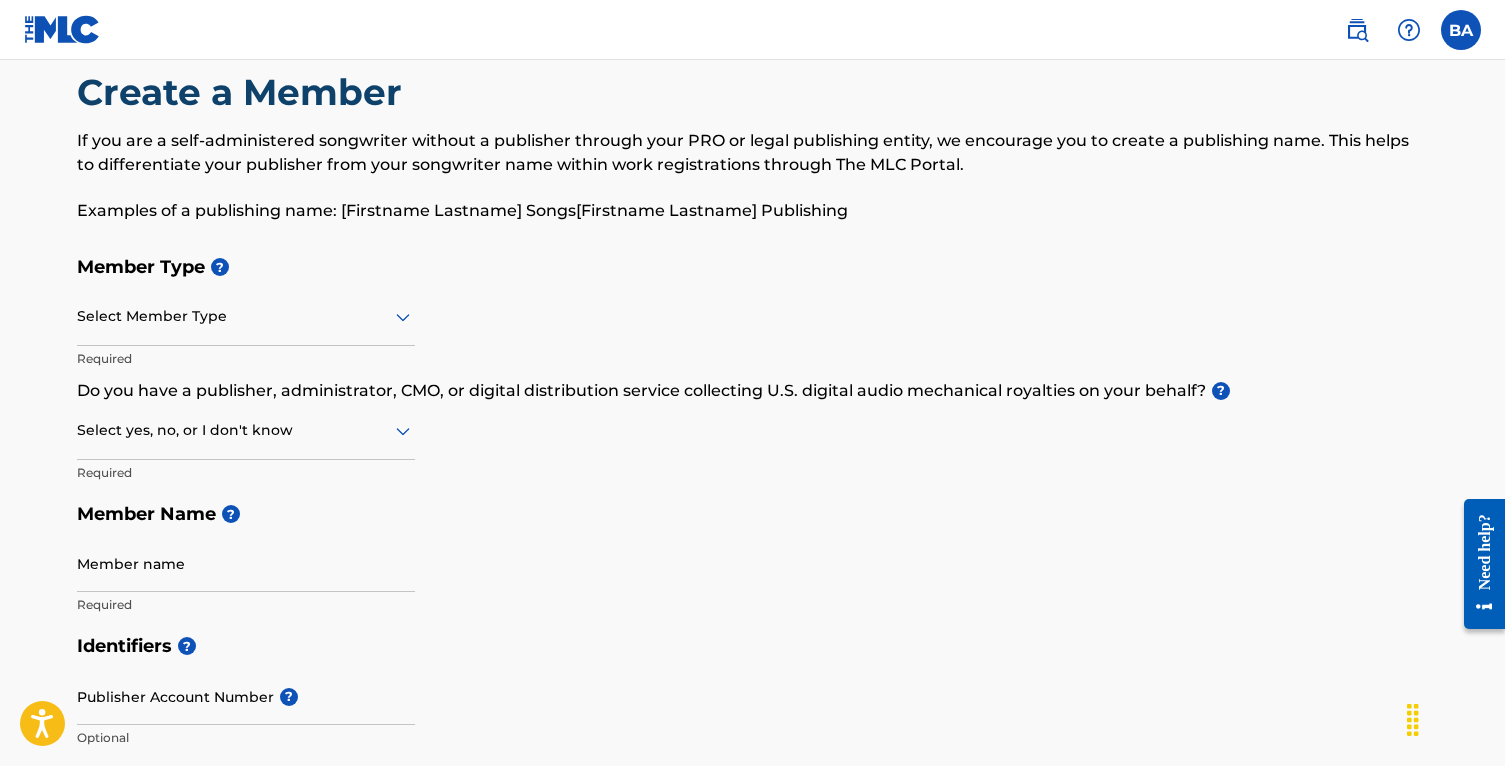 click at bounding box center (246, 316) 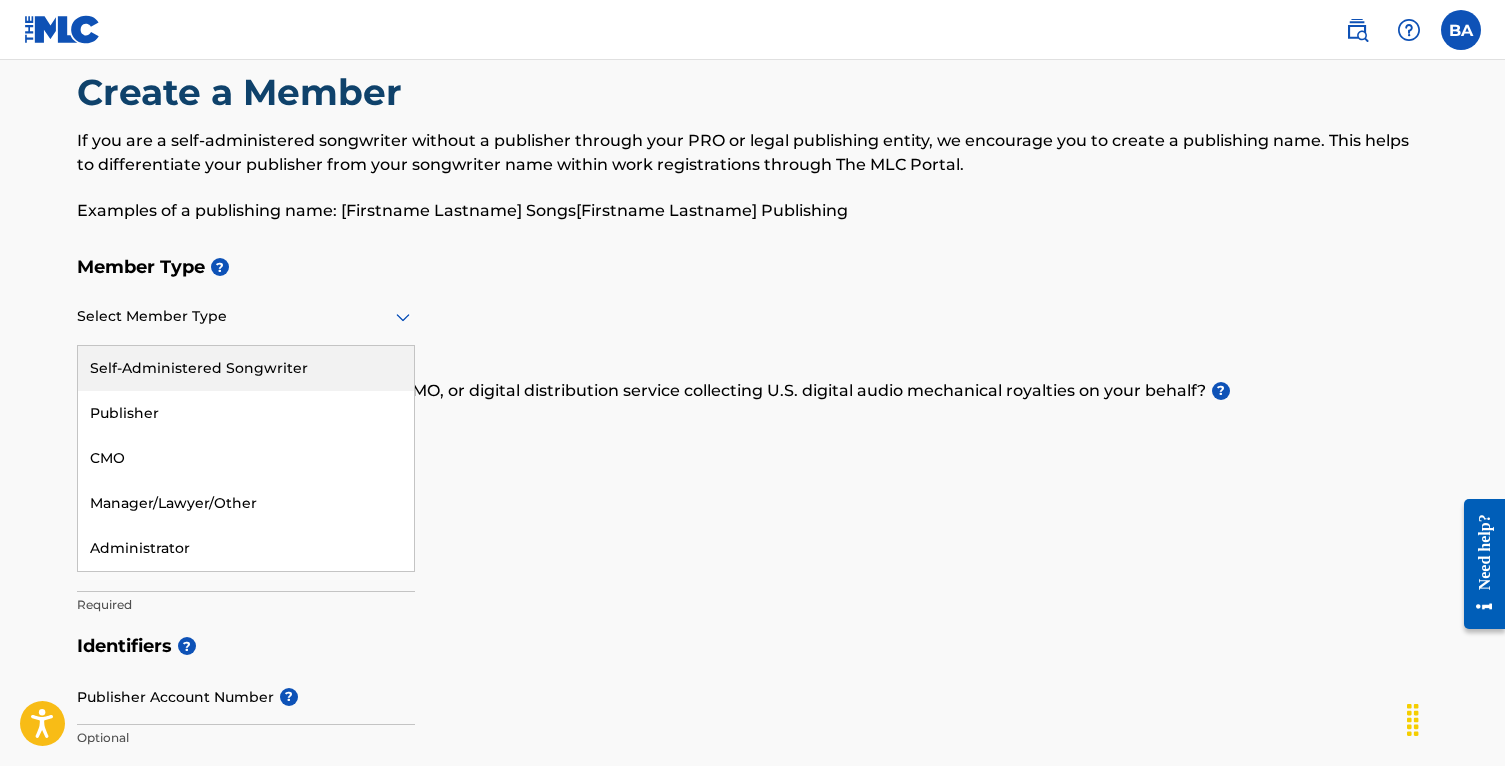 click on "Self-Administered Songwriter" at bounding box center [246, 368] 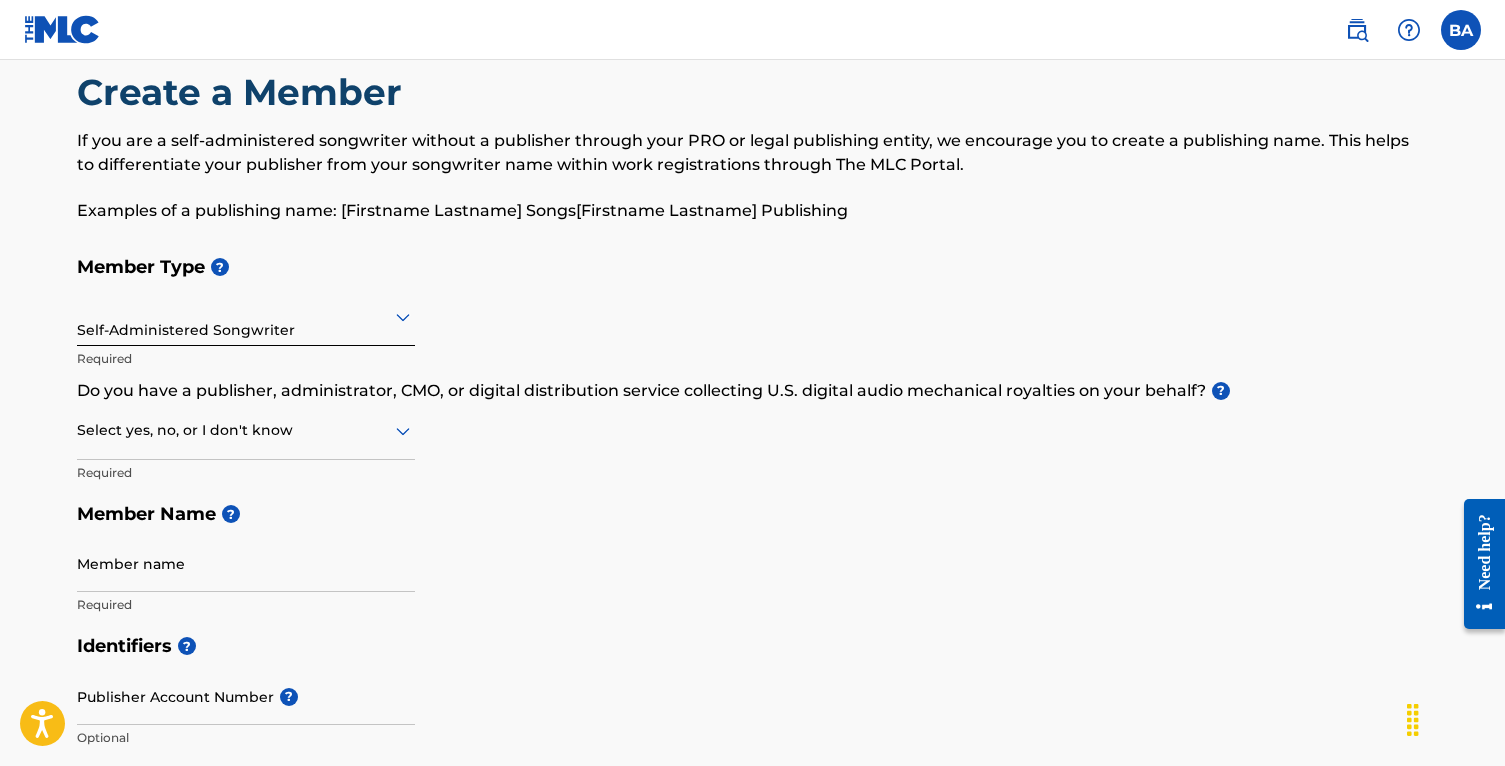 click at bounding box center (246, 430) 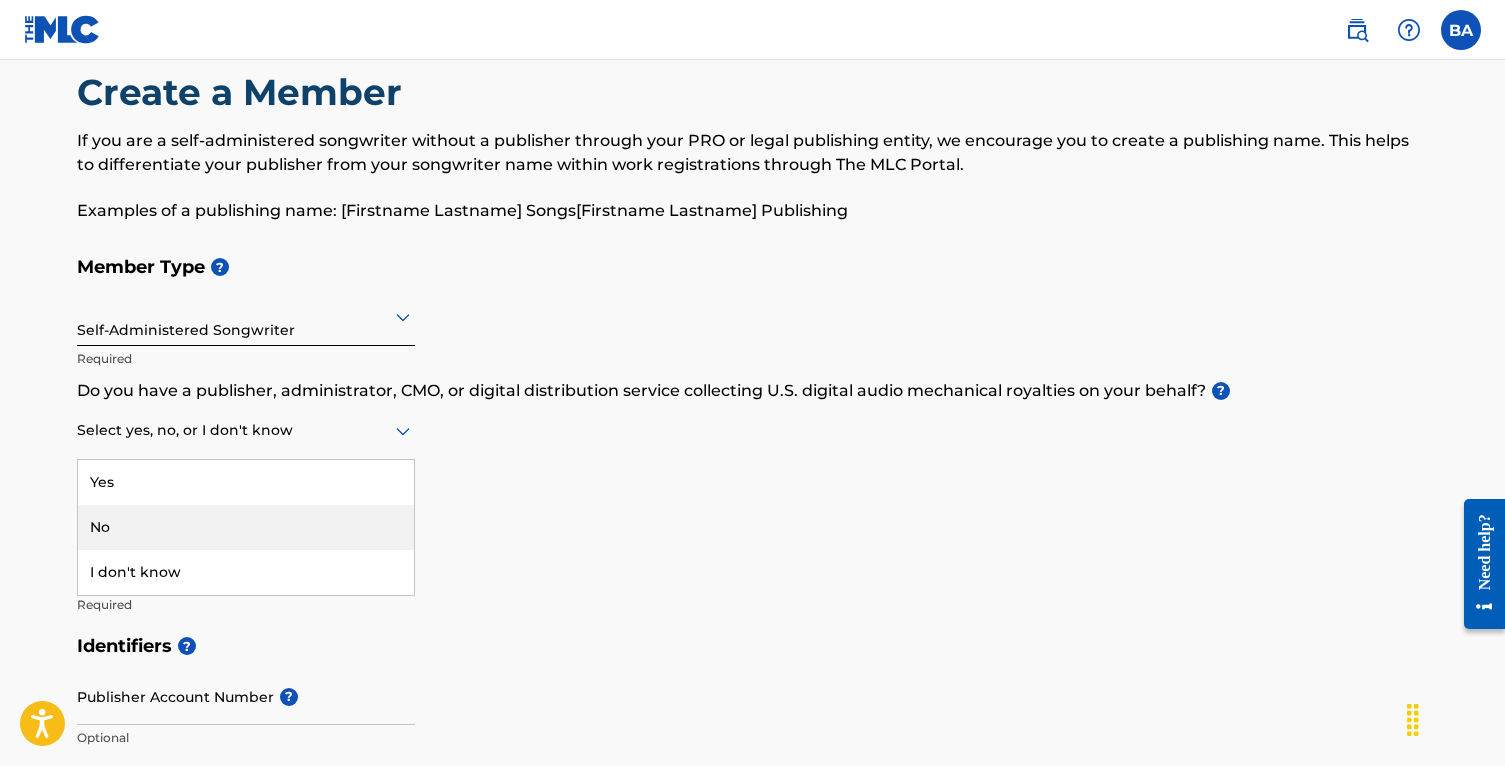 click on "No" at bounding box center [246, 527] 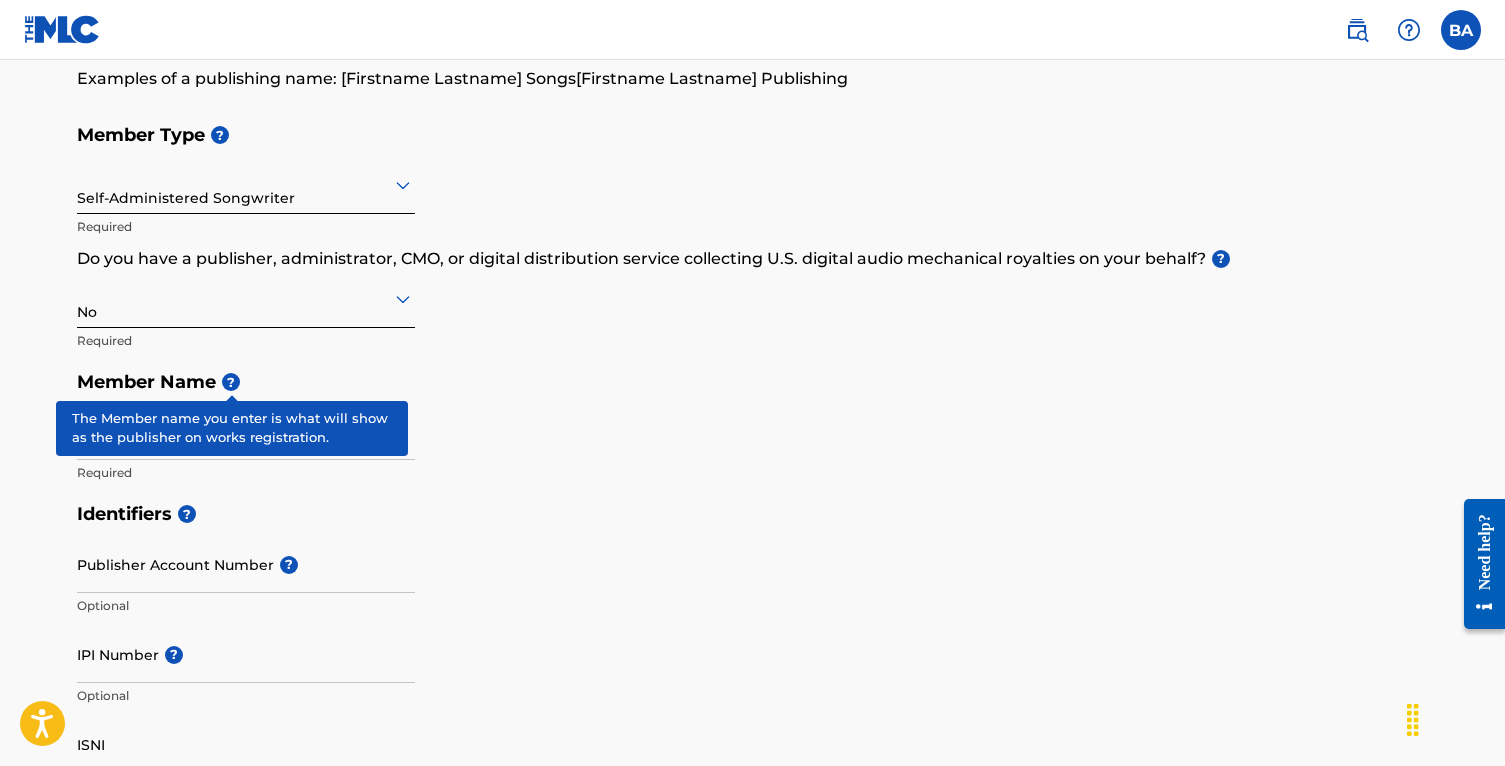 scroll, scrollTop: 236, scrollLeft: 0, axis: vertical 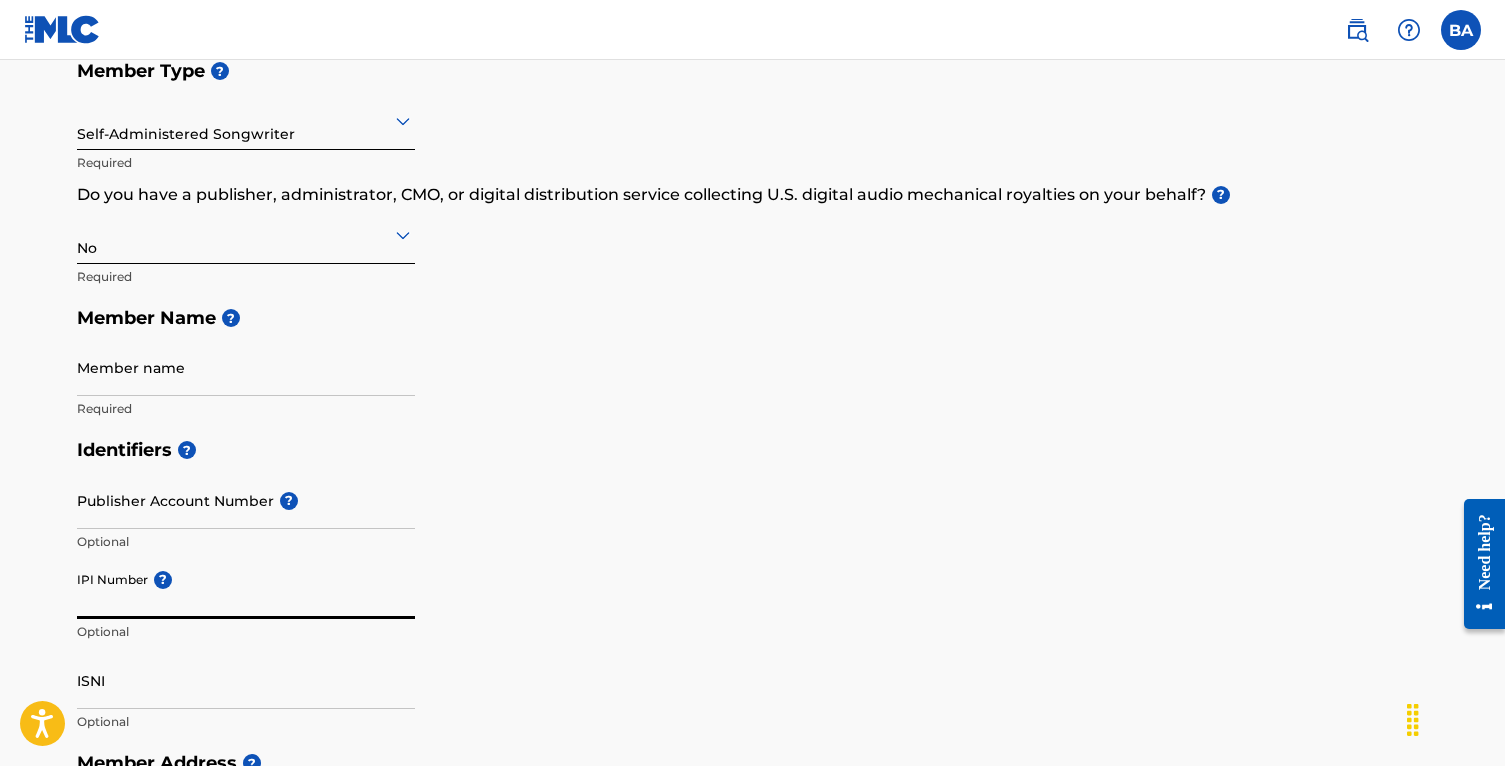 click on "IPI Number ?" at bounding box center (246, 590) 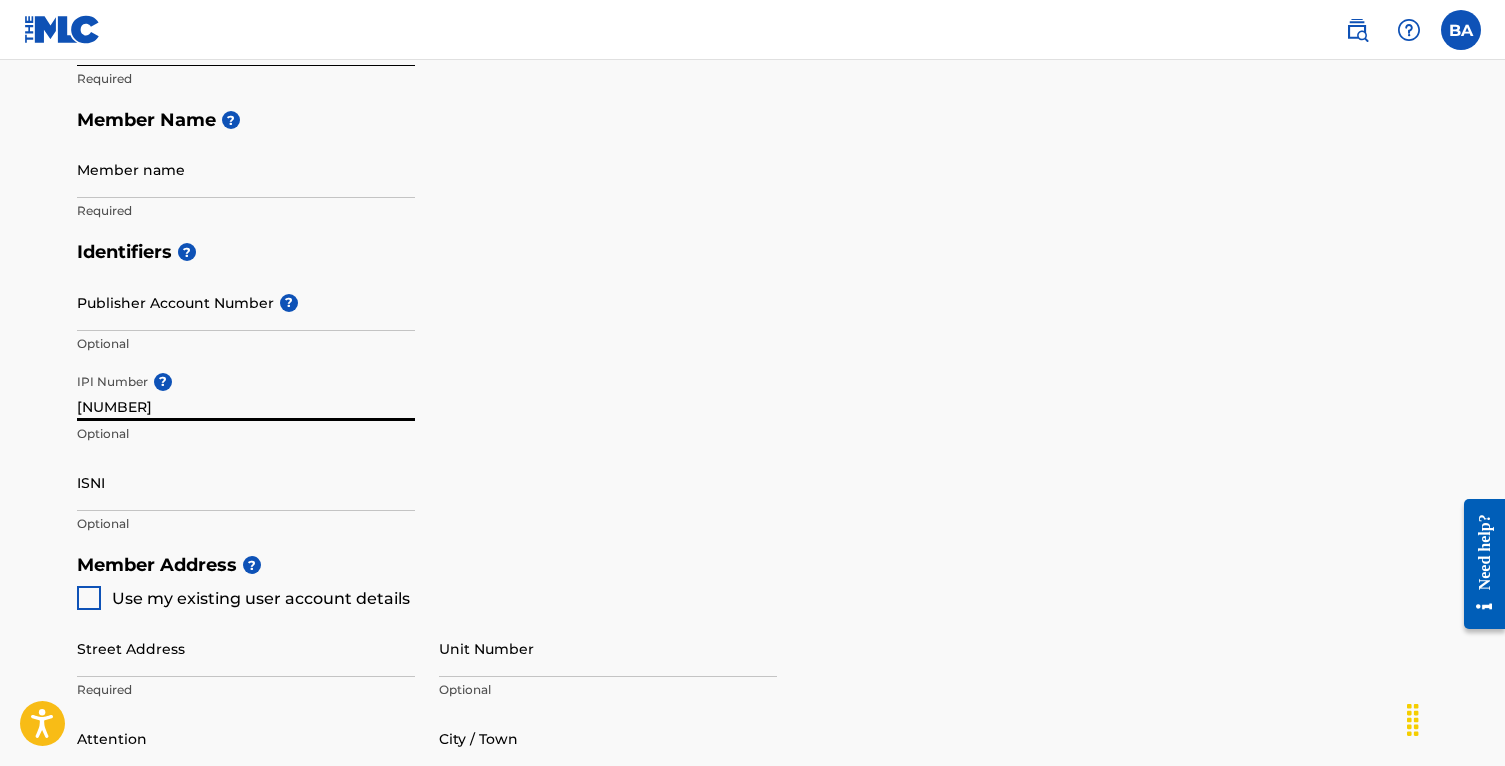 scroll, scrollTop: 444, scrollLeft: 0, axis: vertical 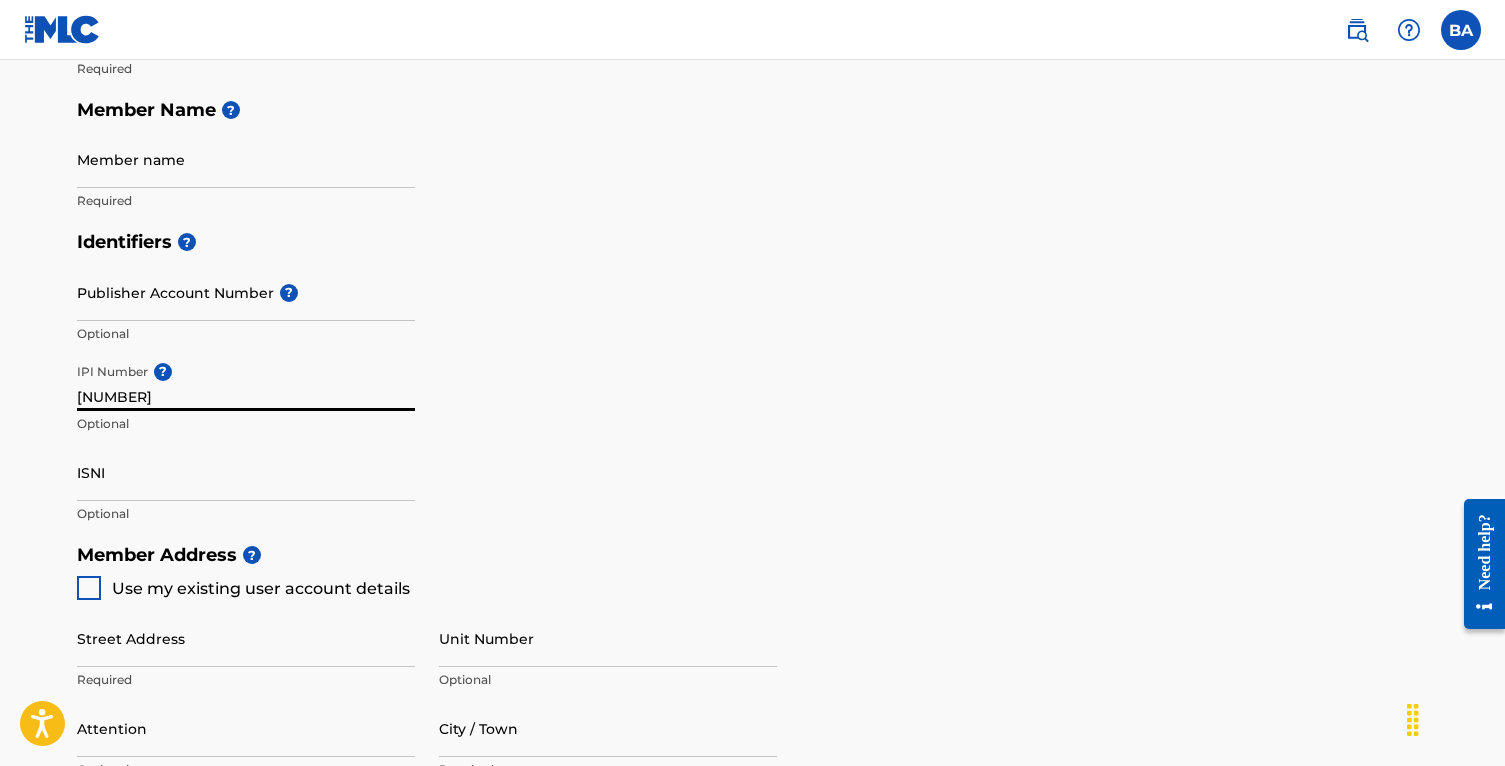 type on "1305321897" 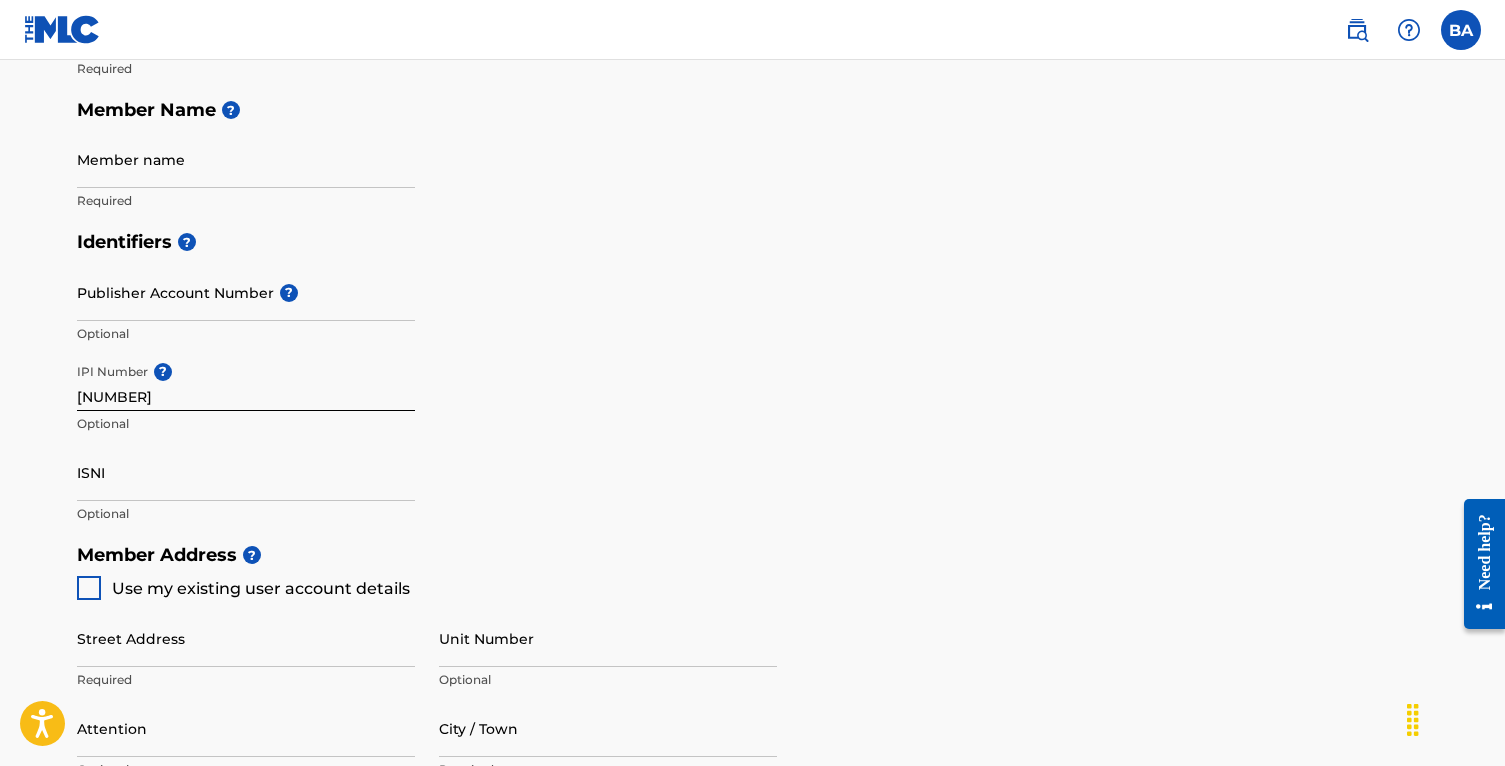 click at bounding box center (89, 588) 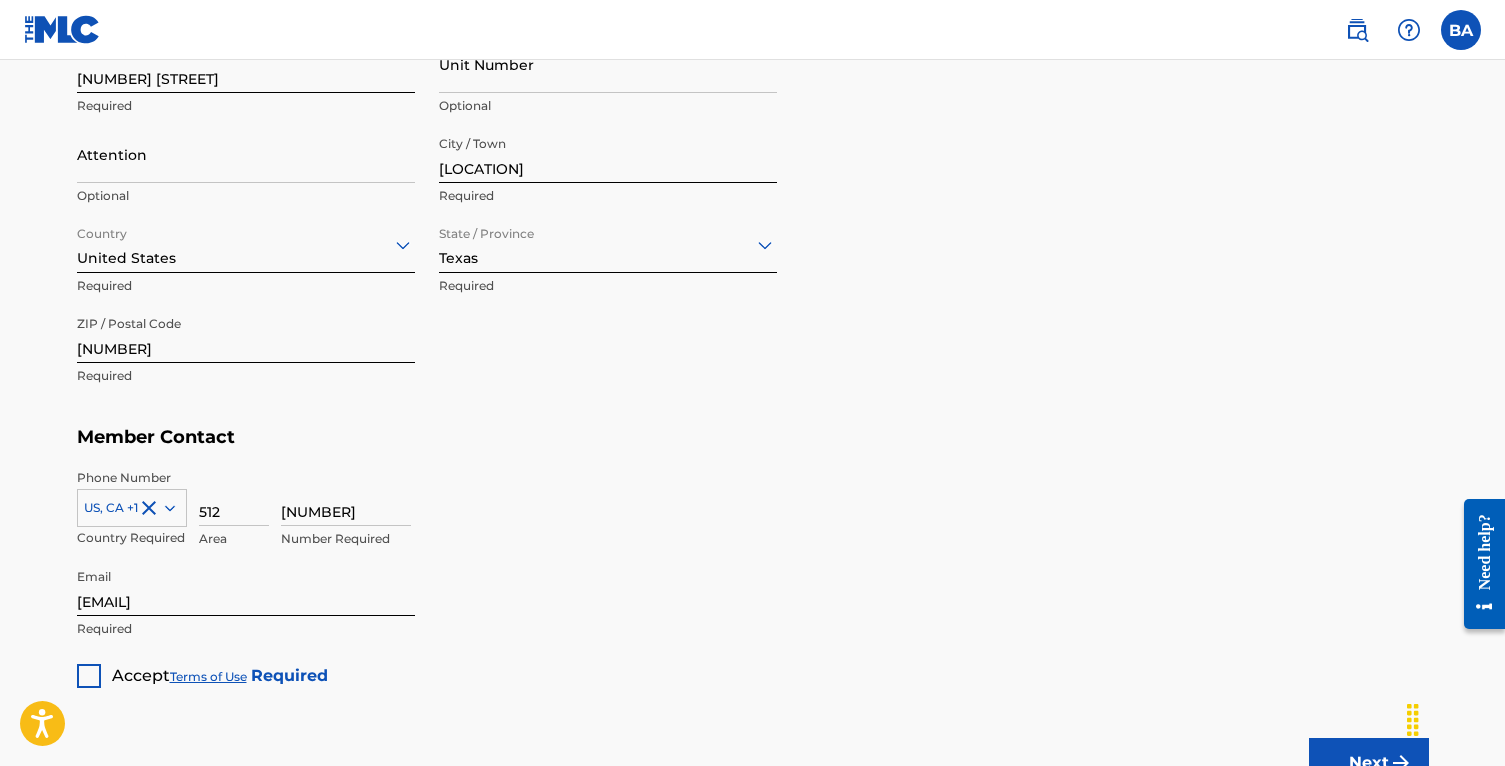 scroll, scrollTop: 1185, scrollLeft: 0, axis: vertical 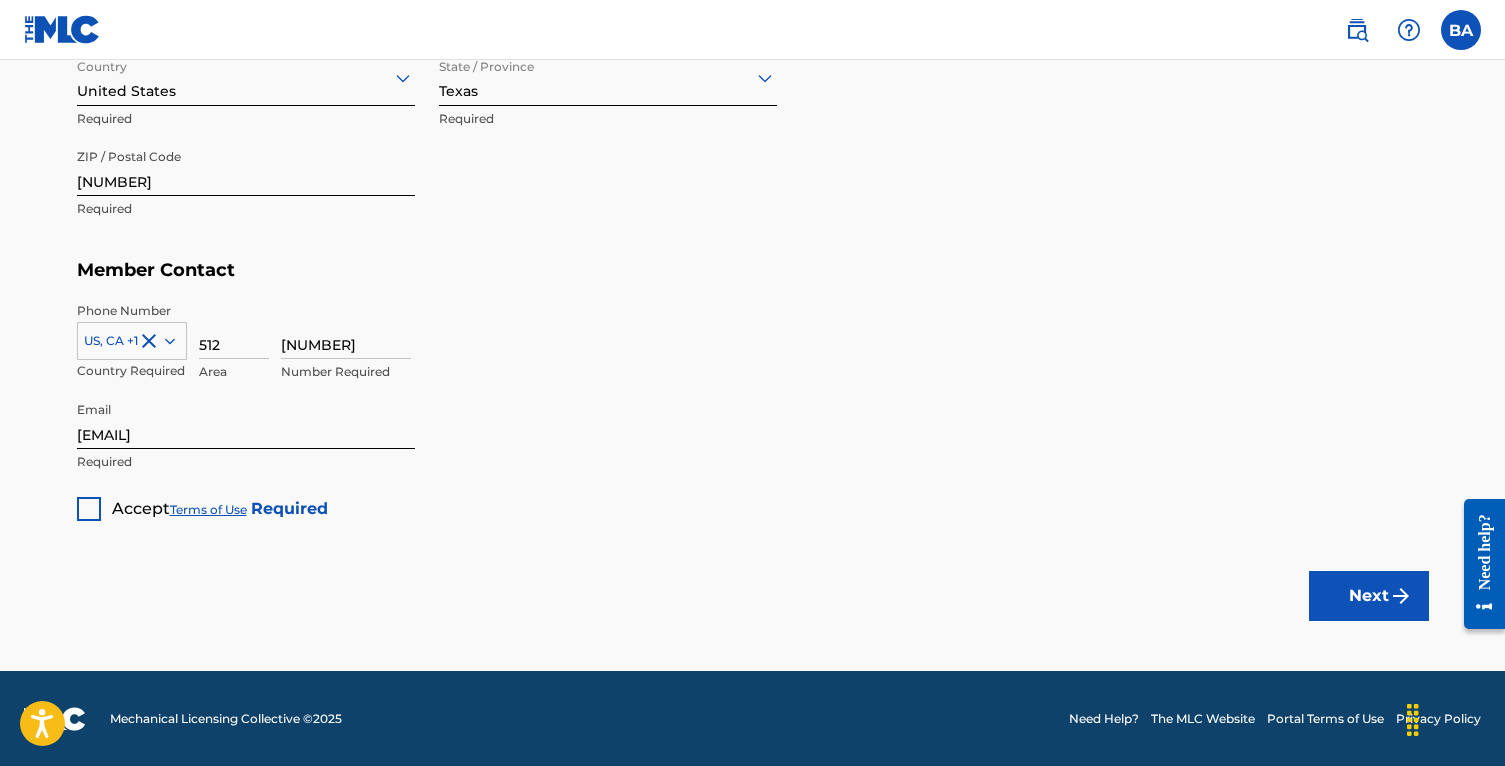 click at bounding box center (89, 509) 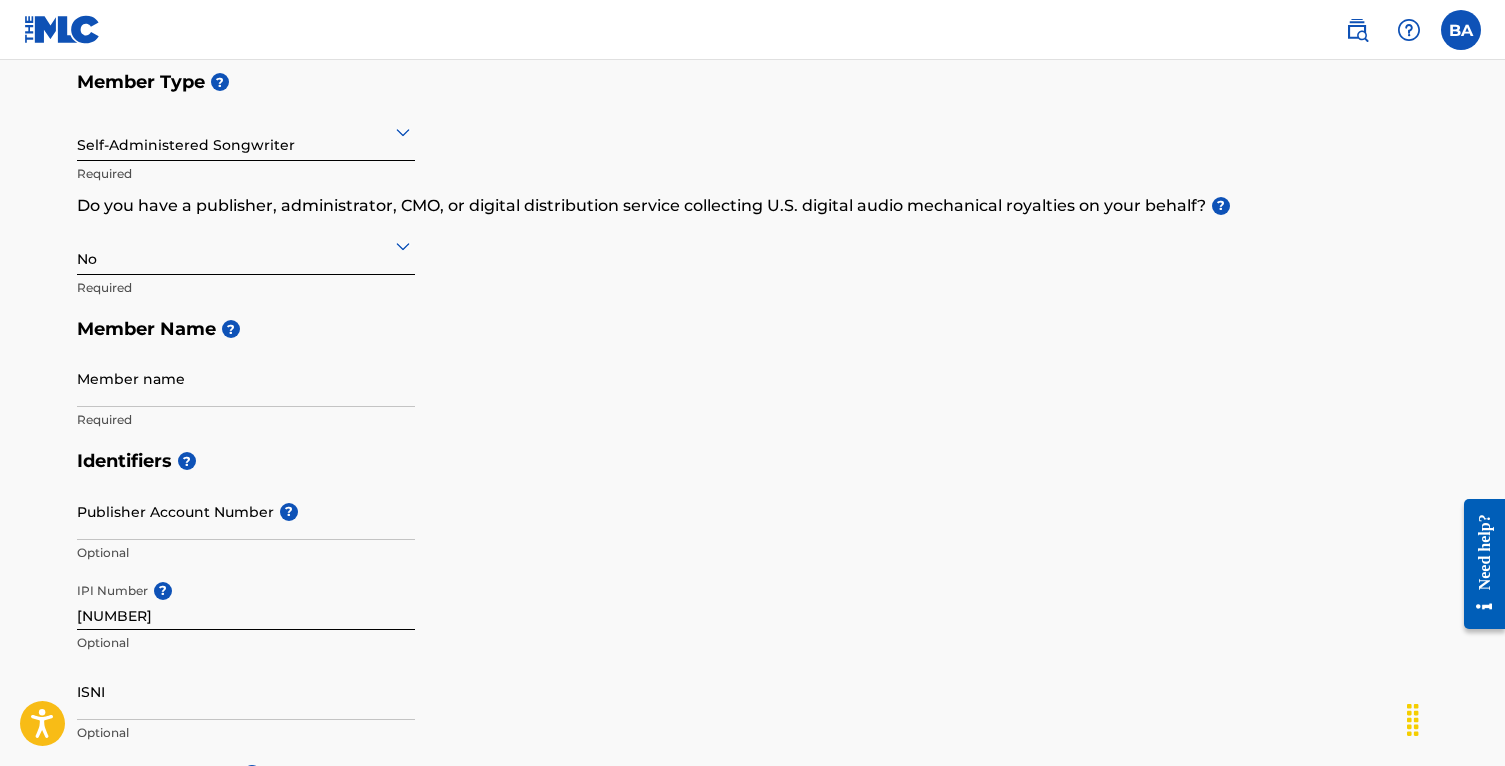 scroll, scrollTop: 204, scrollLeft: 0, axis: vertical 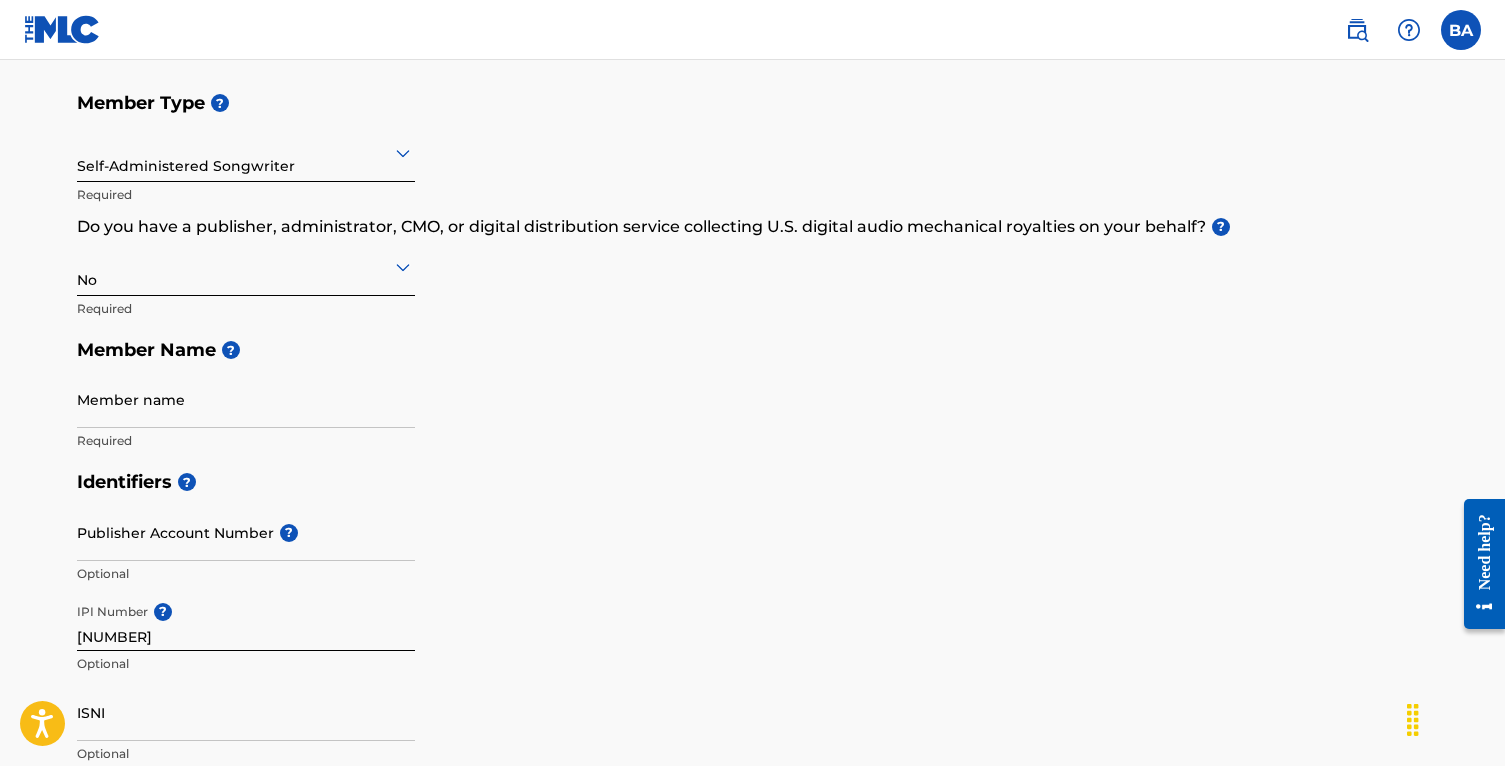 click on "Member name" at bounding box center (246, 399) 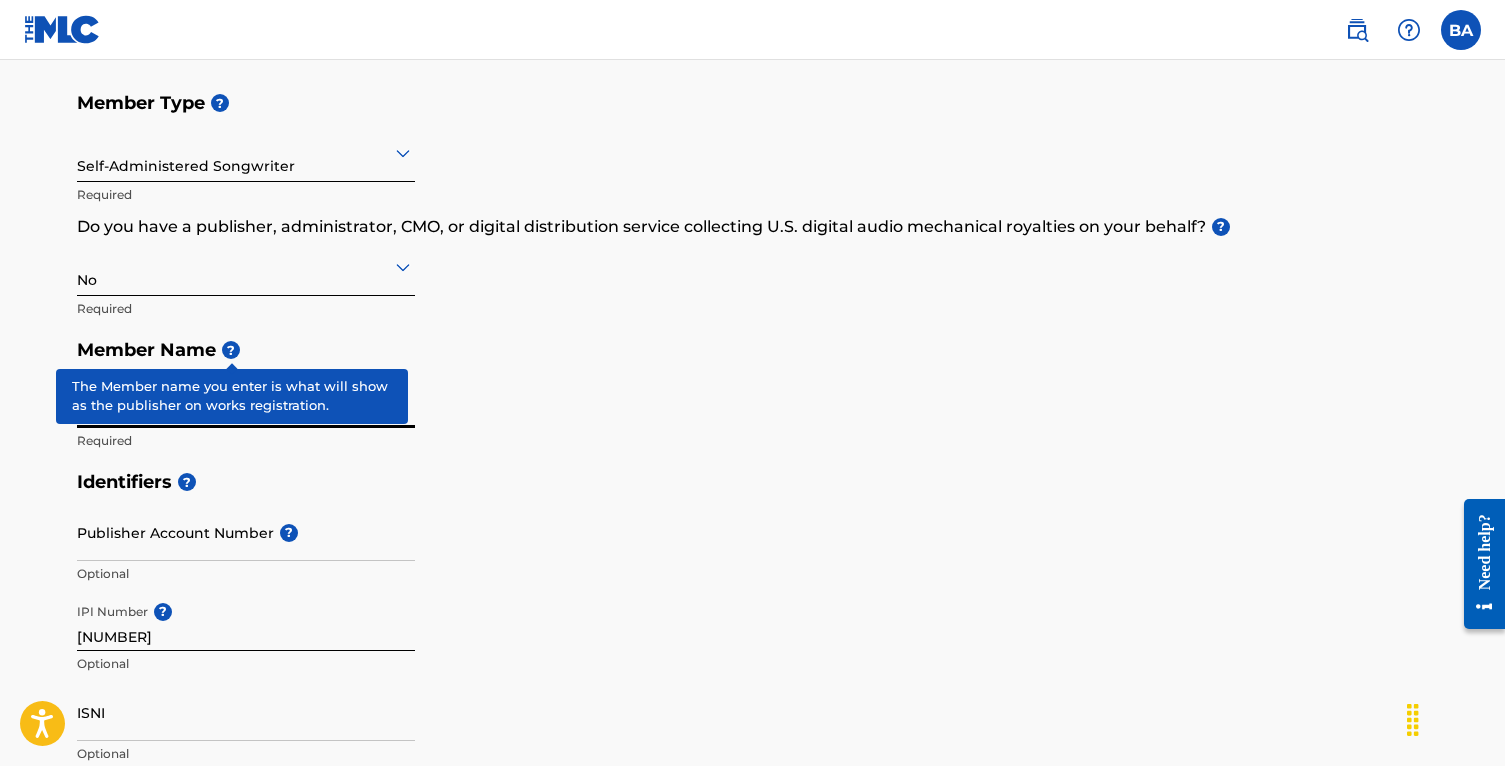 click on "Member Name ?" at bounding box center (753, 350) 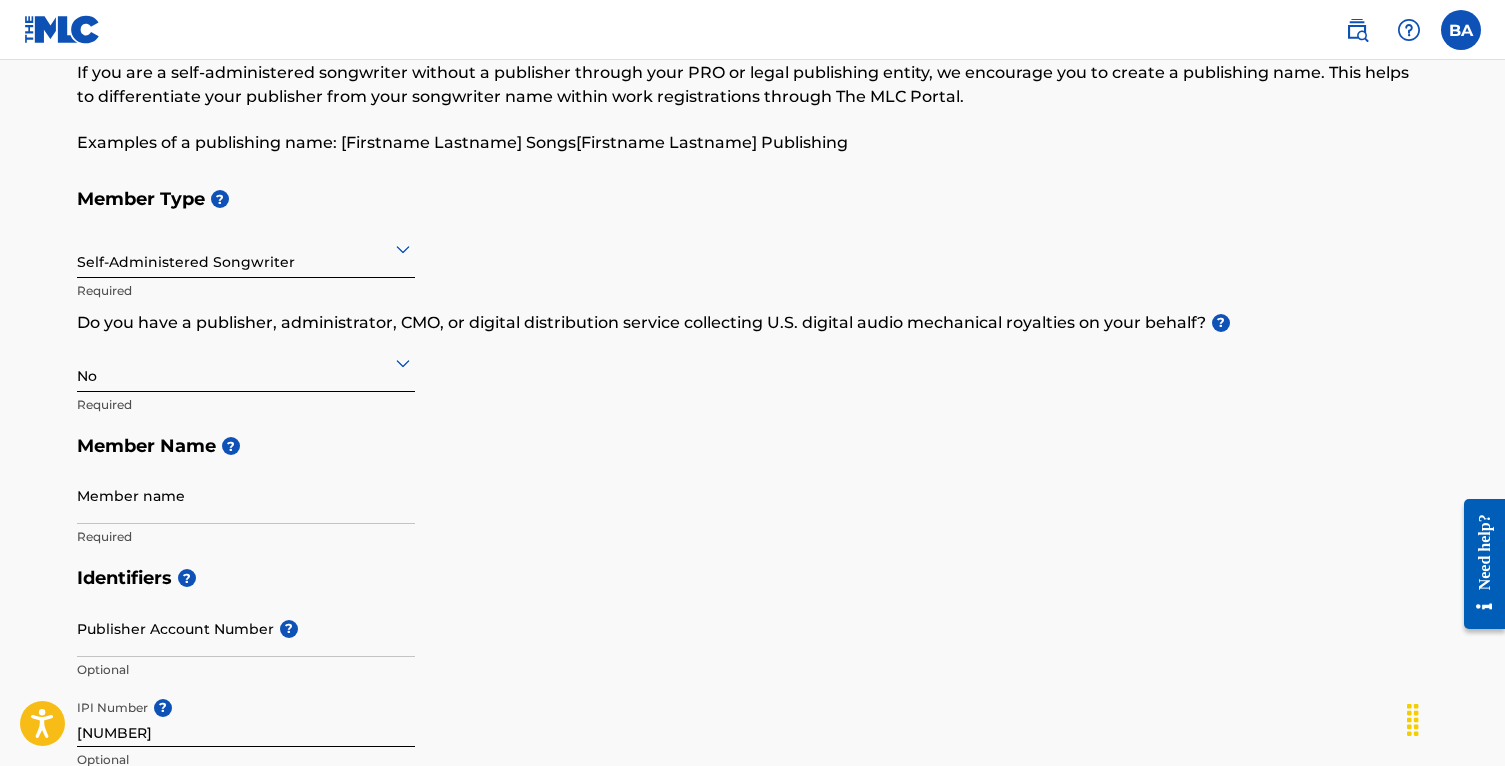 scroll, scrollTop: 106, scrollLeft: 0, axis: vertical 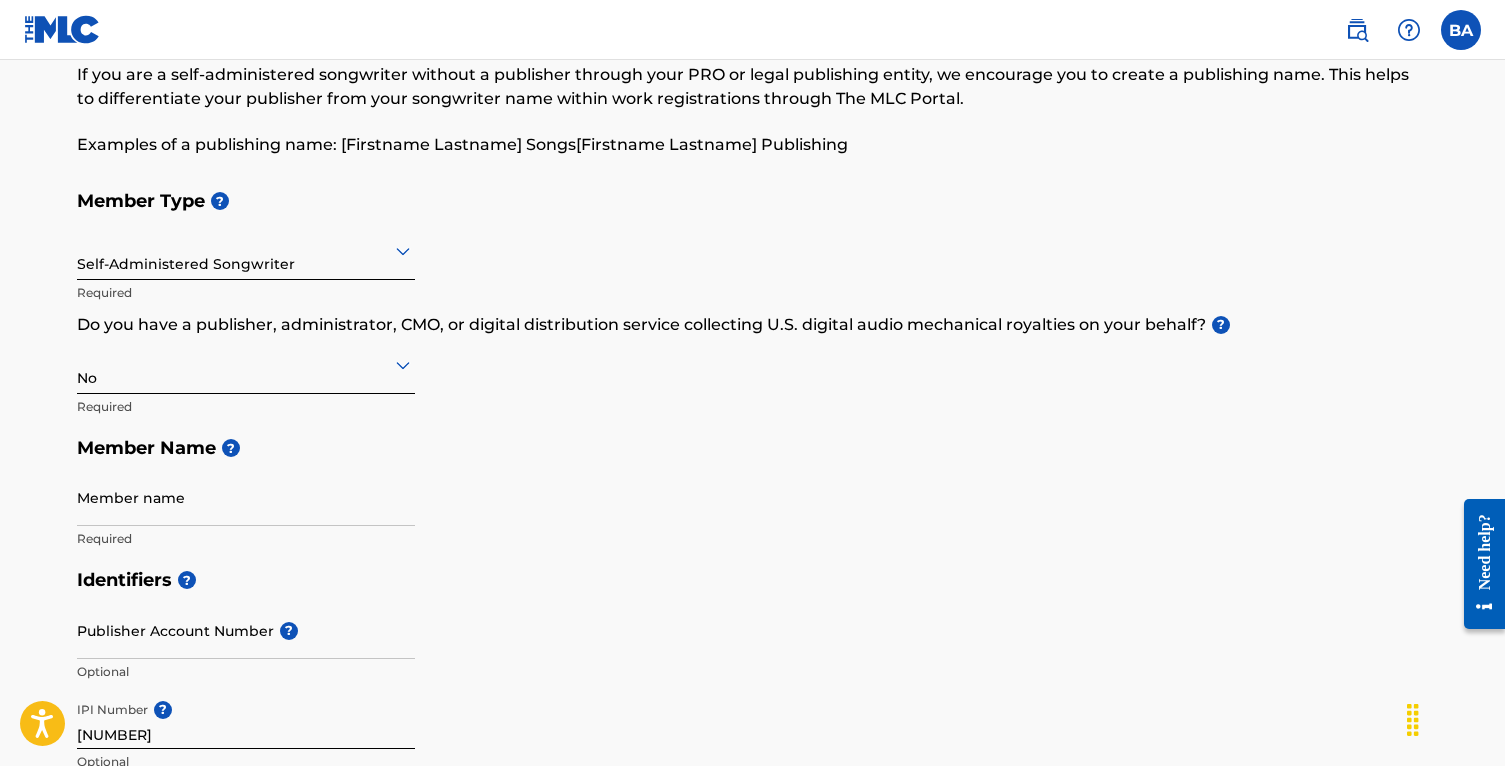 click on "Member name" at bounding box center [246, 497] 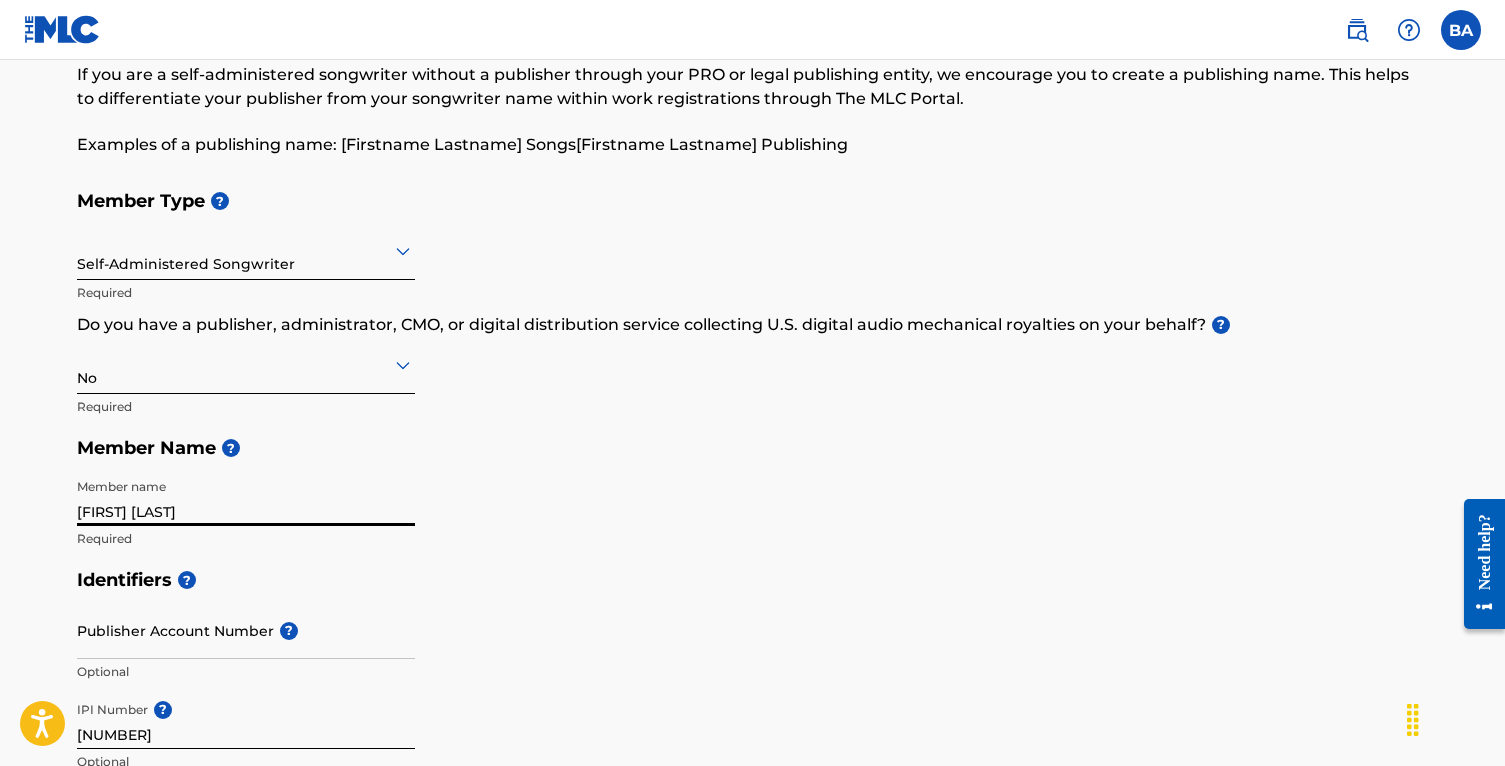 type on "[FIRST] [LAST]" 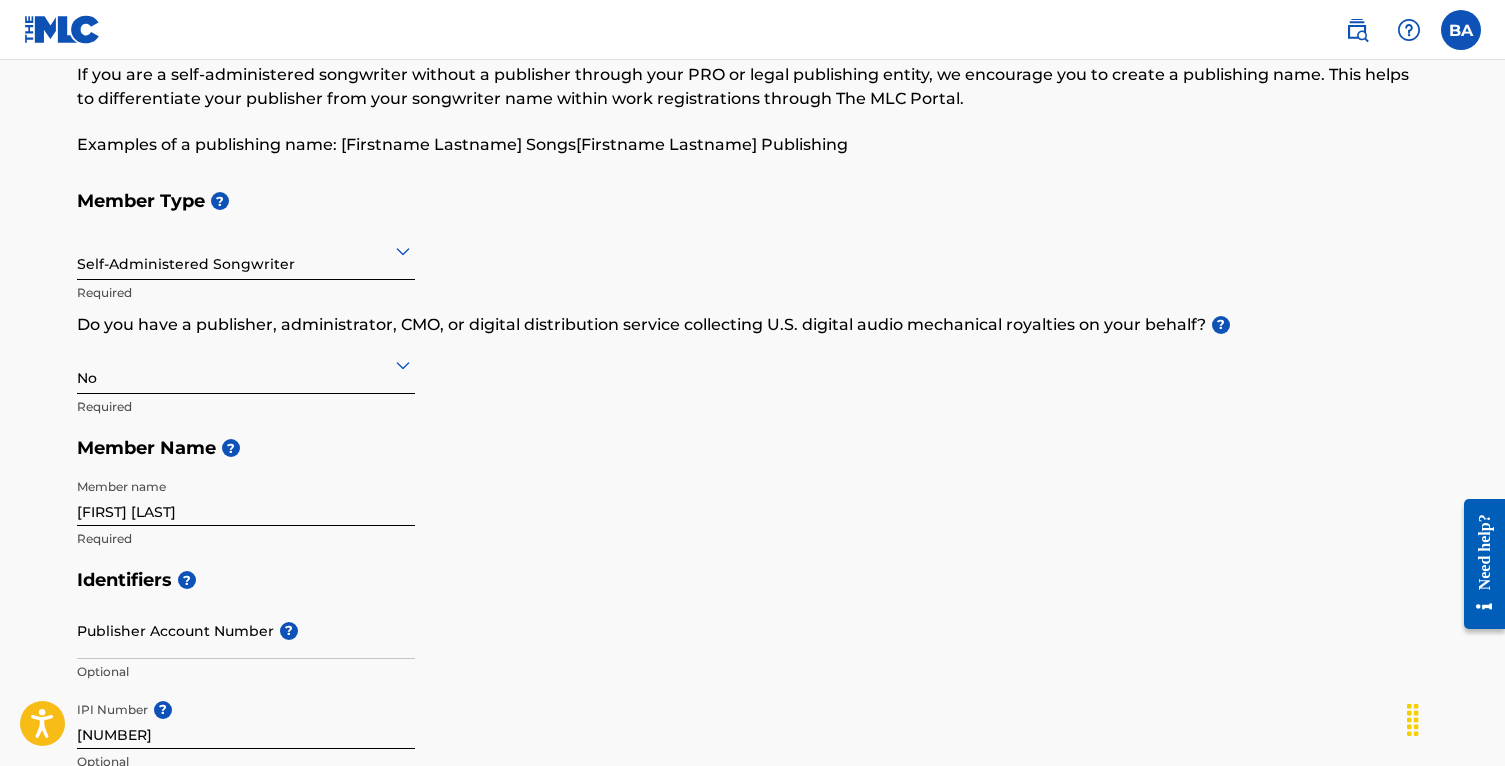 click on "Member Type ? Self-Administered Songwriter Required Do you have a publisher, administrator, CMO, or digital distribution service collecting U.S. digital audio mechanical royalties on your behalf? ? No Required Member Name ? Member name Evan Anderton Required" at bounding box center [753, 369] 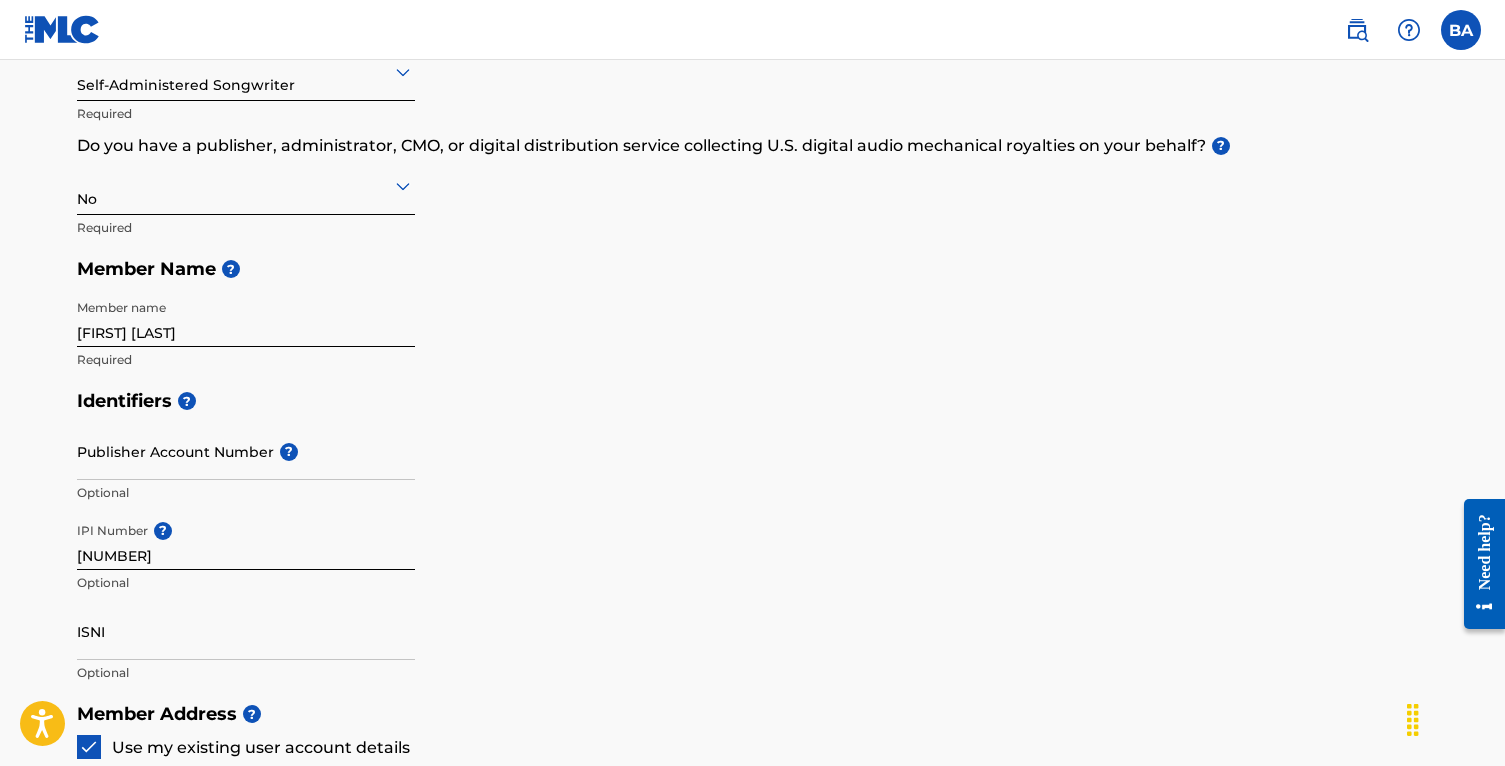 scroll, scrollTop: 302, scrollLeft: 0, axis: vertical 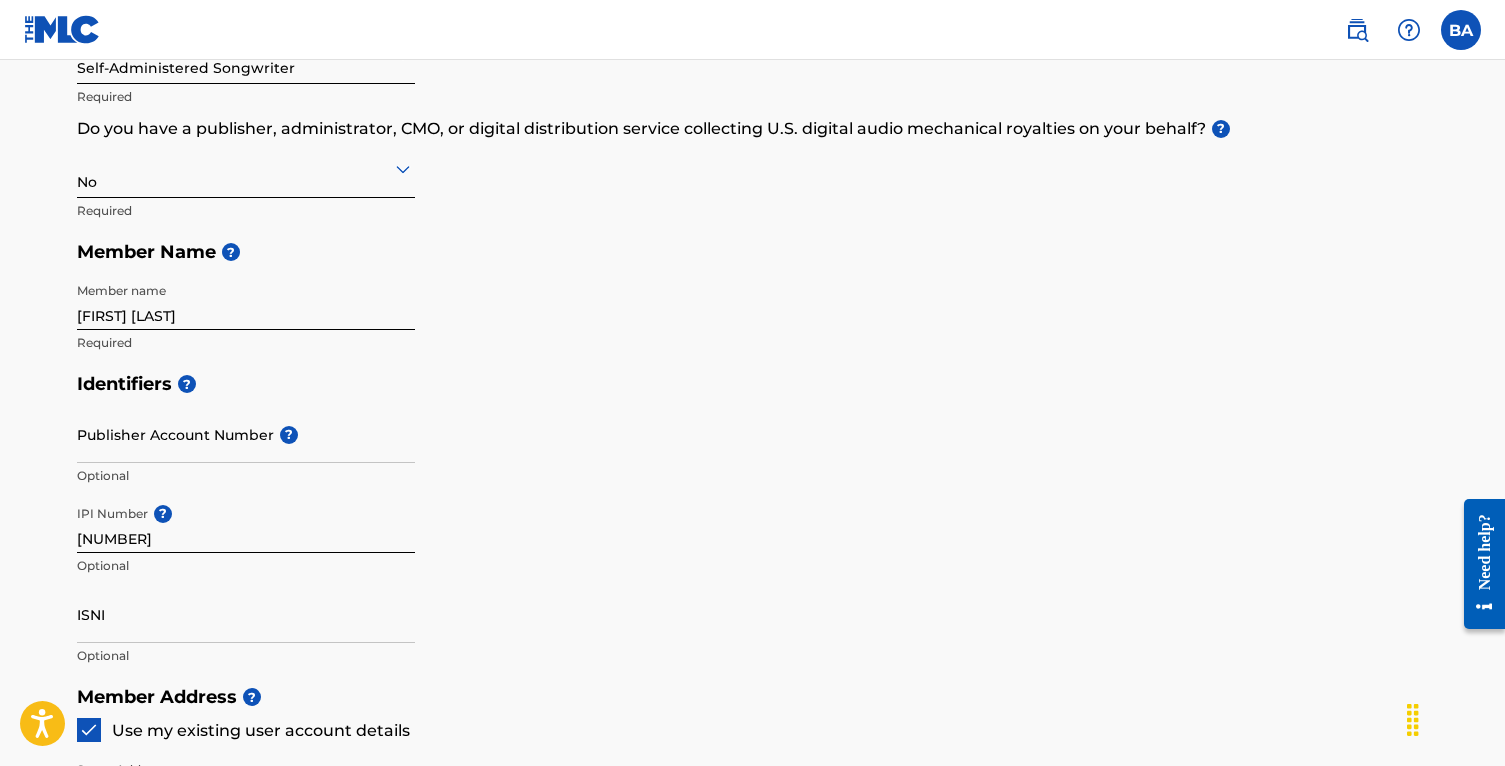 click on "Publisher Account Number ?" at bounding box center [246, 434] 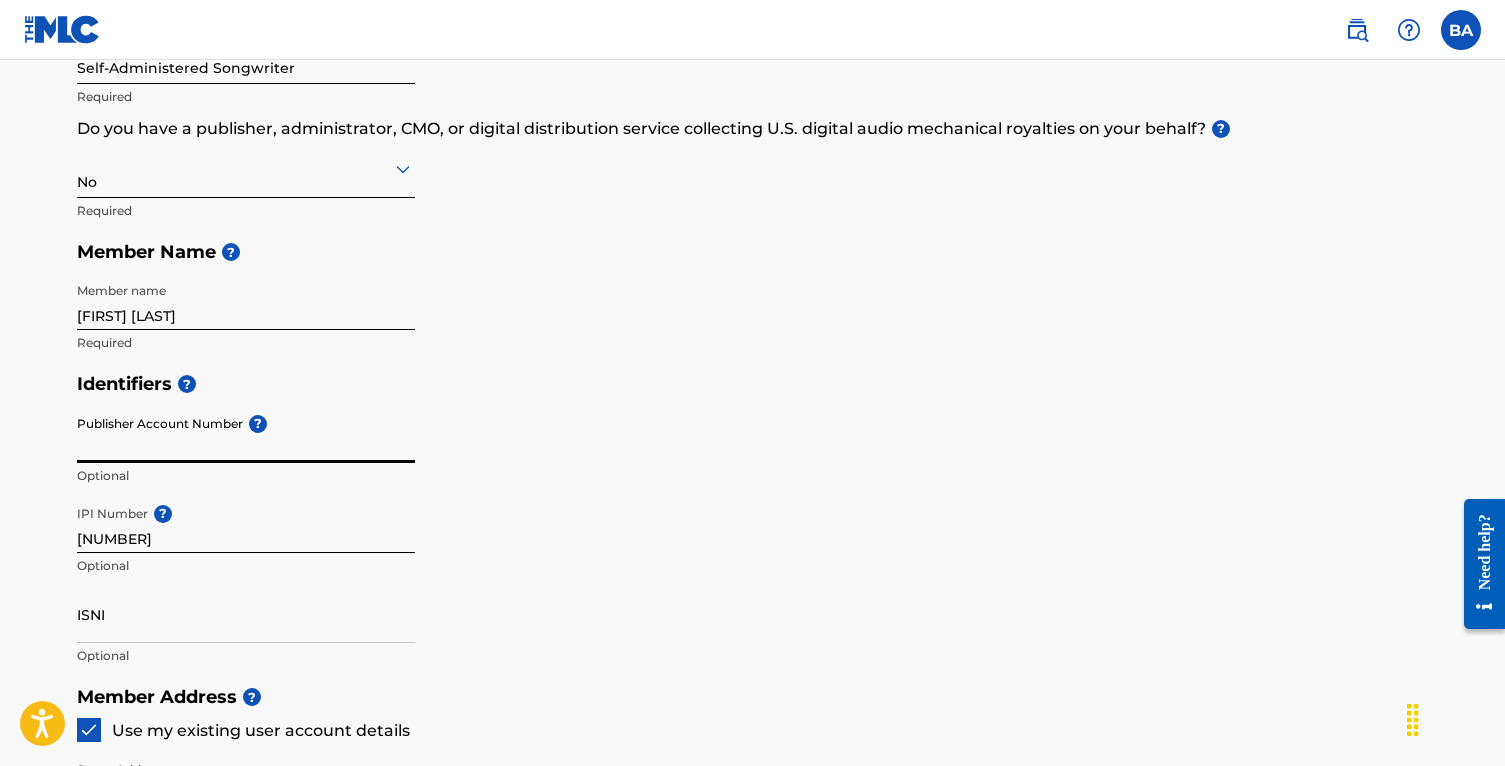click on "Identifiers ? Publisher Account Number ? Optional IPI Number ? 1305321897 Optional ISNI Optional" at bounding box center [753, 519] 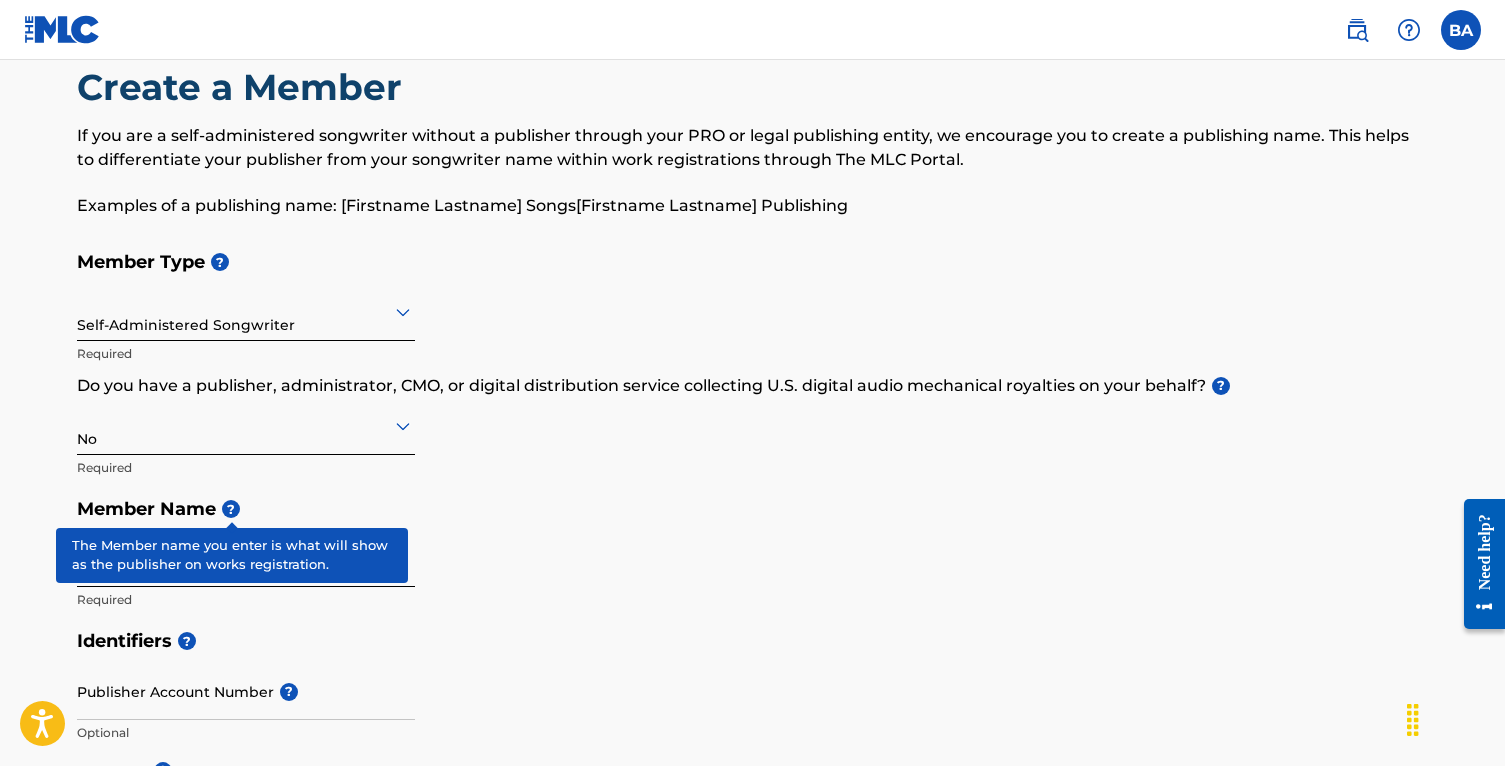 scroll, scrollTop: 0, scrollLeft: 0, axis: both 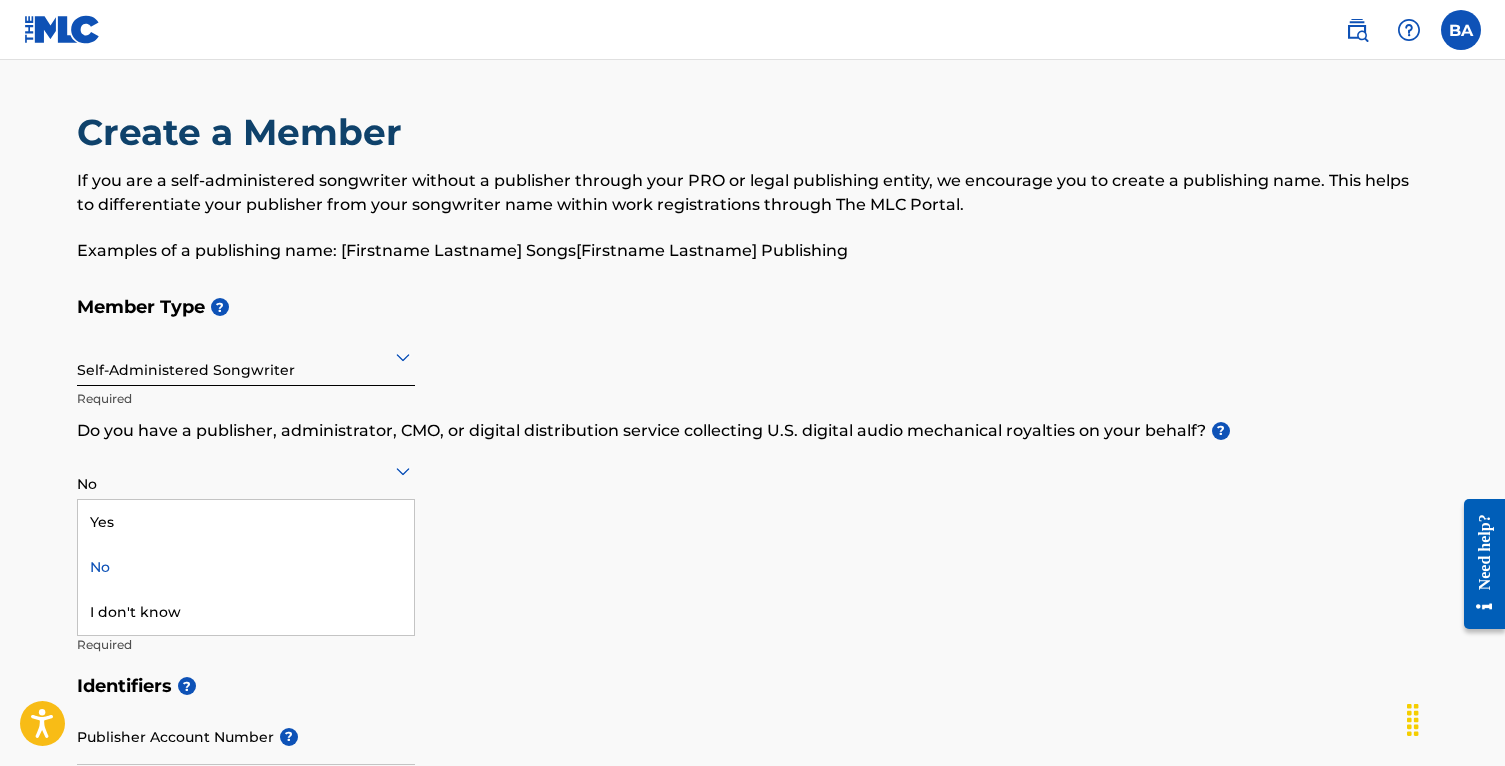 click at bounding box center [246, 470] 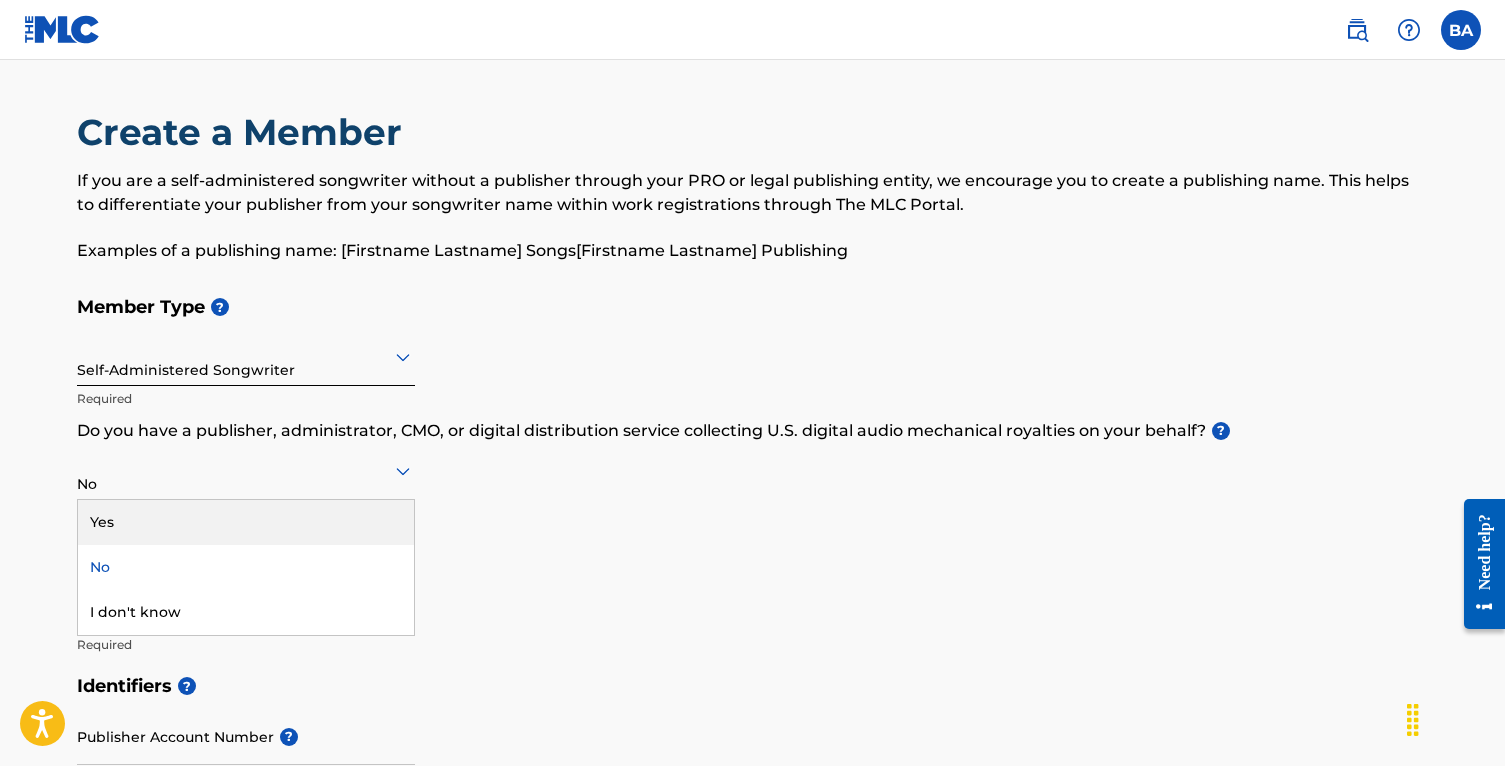 click on "Yes" at bounding box center [246, 522] 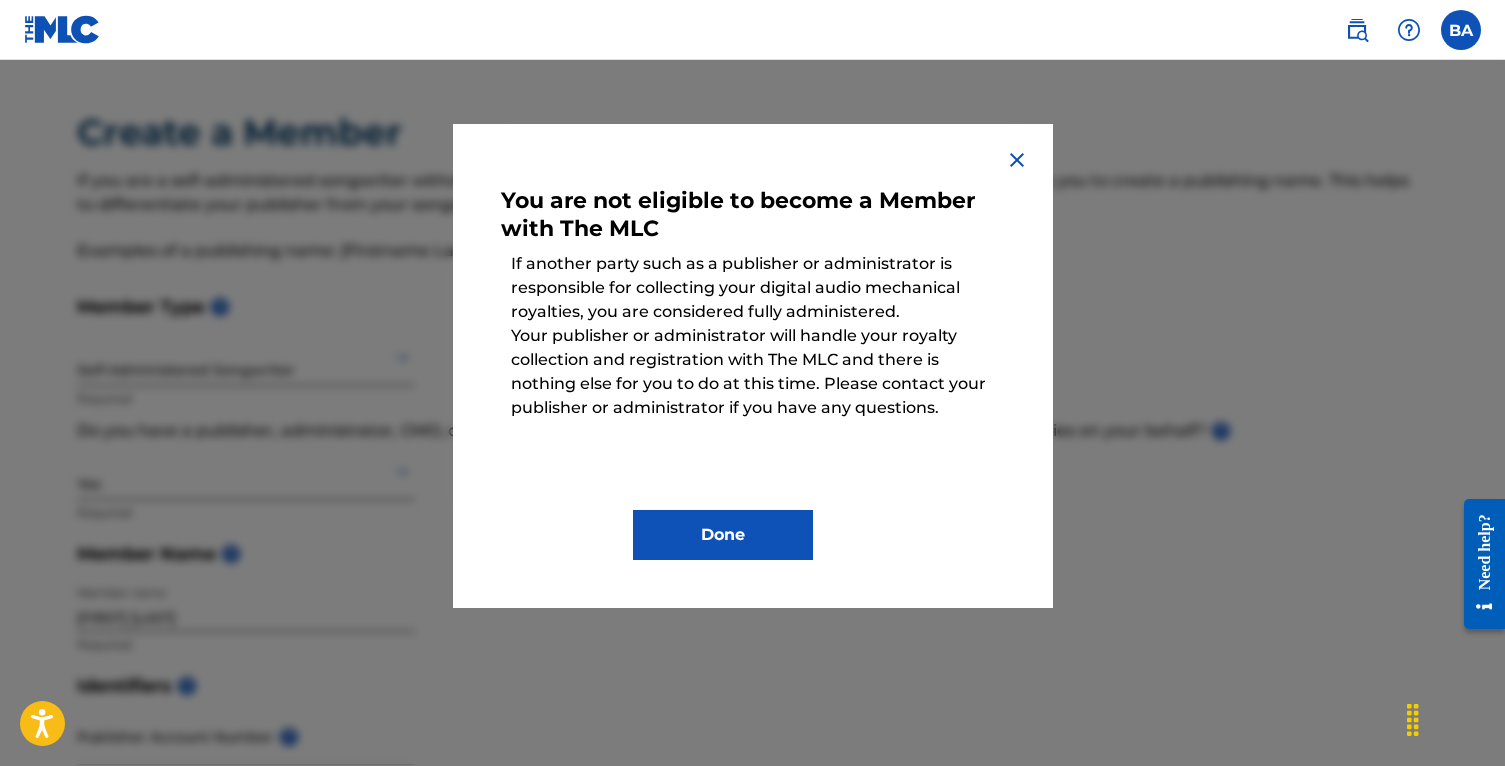 click at bounding box center [1017, 160] 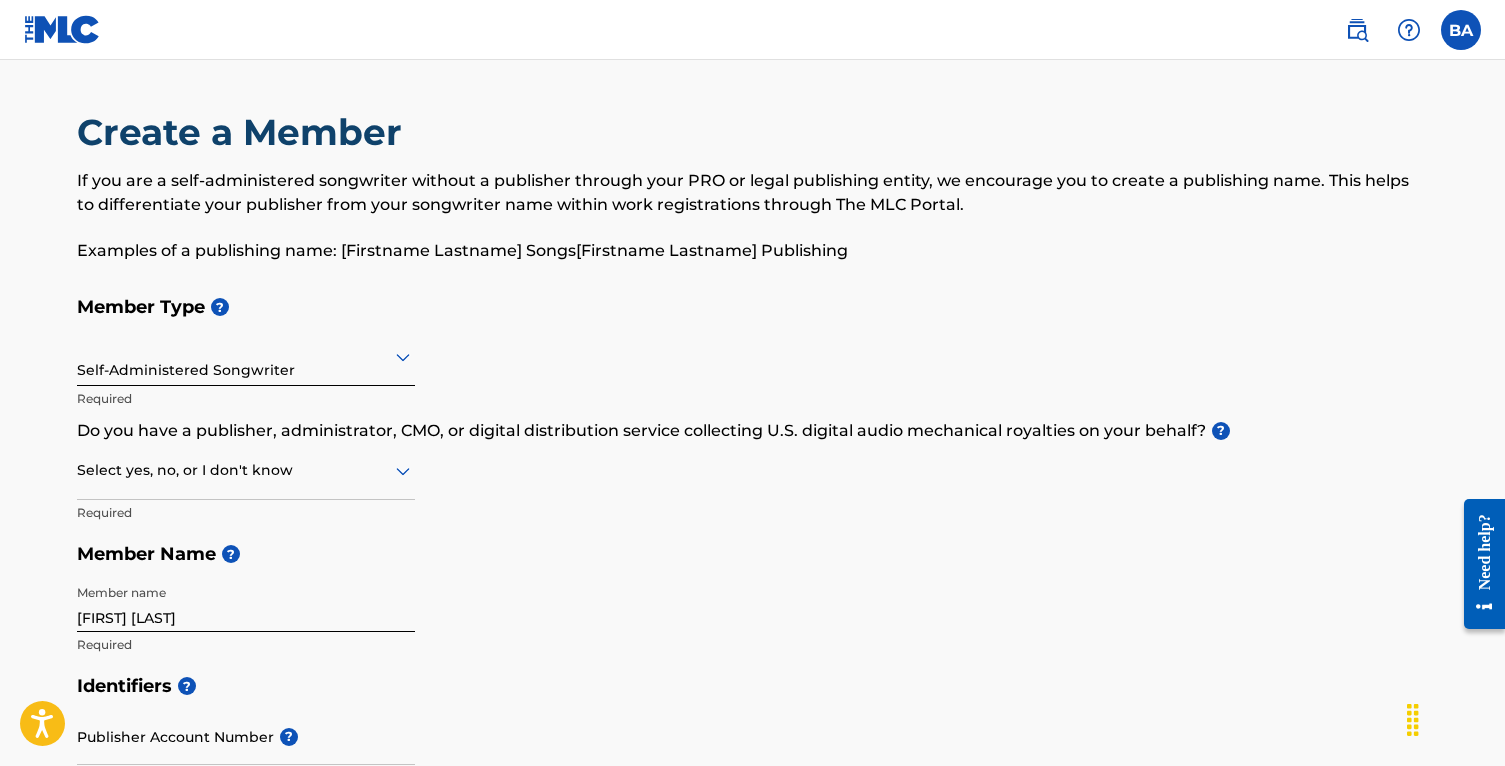 click 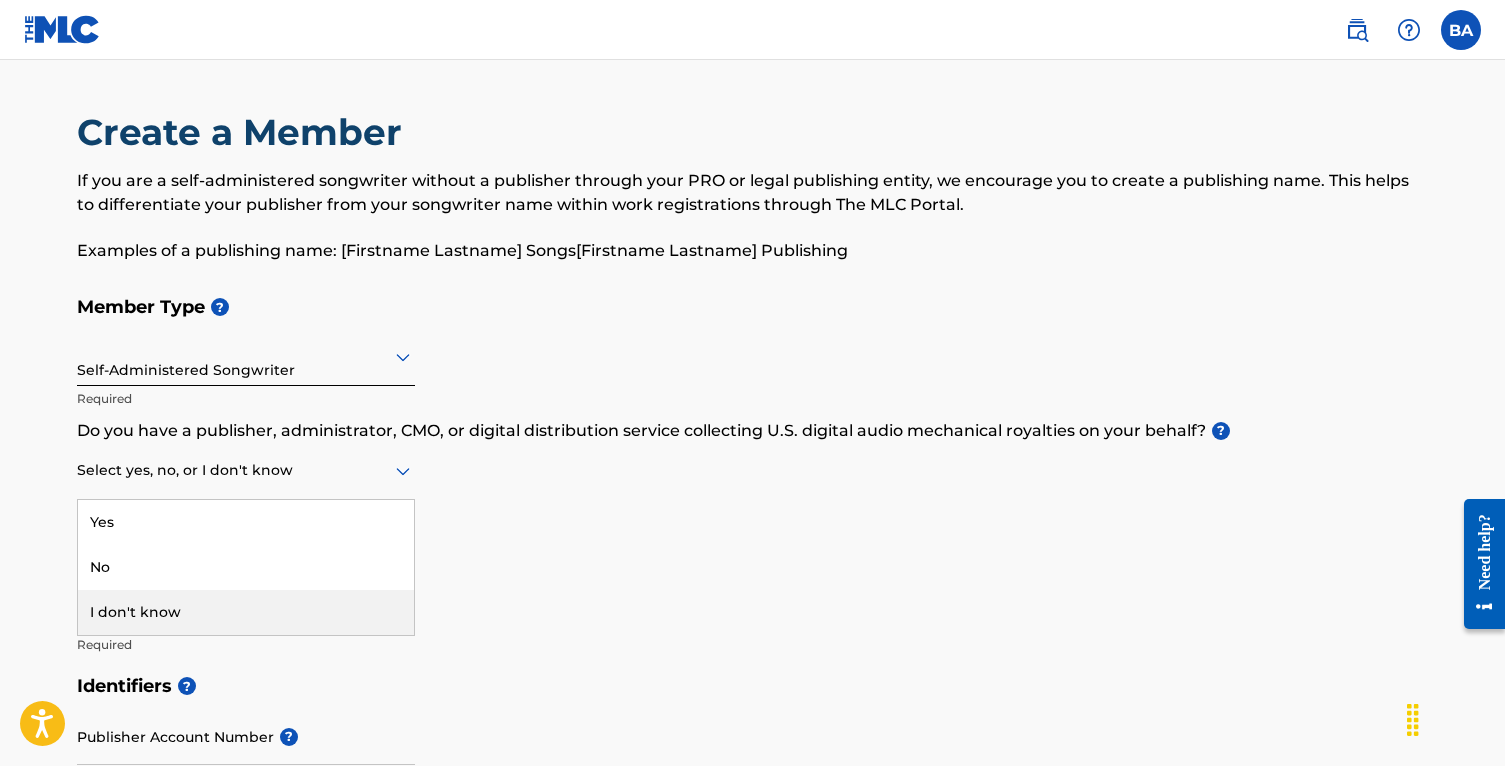 click on "I don't know" at bounding box center [246, 612] 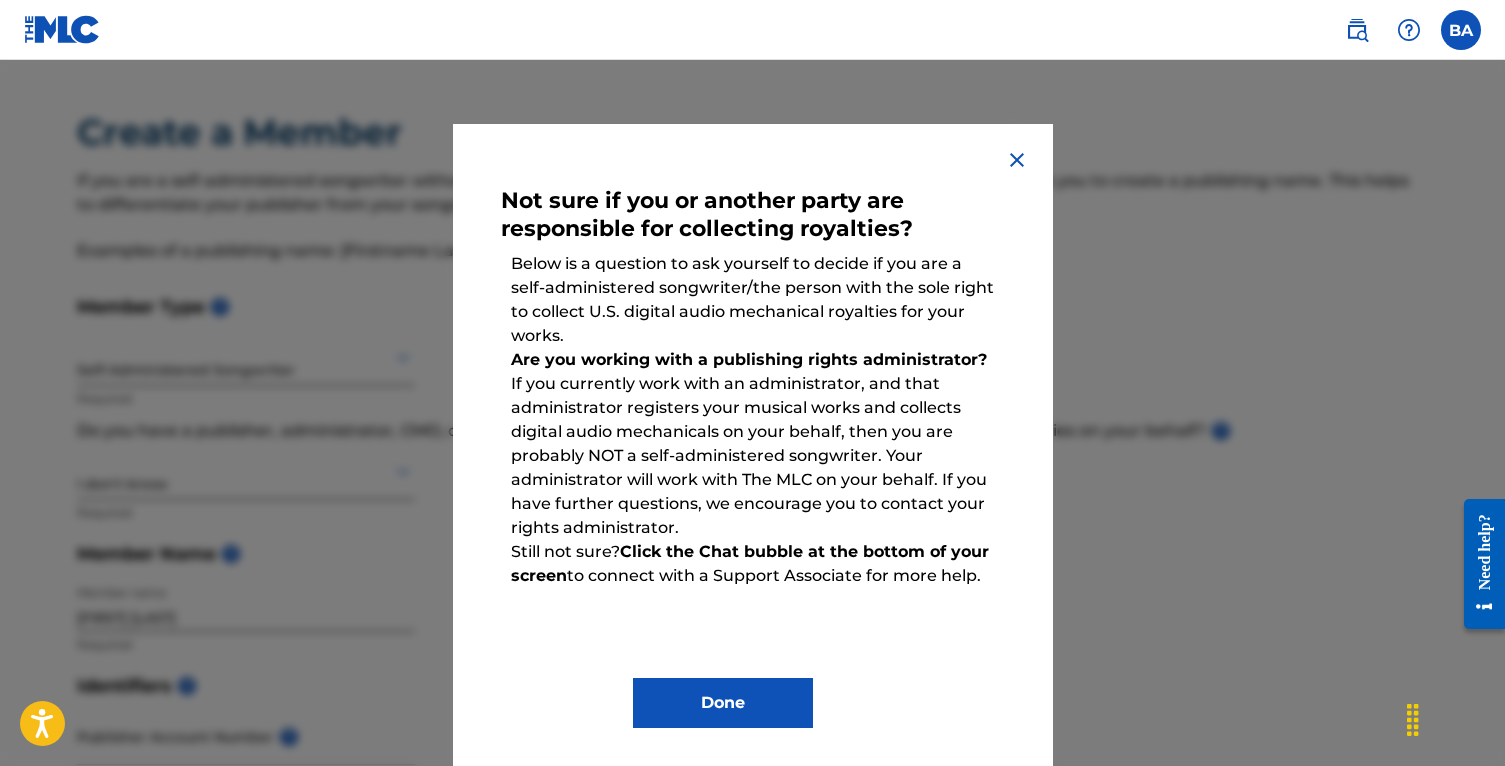 click at bounding box center (1017, 160) 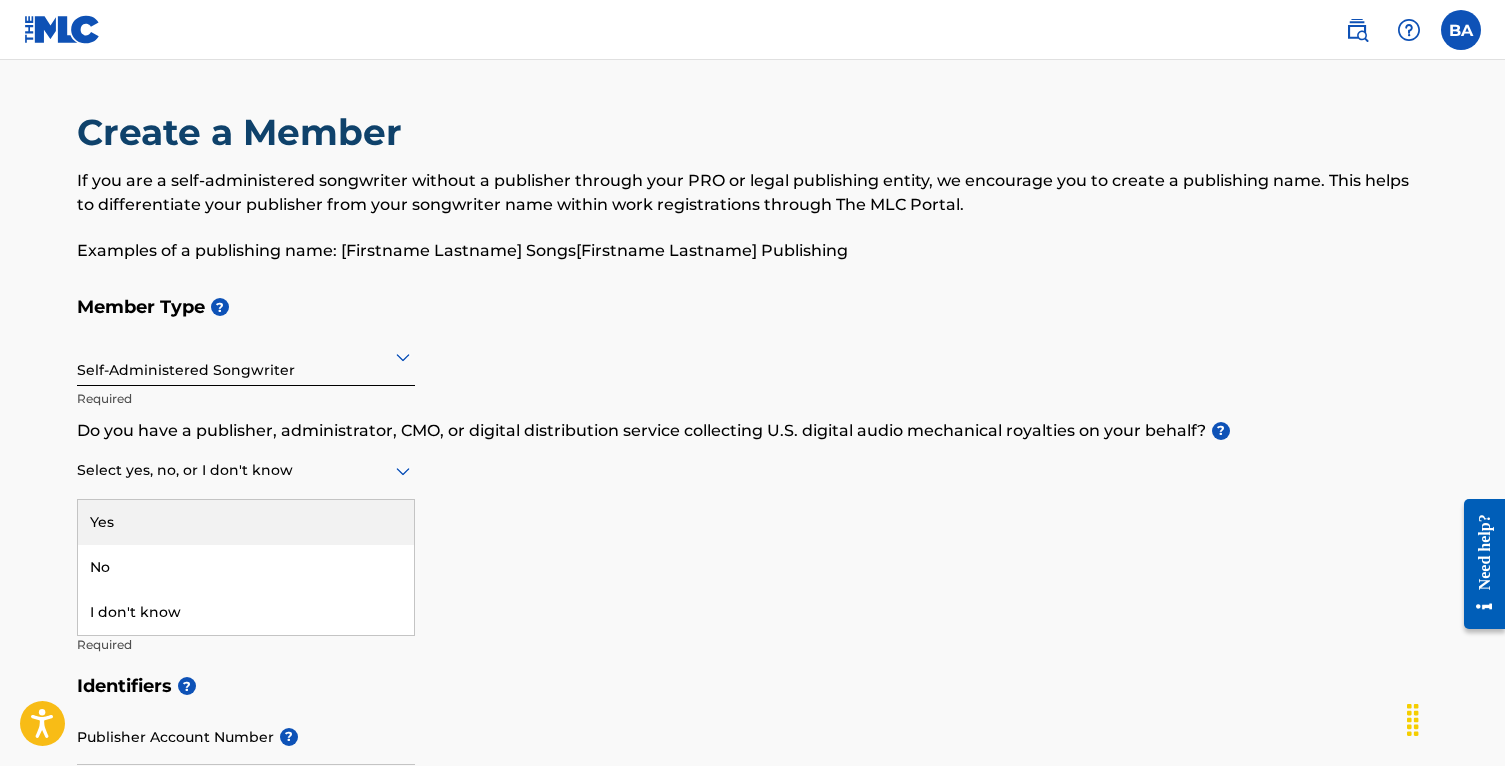 click at bounding box center [246, 470] 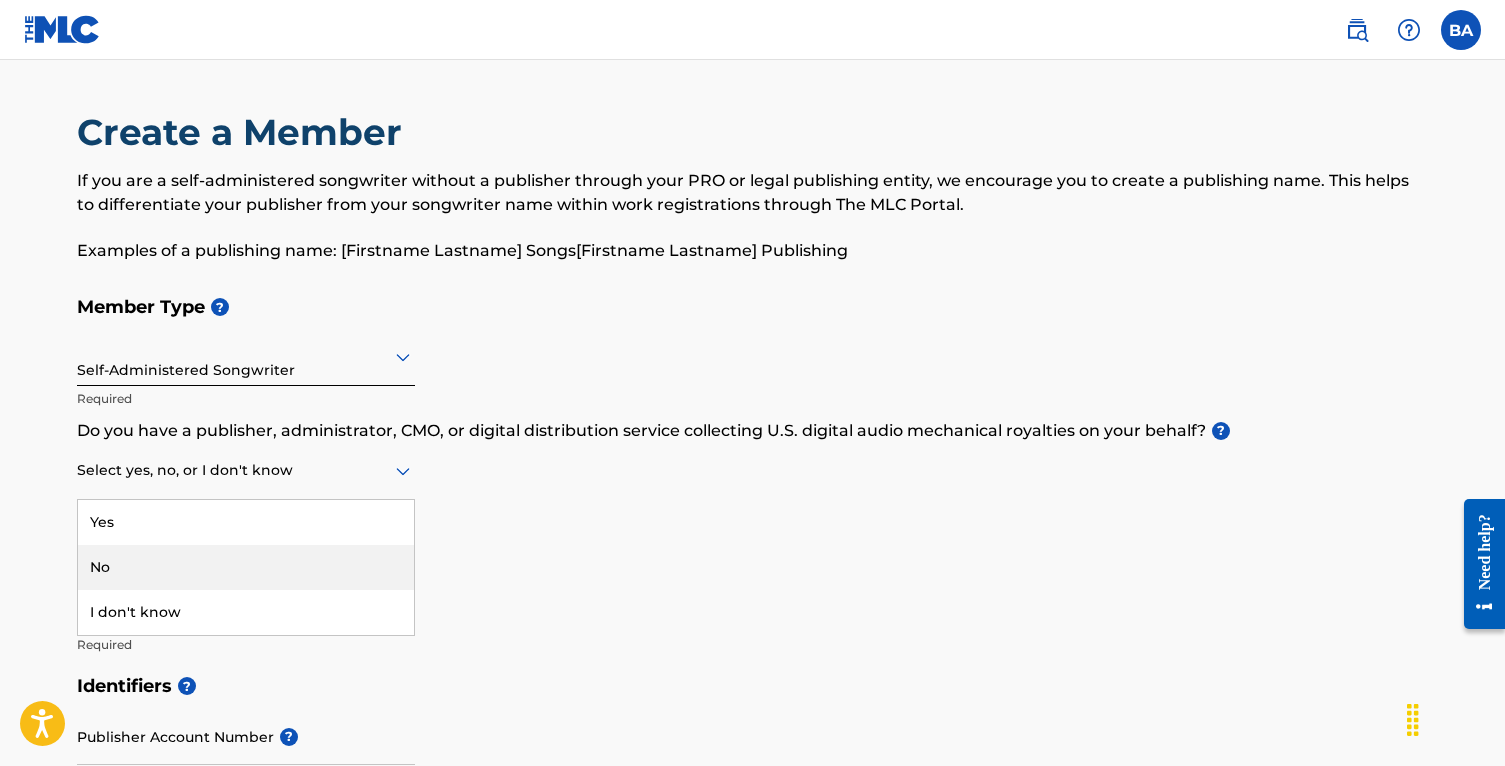 click on "No" at bounding box center [246, 567] 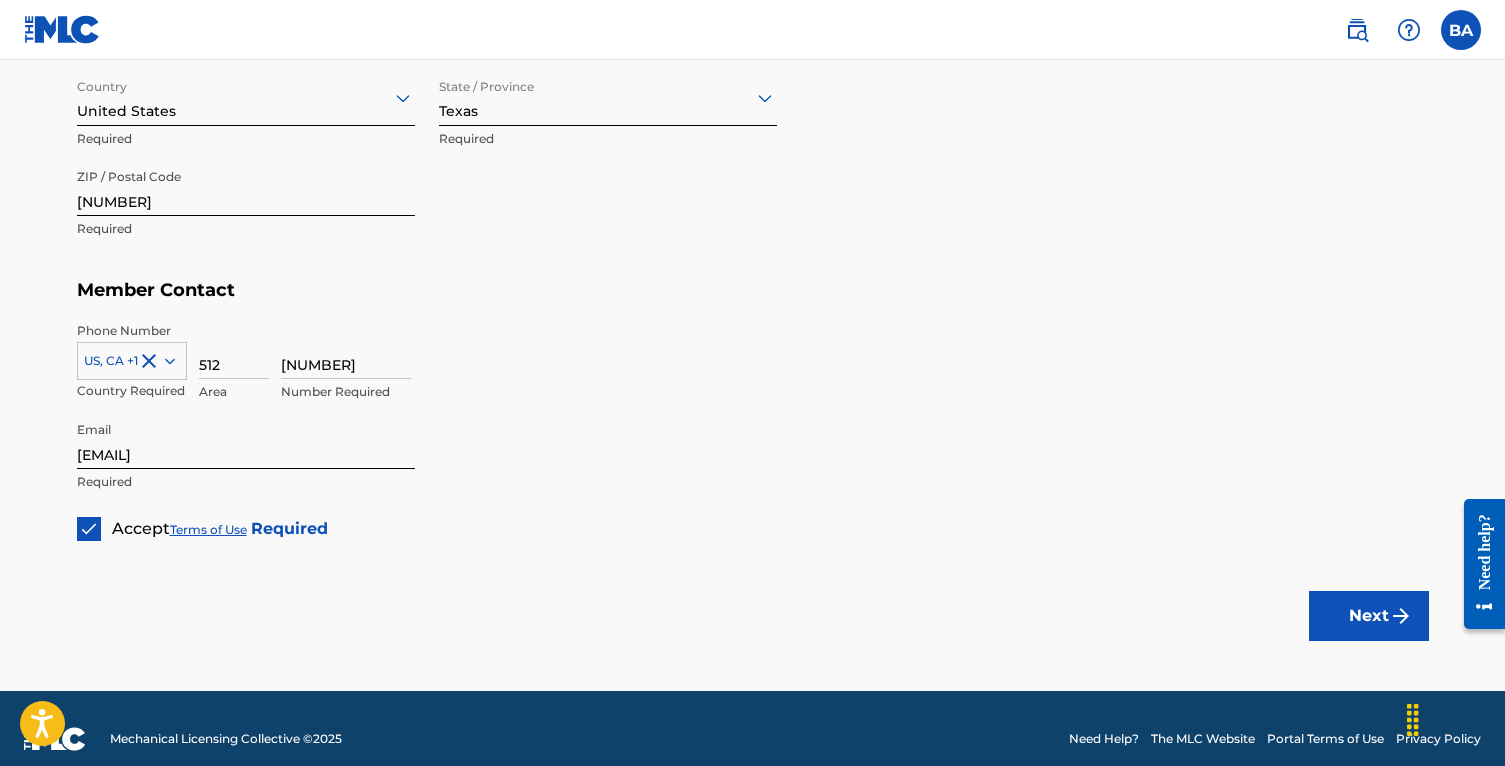 scroll, scrollTop: 1185, scrollLeft: 0, axis: vertical 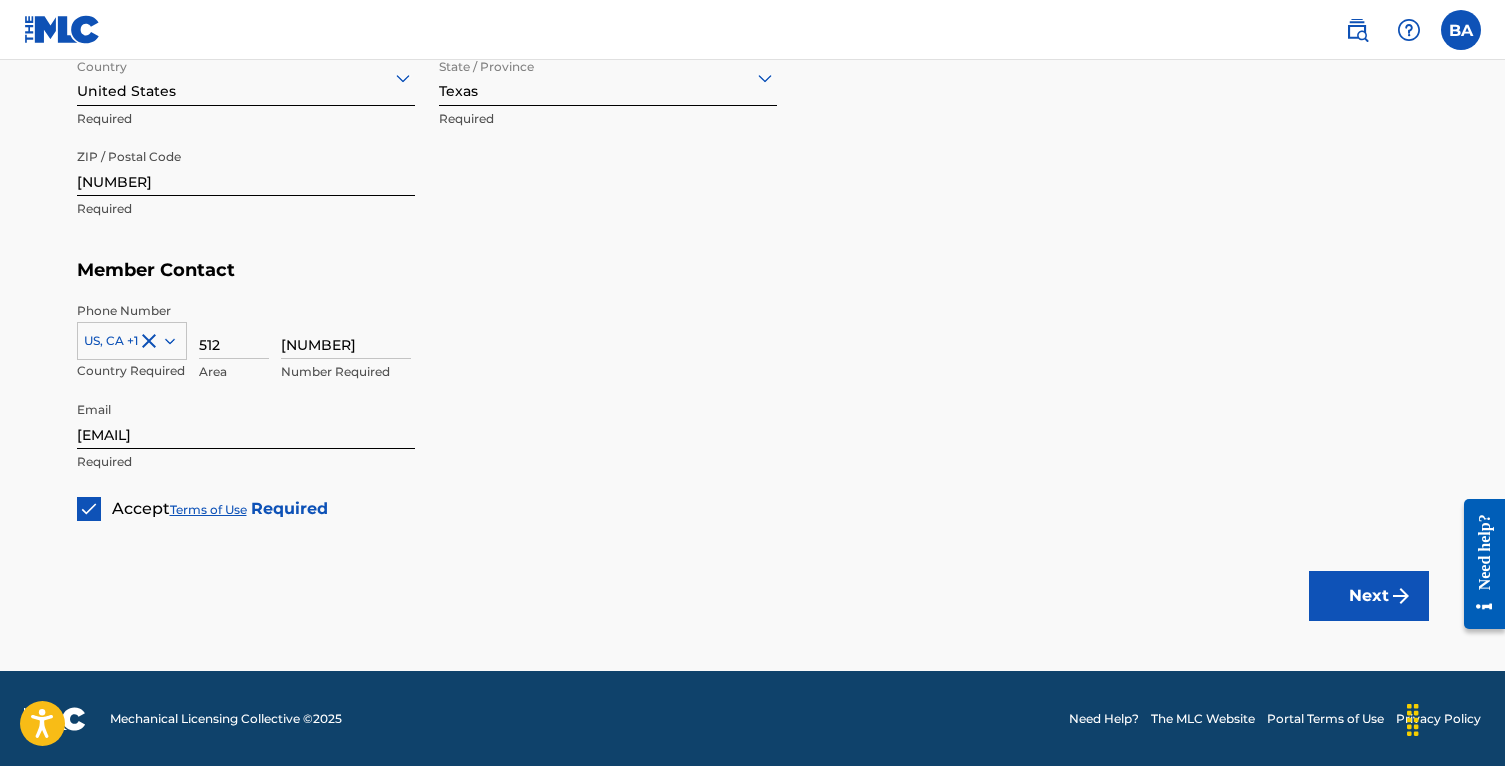 click on "Next" at bounding box center (1369, 596) 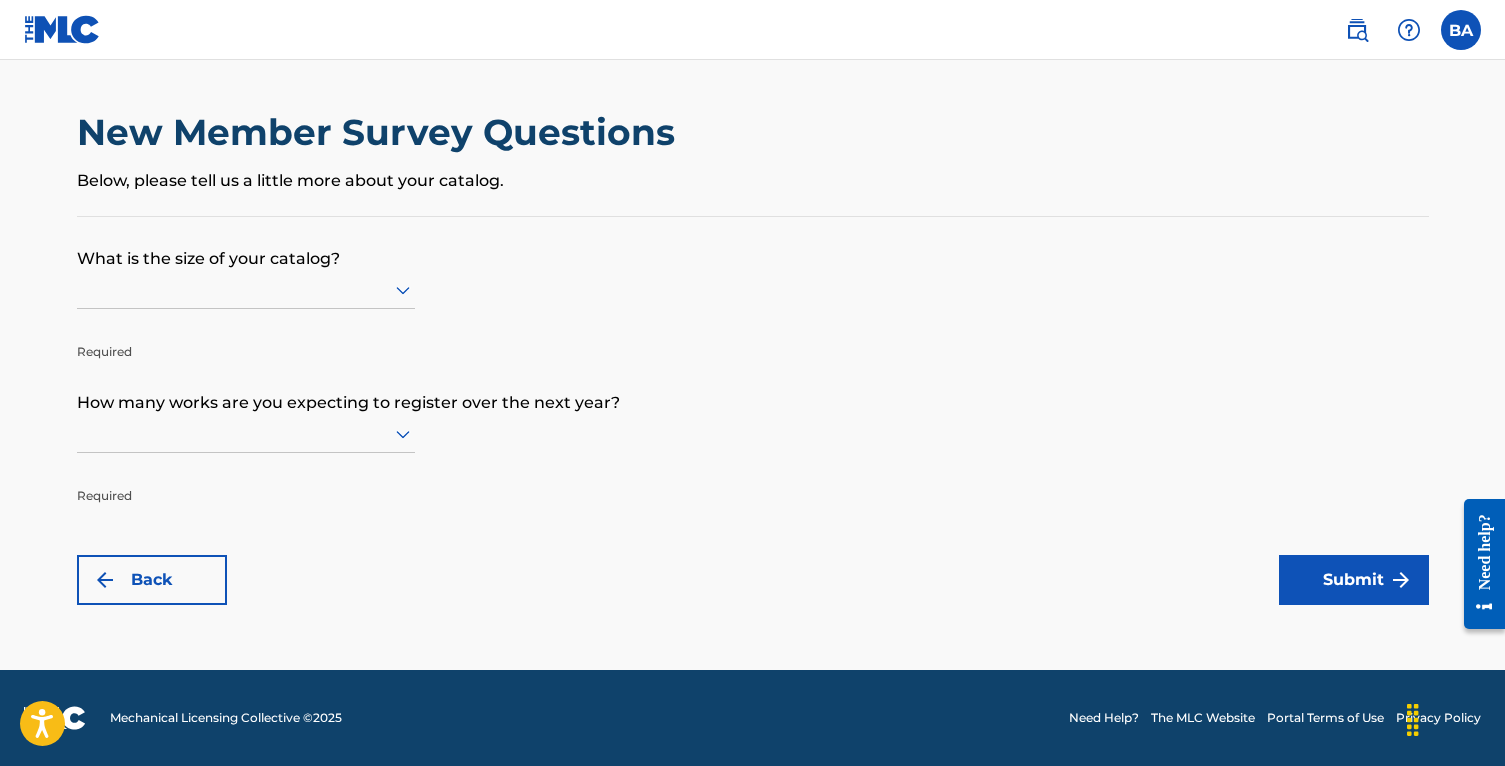 click 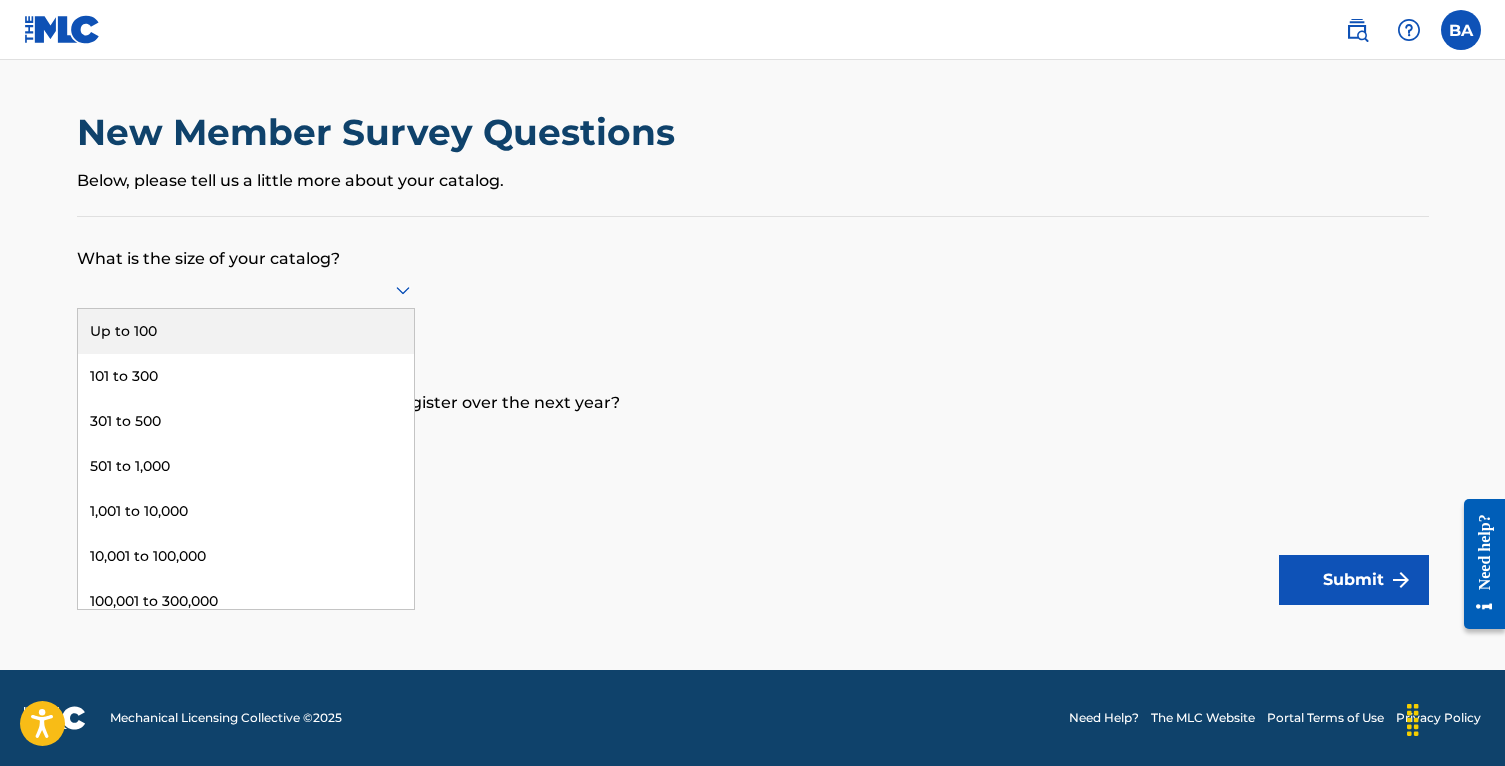 click 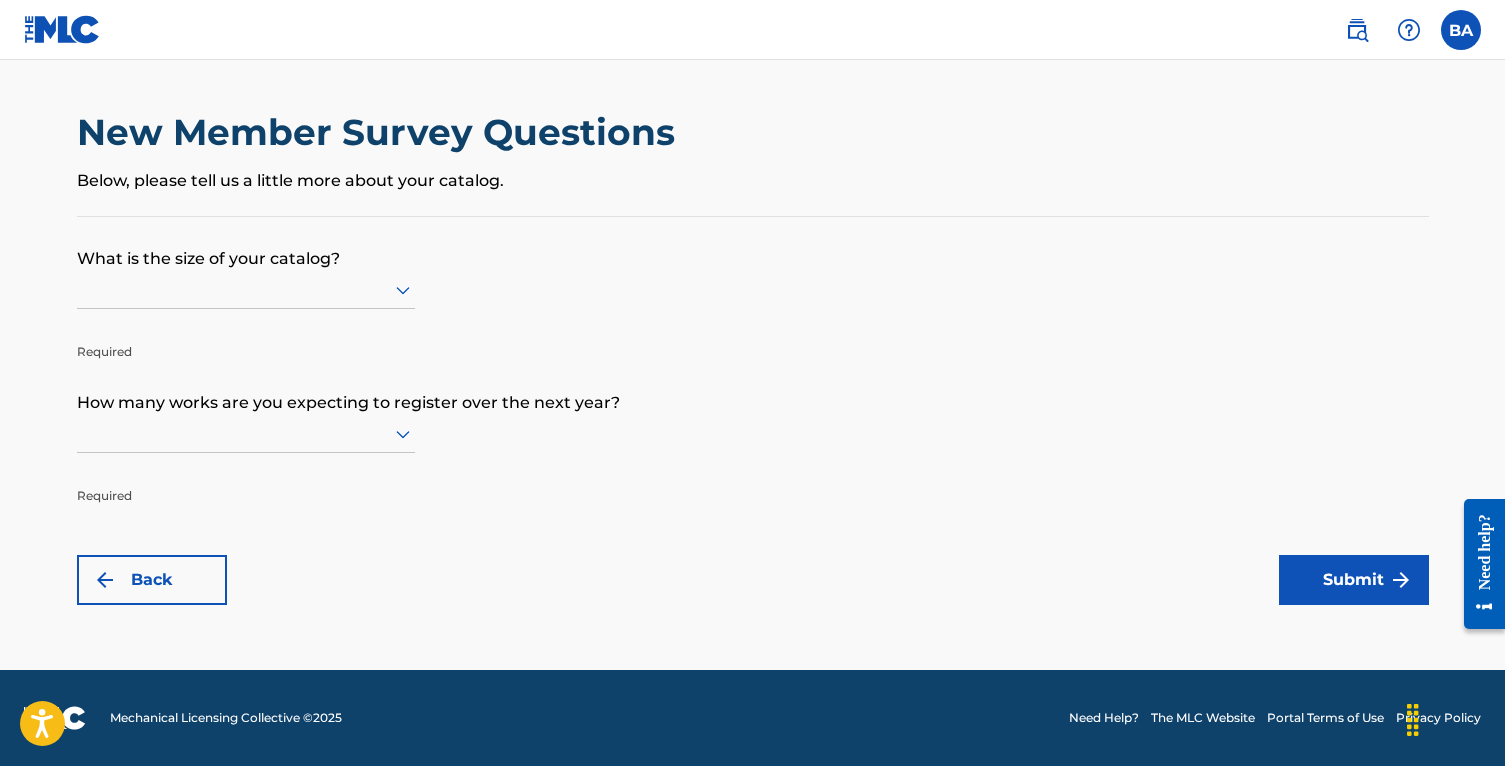 click at bounding box center (246, 289) 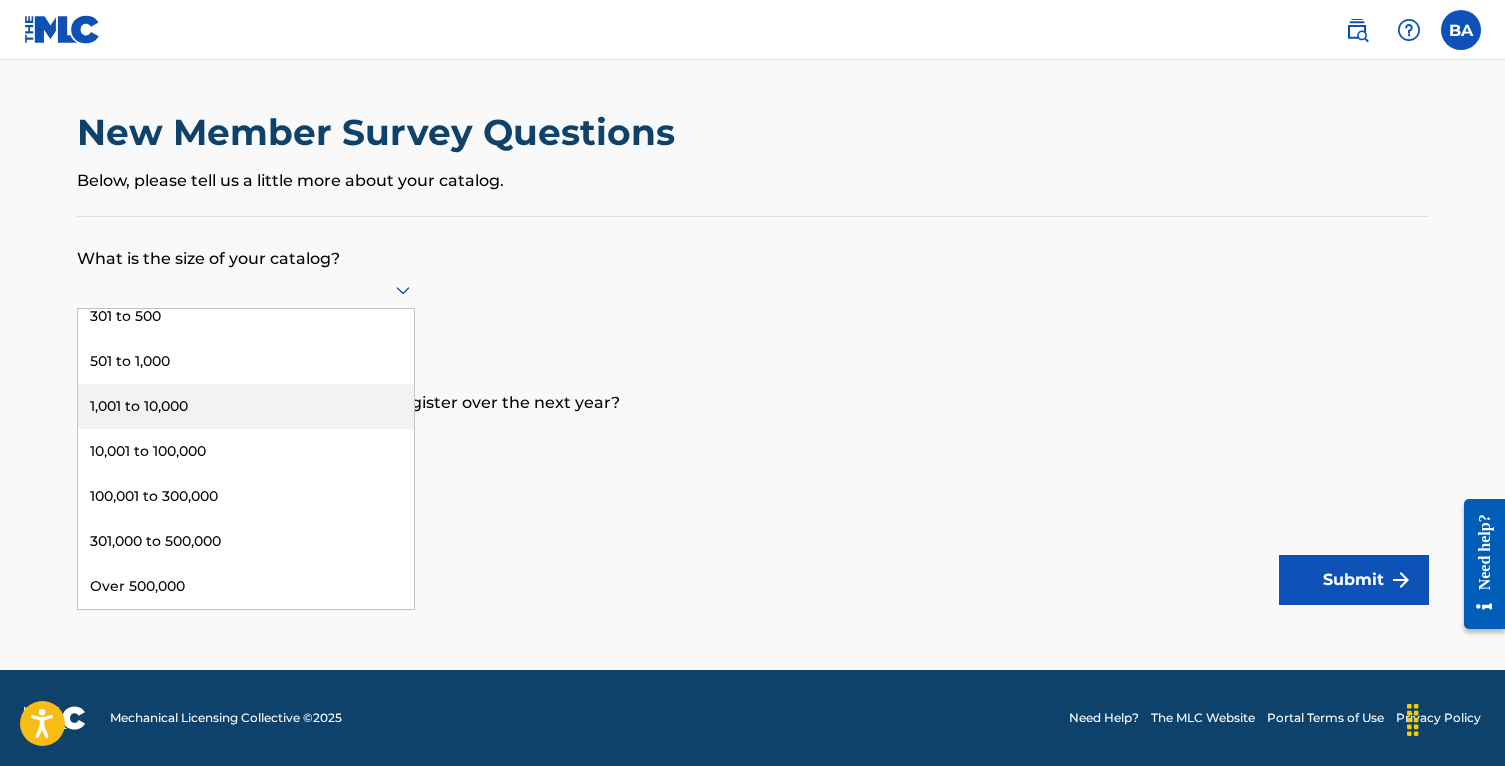 scroll, scrollTop: 0, scrollLeft: 0, axis: both 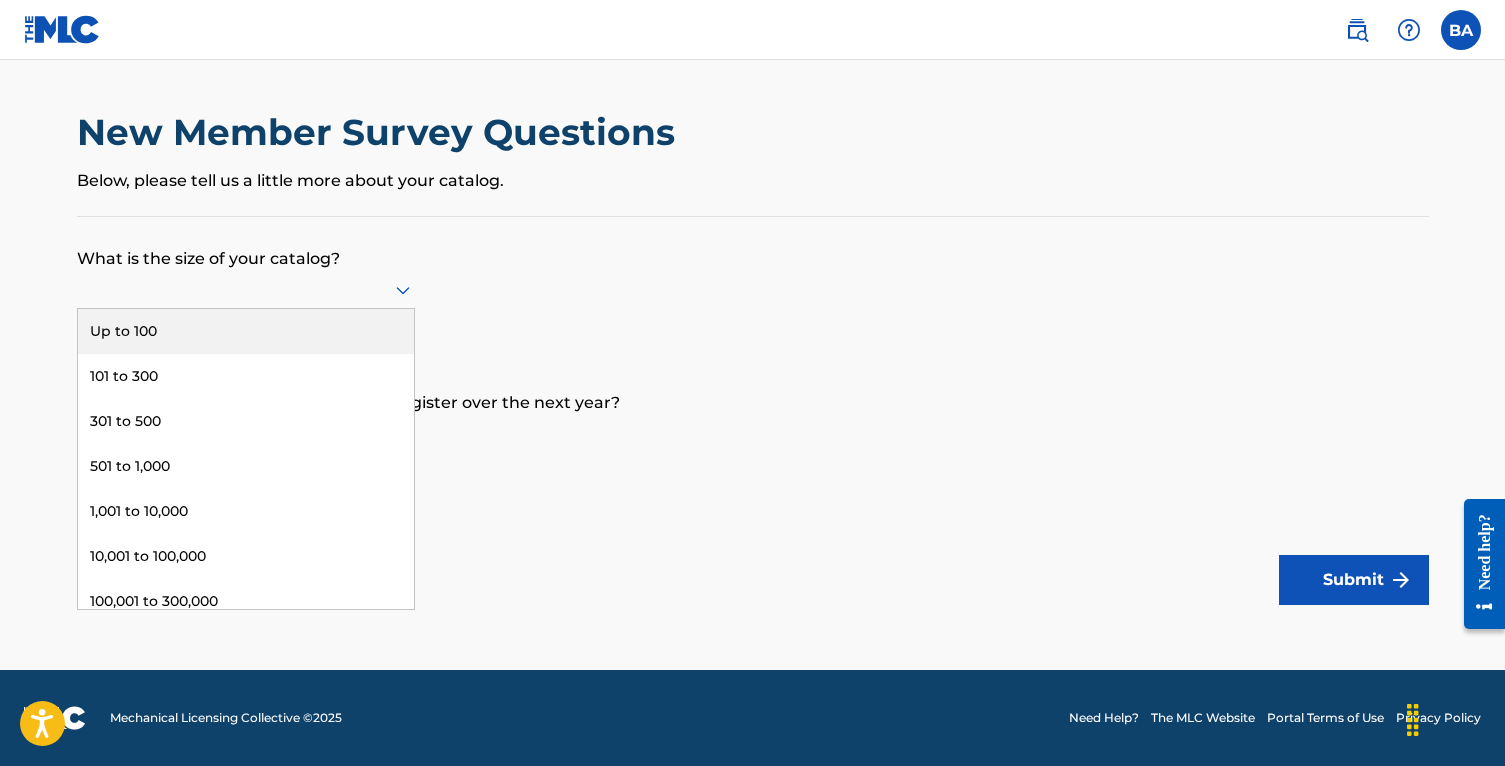 click on "Up to 100" at bounding box center (246, 331) 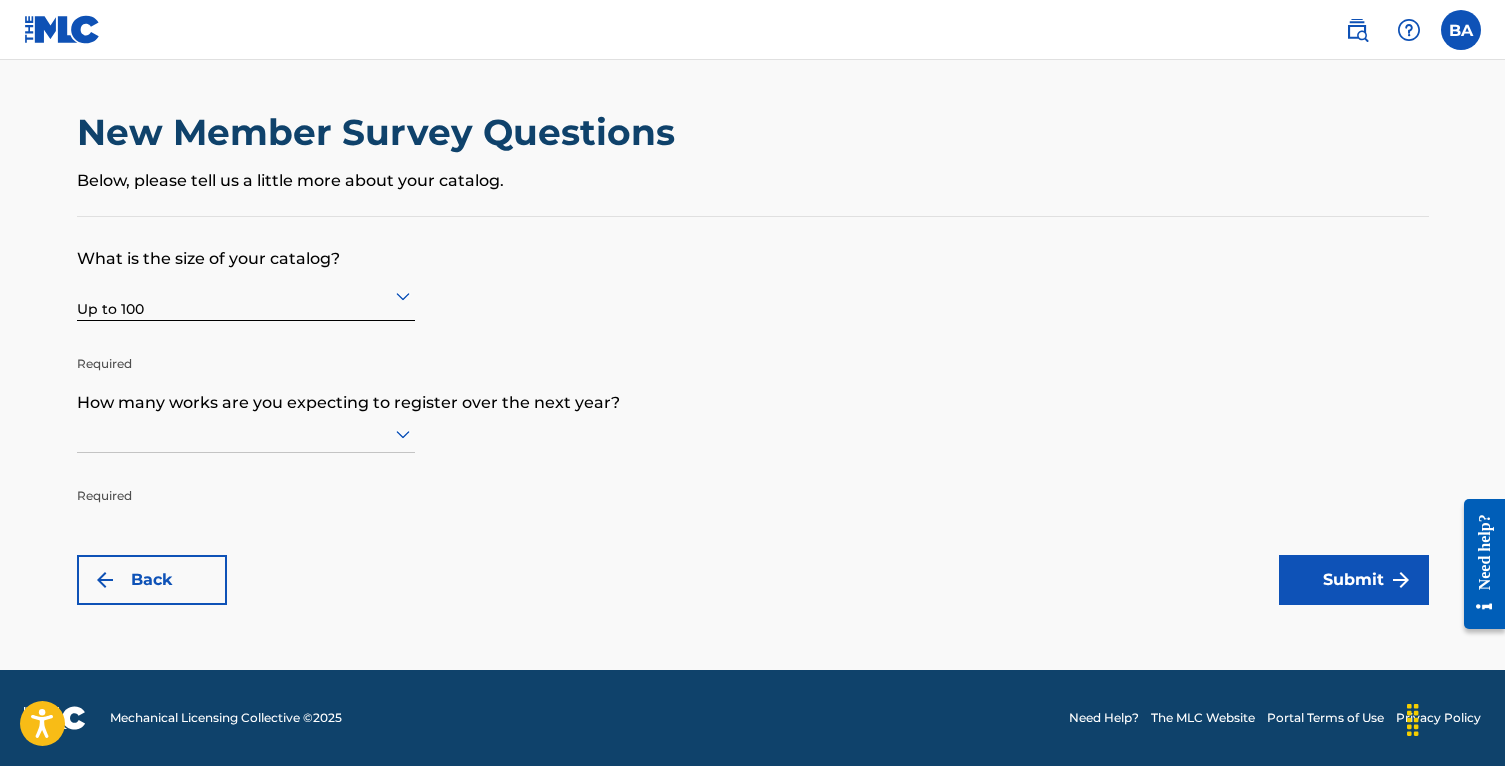 click at bounding box center [246, 433] 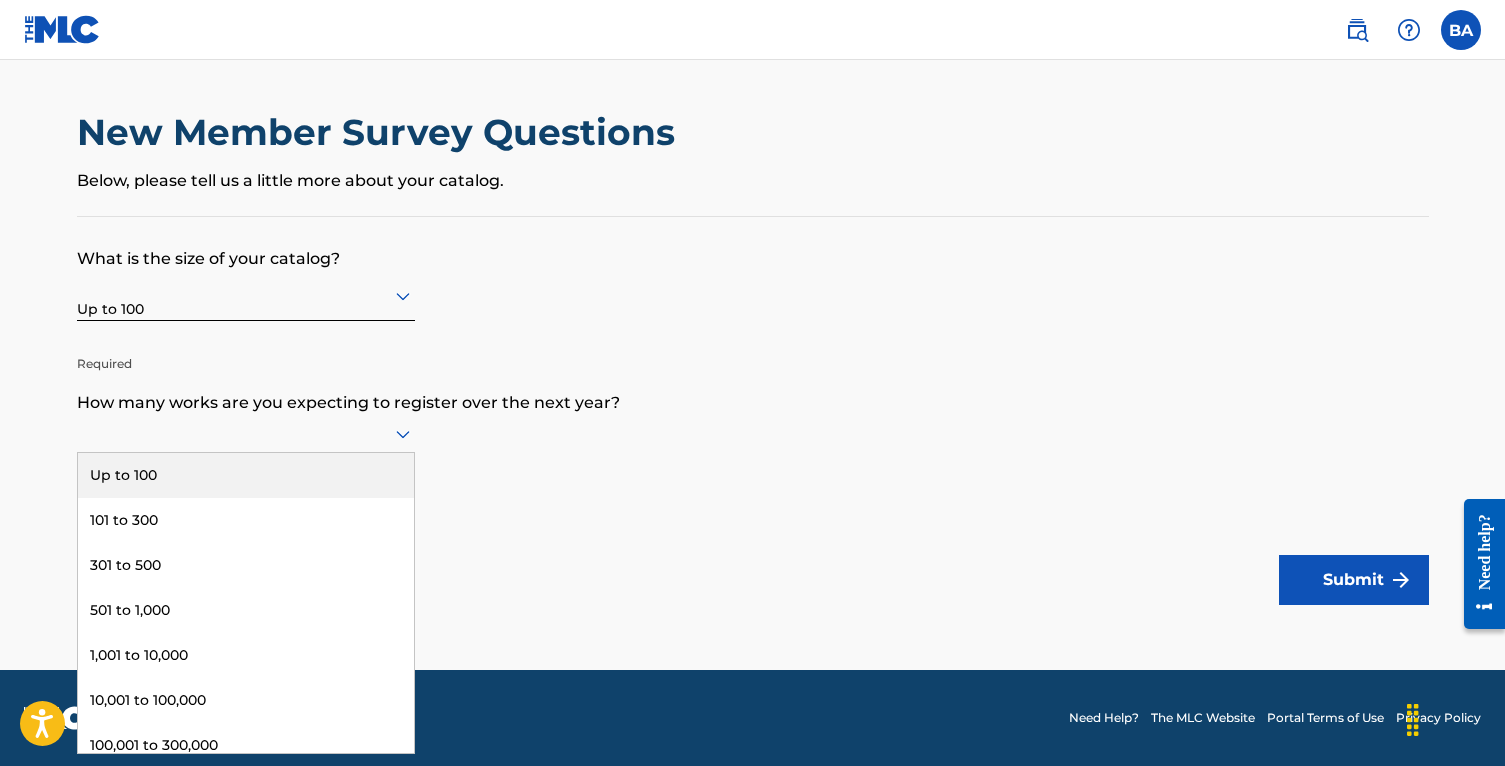 click on "Up to 100" at bounding box center (246, 475) 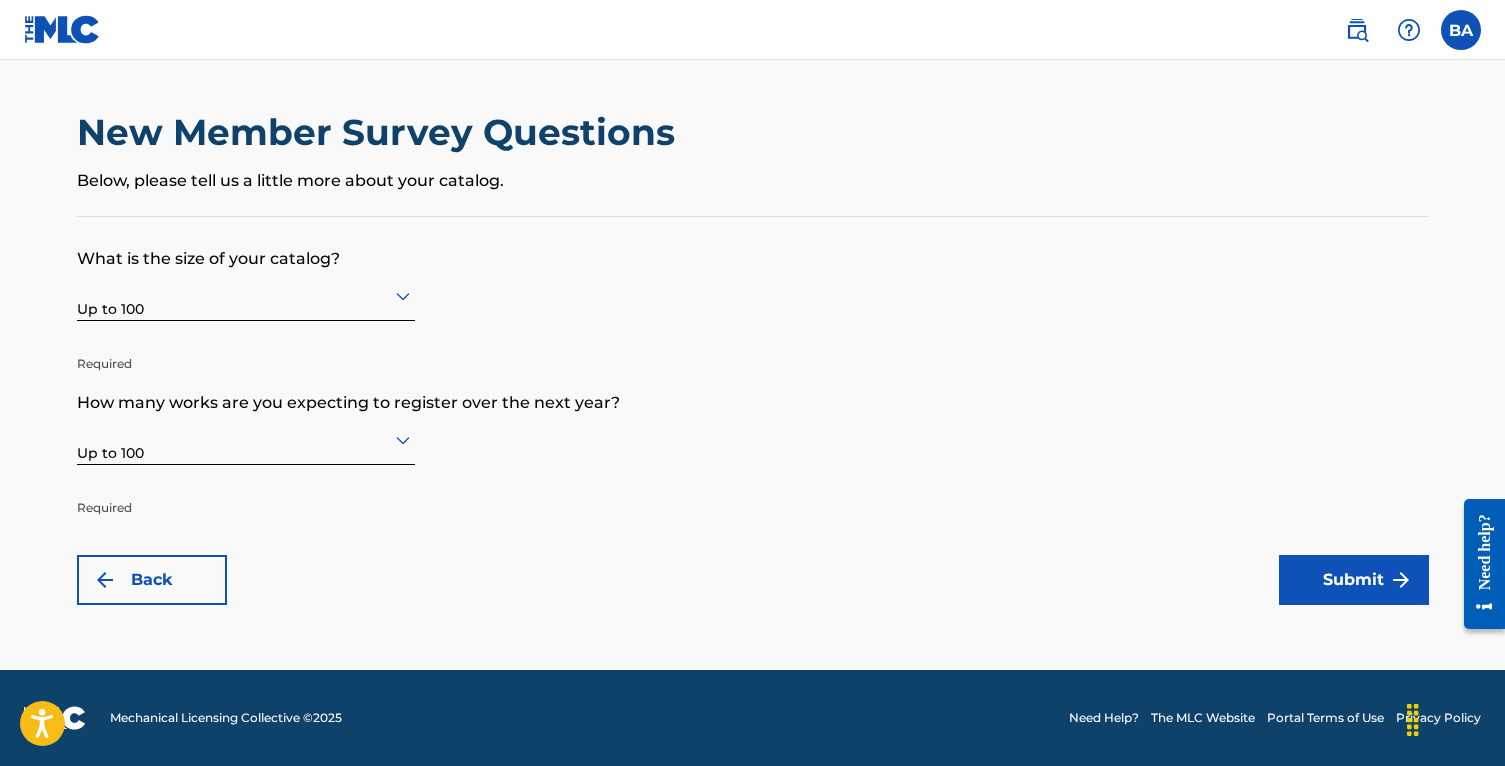 click on "Submit" at bounding box center (1354, 580) 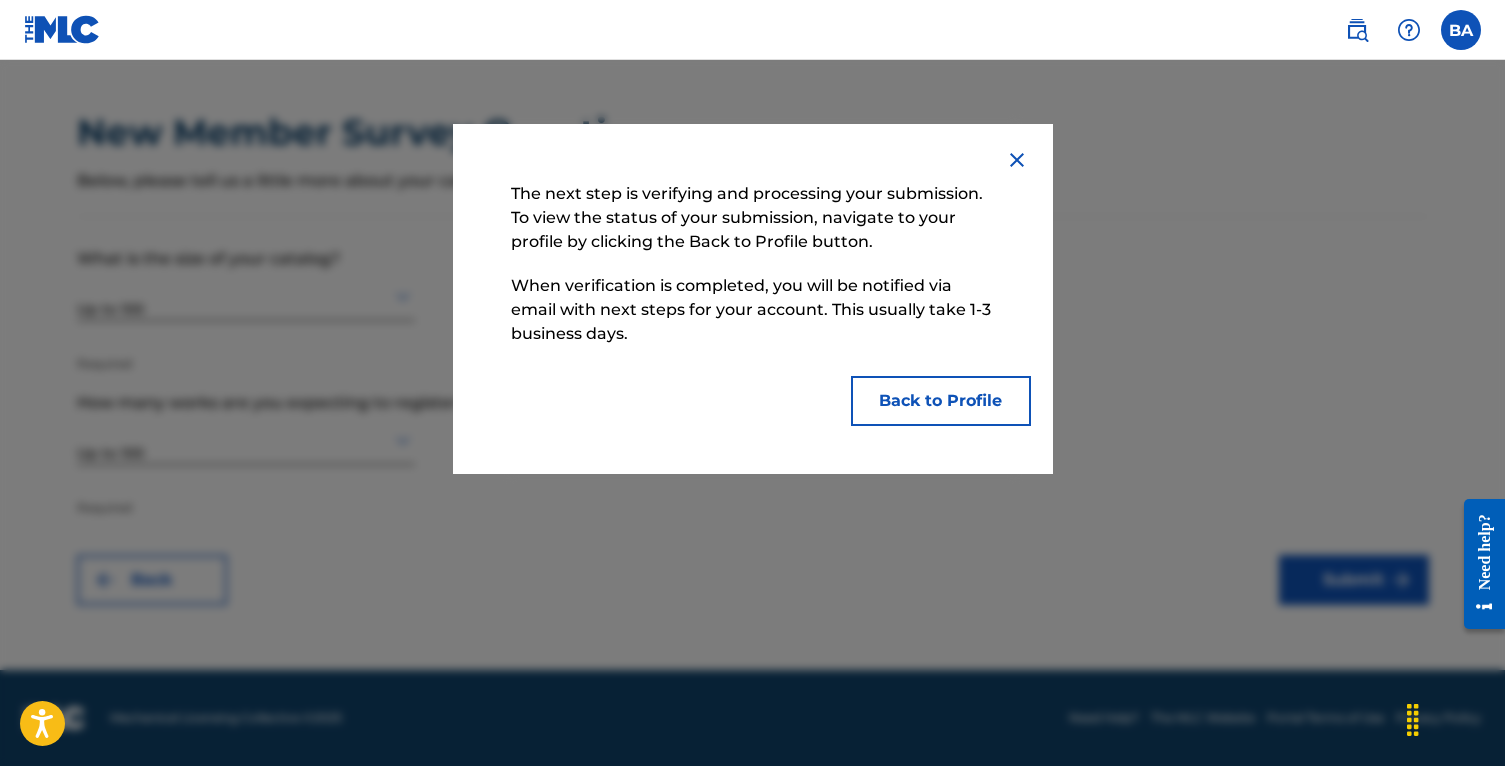 click on "Back to Profile" at bounding box center [941, 401] 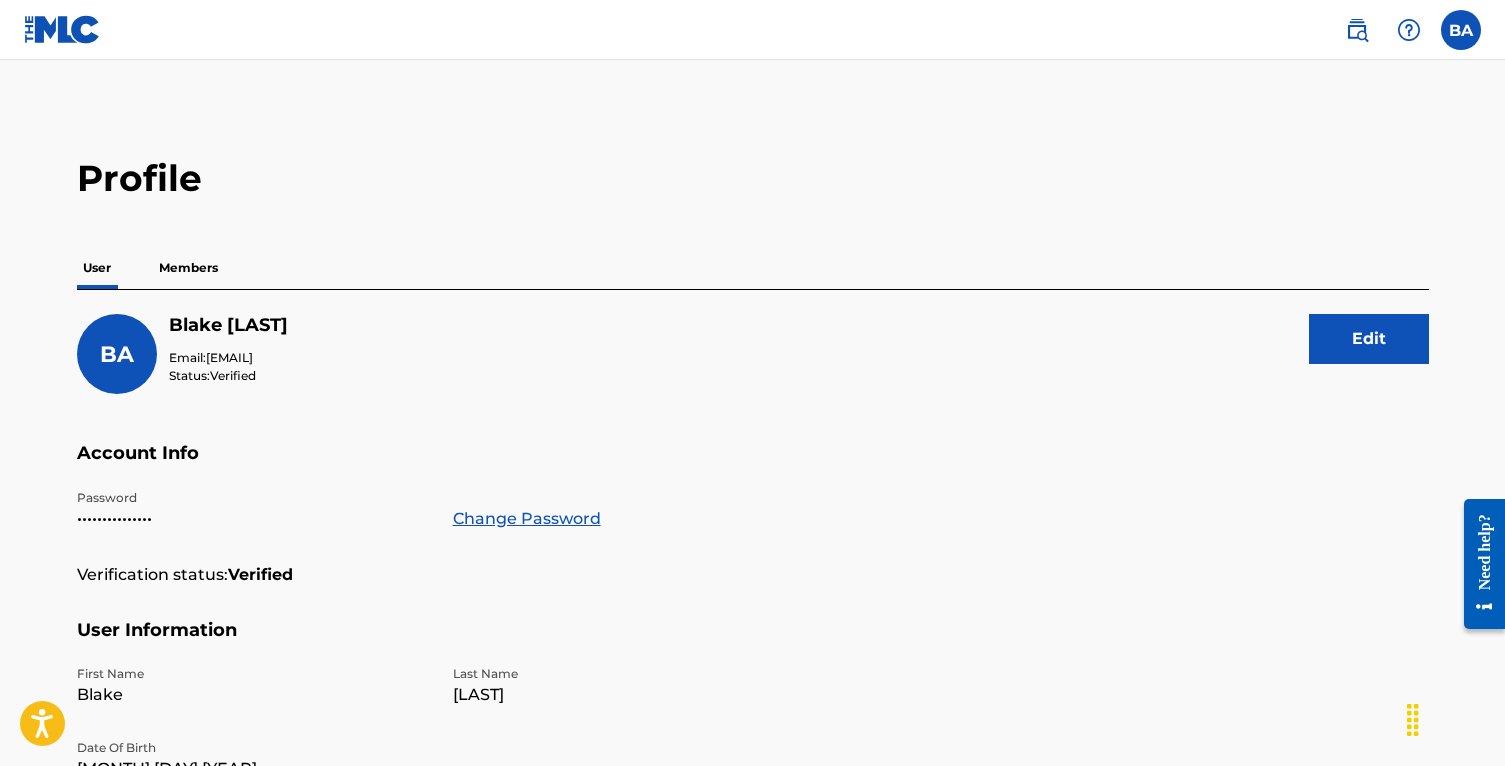 click on "Members" at bounding box center (188, 268) 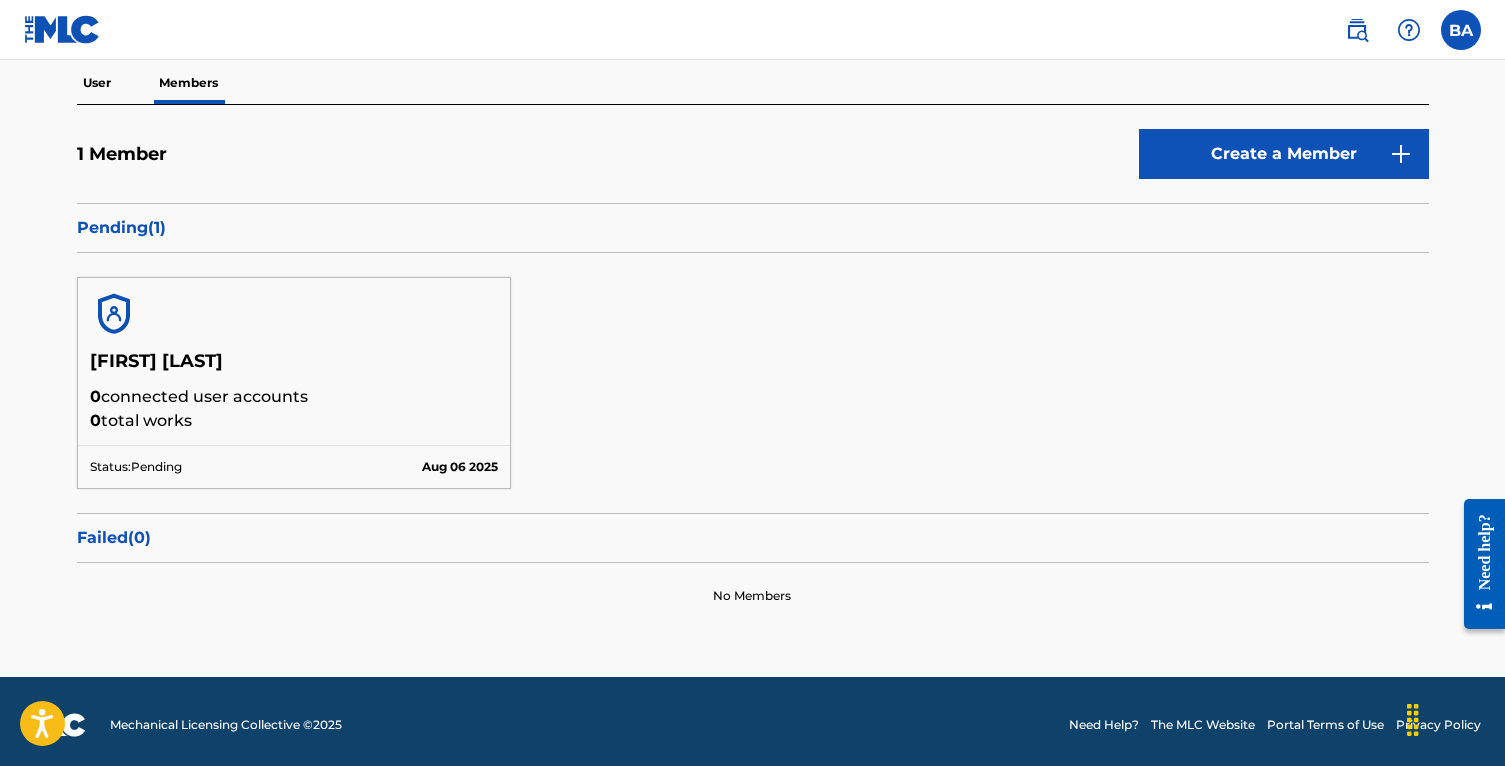 scroll, scrollTop: 186, scrollLeft: 0, axis: vertical 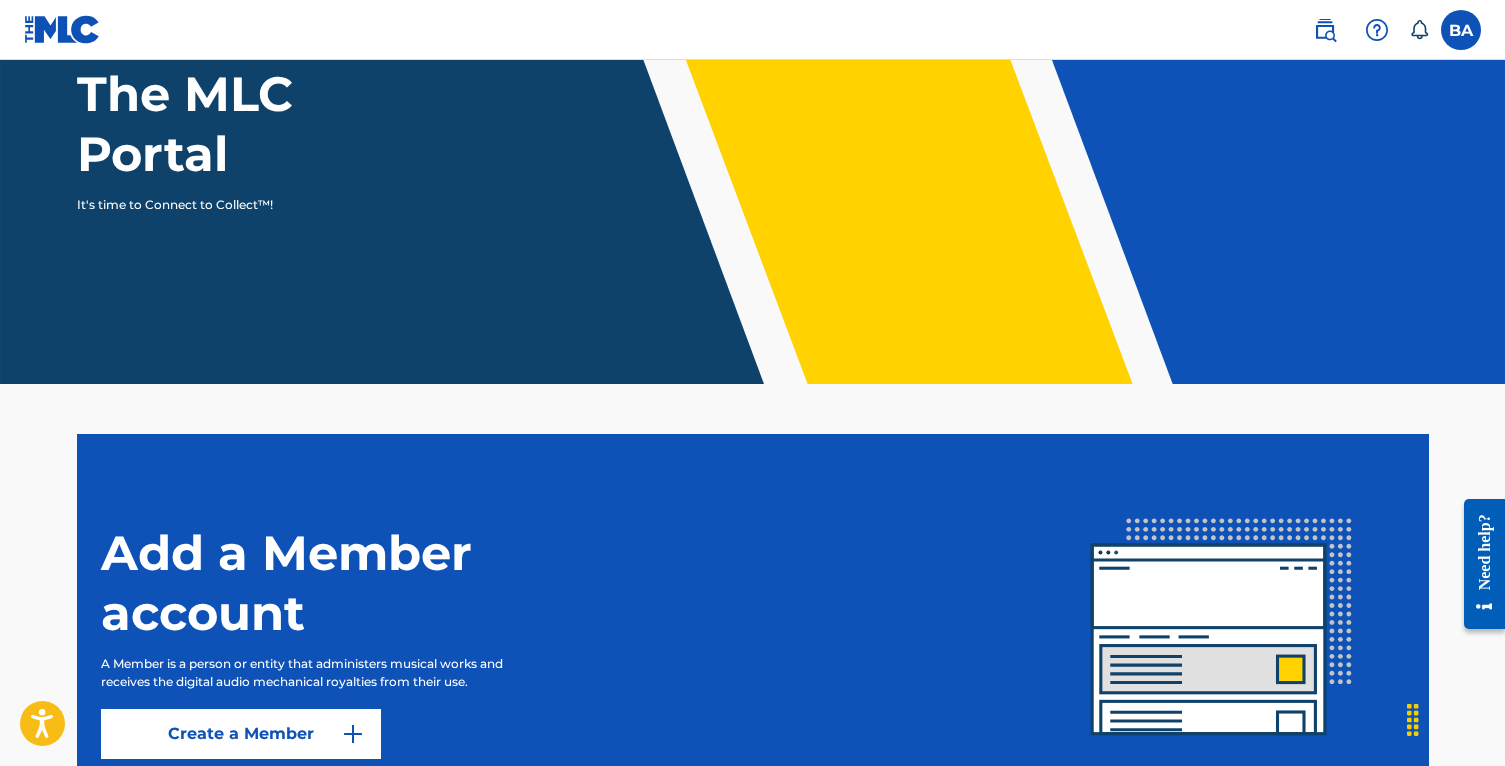click at bounding box center (1461, 30) 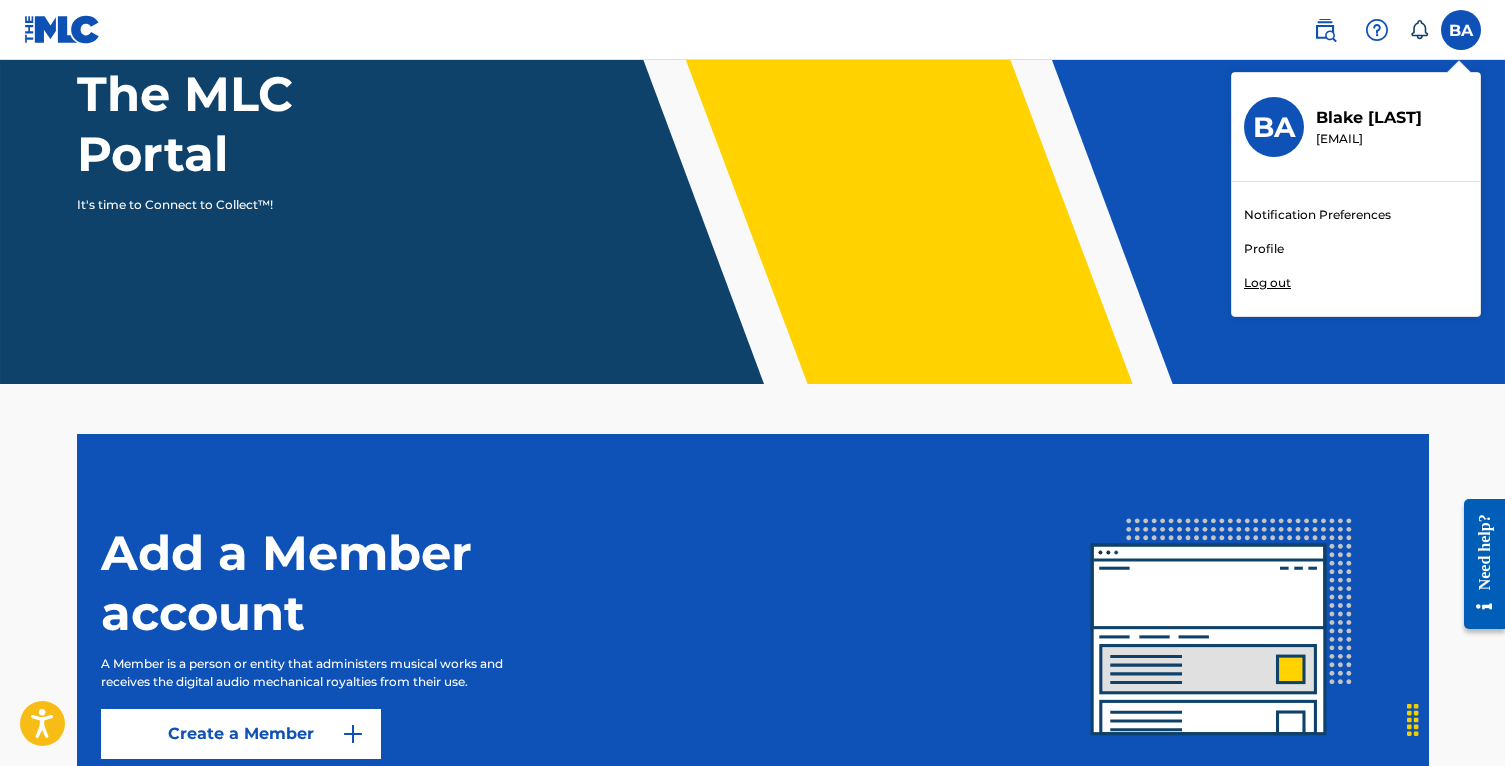 click at bounding box center [1325, 30] 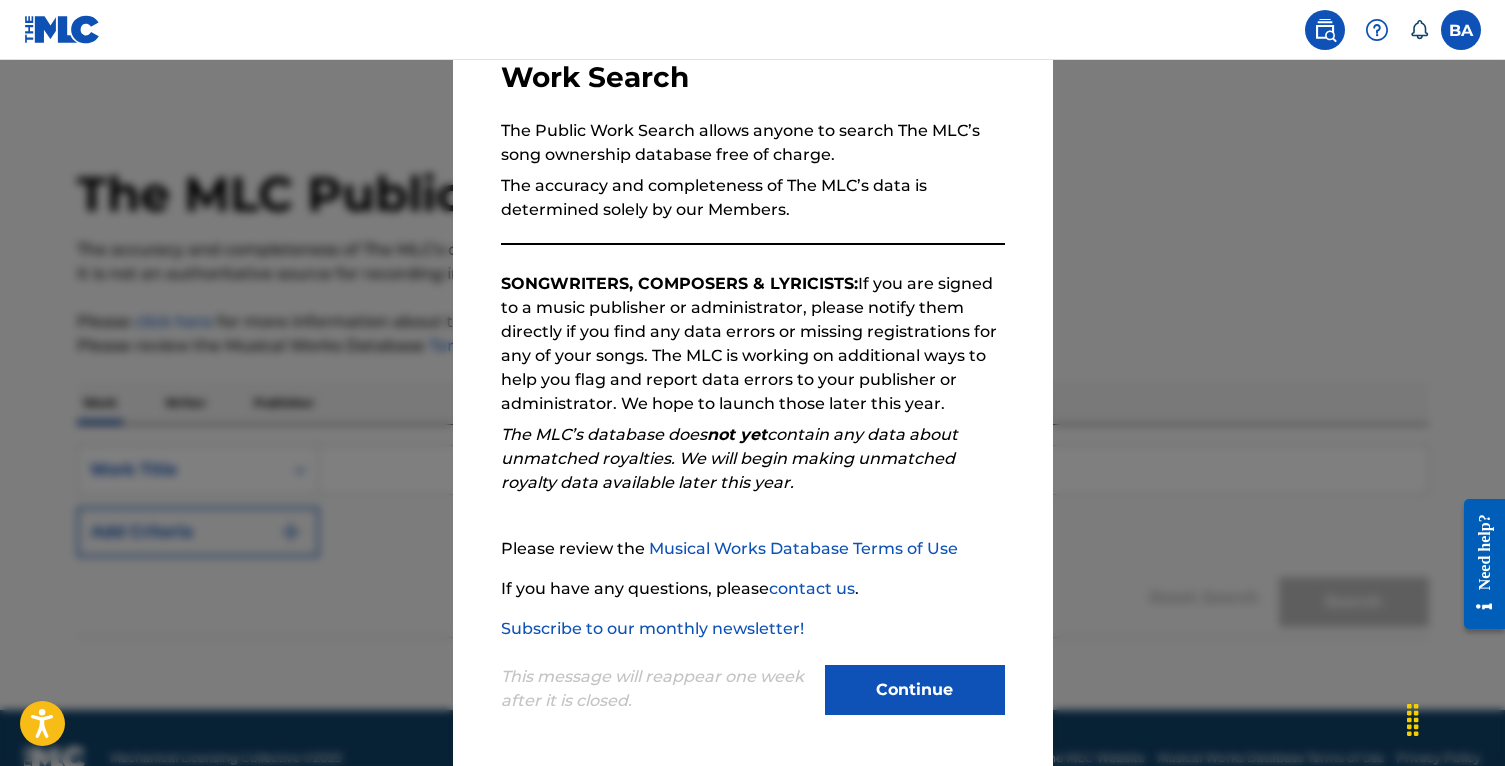 scroll, scrollTop: 149, scrollLeft: 0, axis: vertical 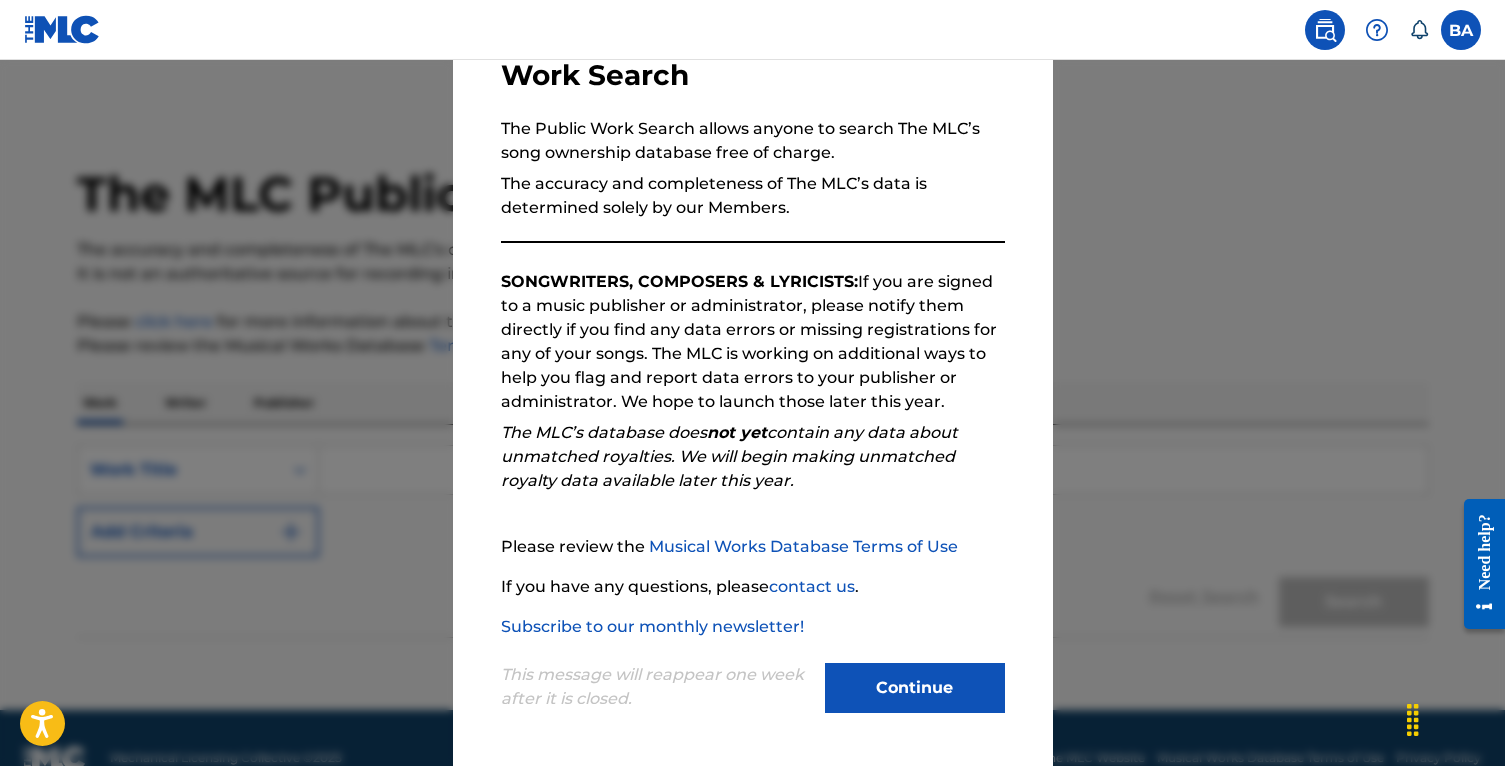 click at bounding box center [752, 443] 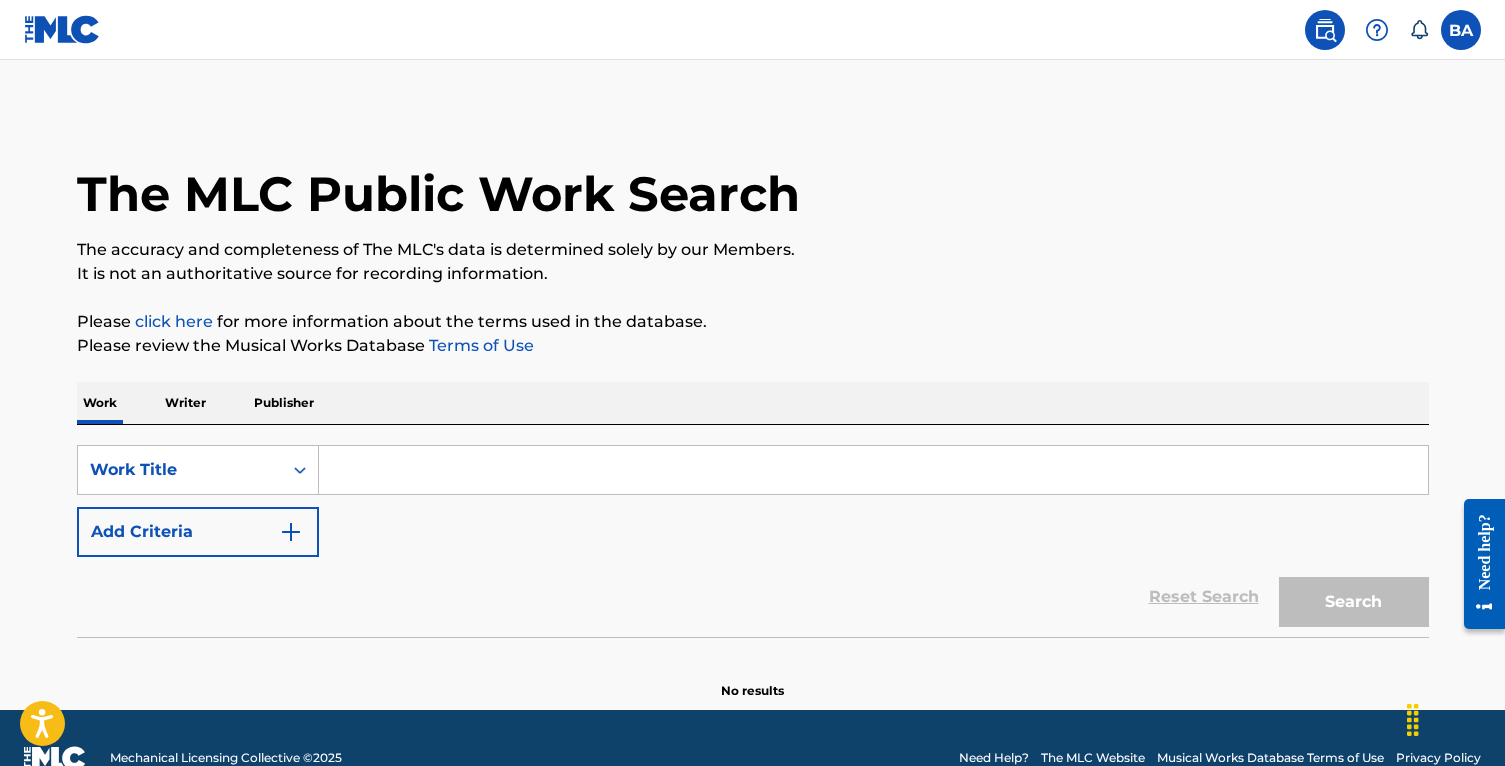 click at bounding box center (1461, 30) 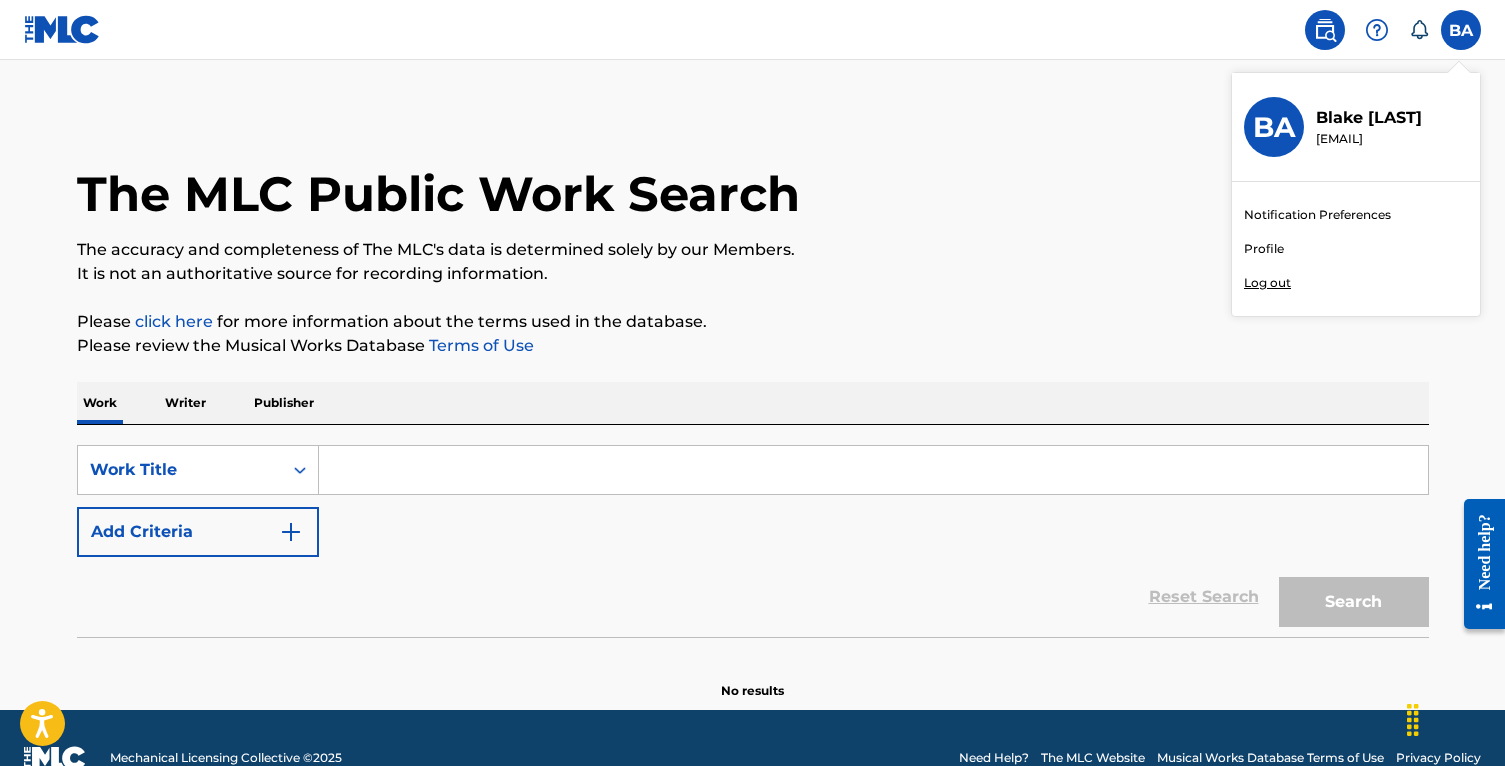 click on "Profile" at bounding box center [1264, 249] 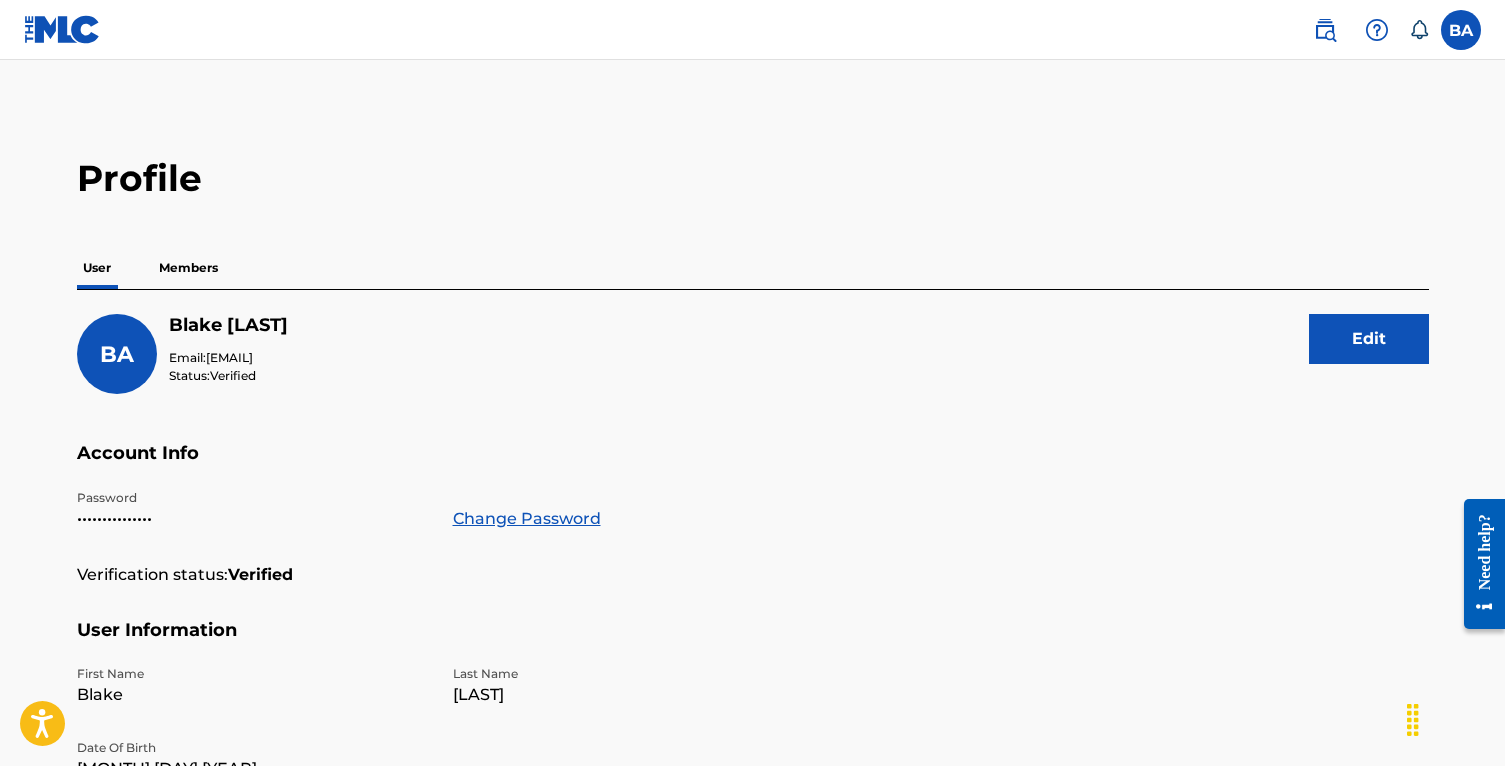 click on "Members" at bounding box center (188, 268) 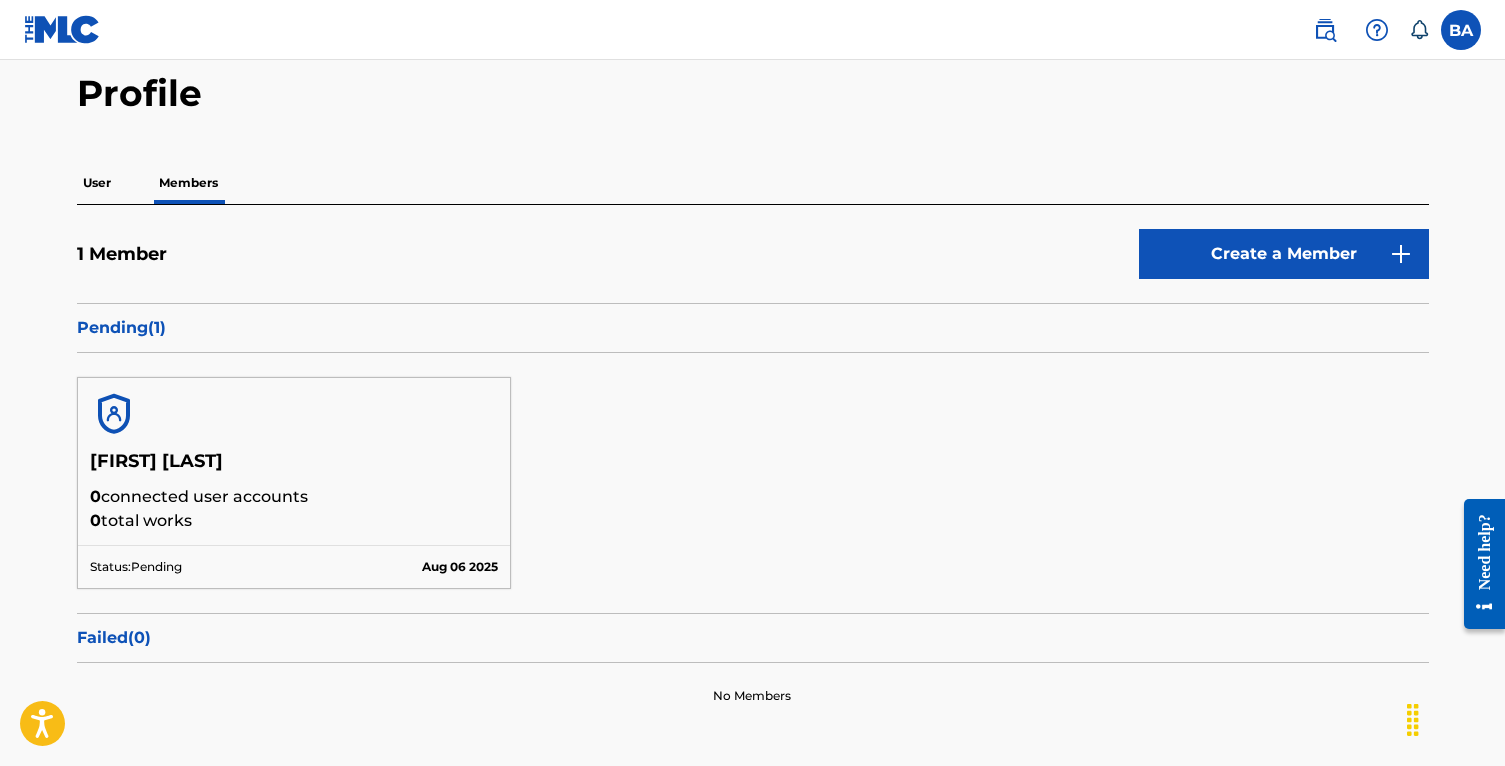 scroll, scrollTop: 97, scrollLeft: 0, axis: vertical 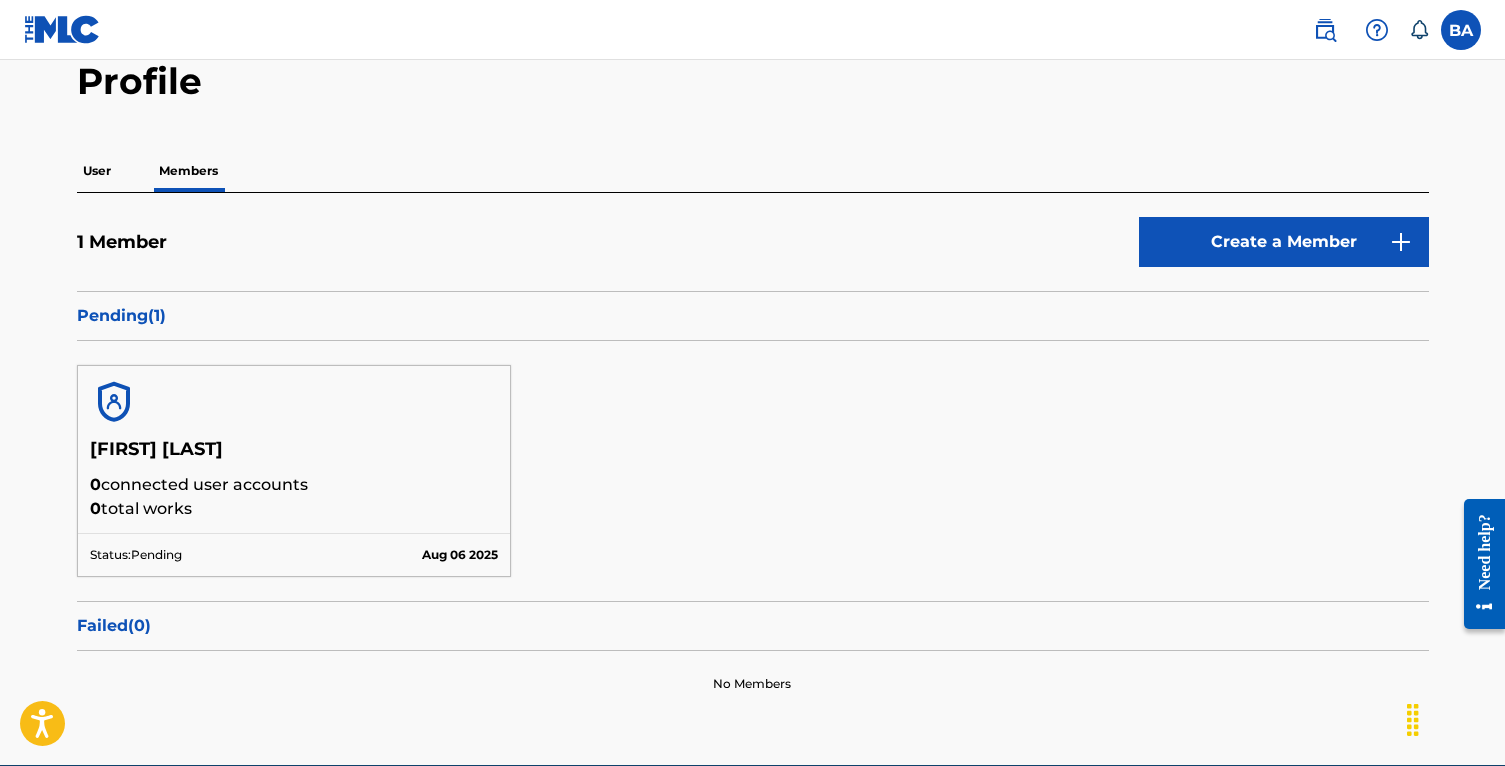 click at bounding box center (1325, 30) 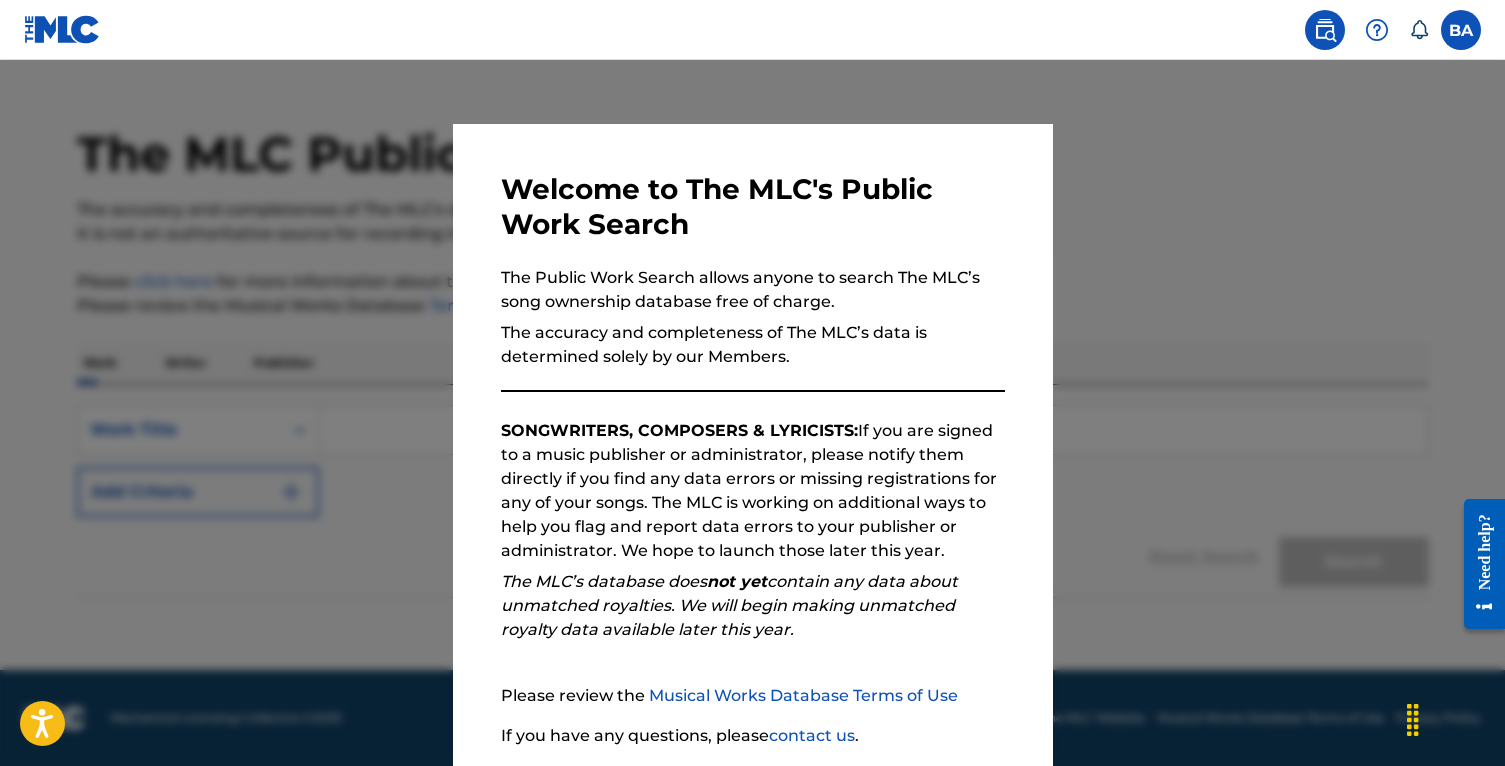 scroll, scrollTop: 0, scrollLeft: 0, axis: both 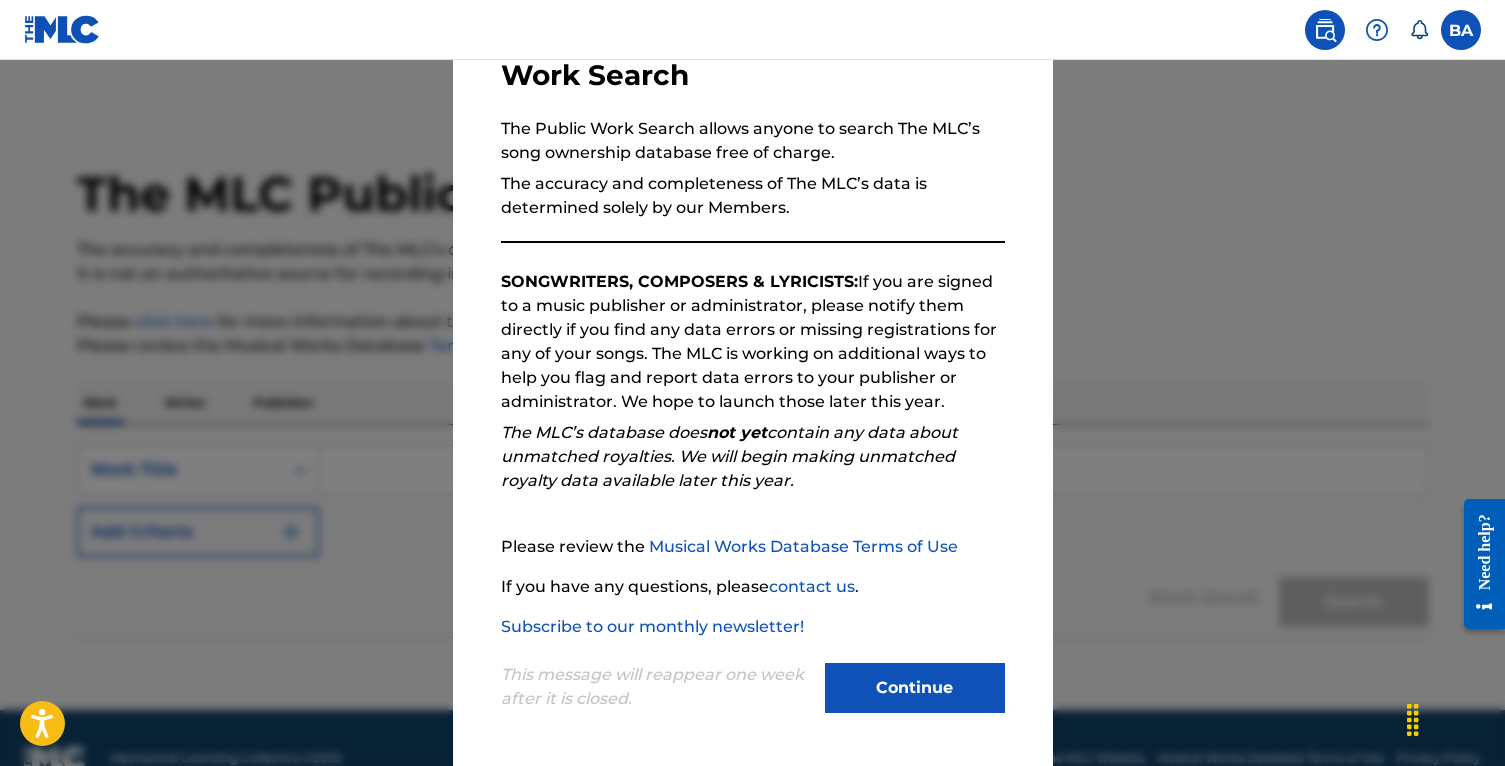 click on "Continue" at bounding box center (915, 688) 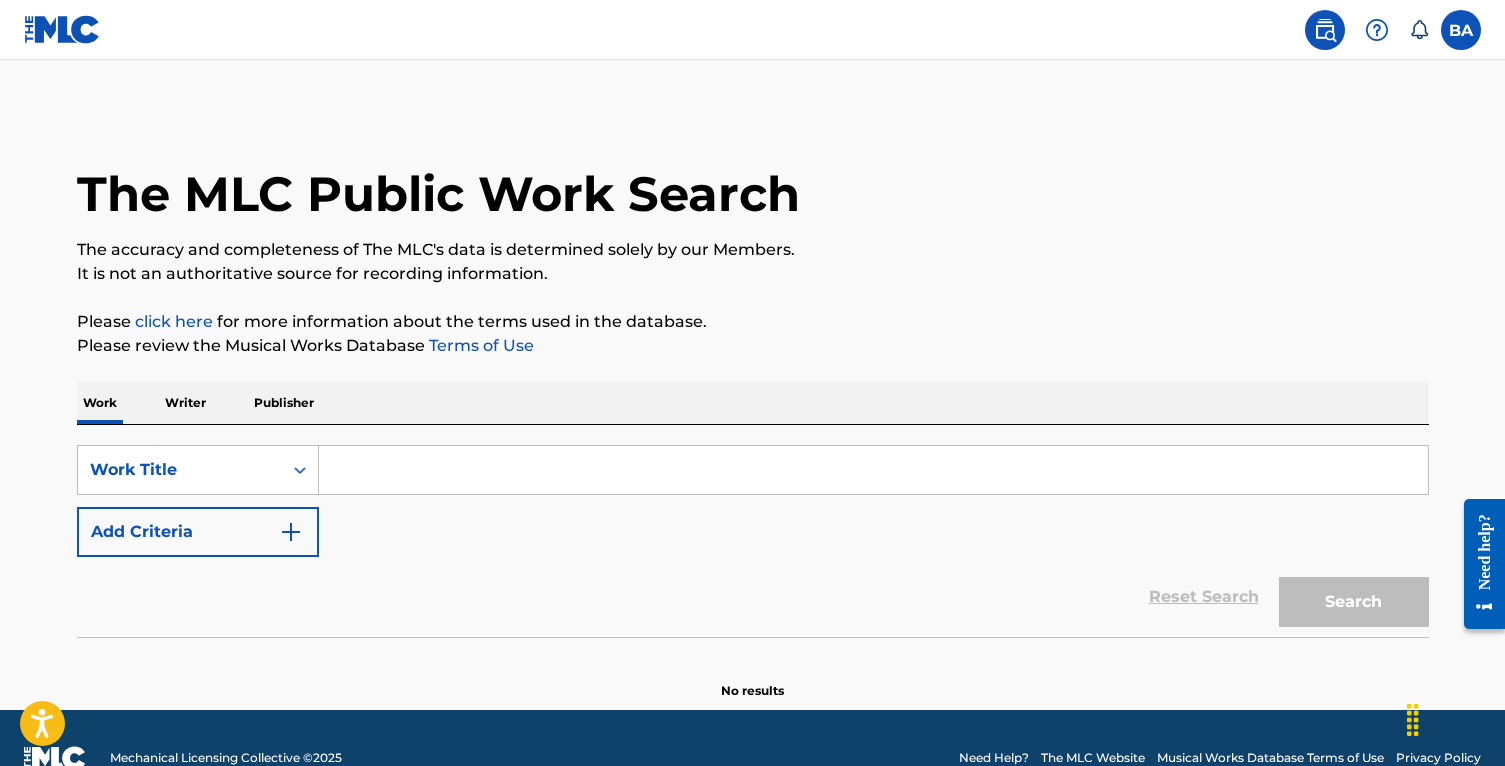 click at bounding box center [873, 470] 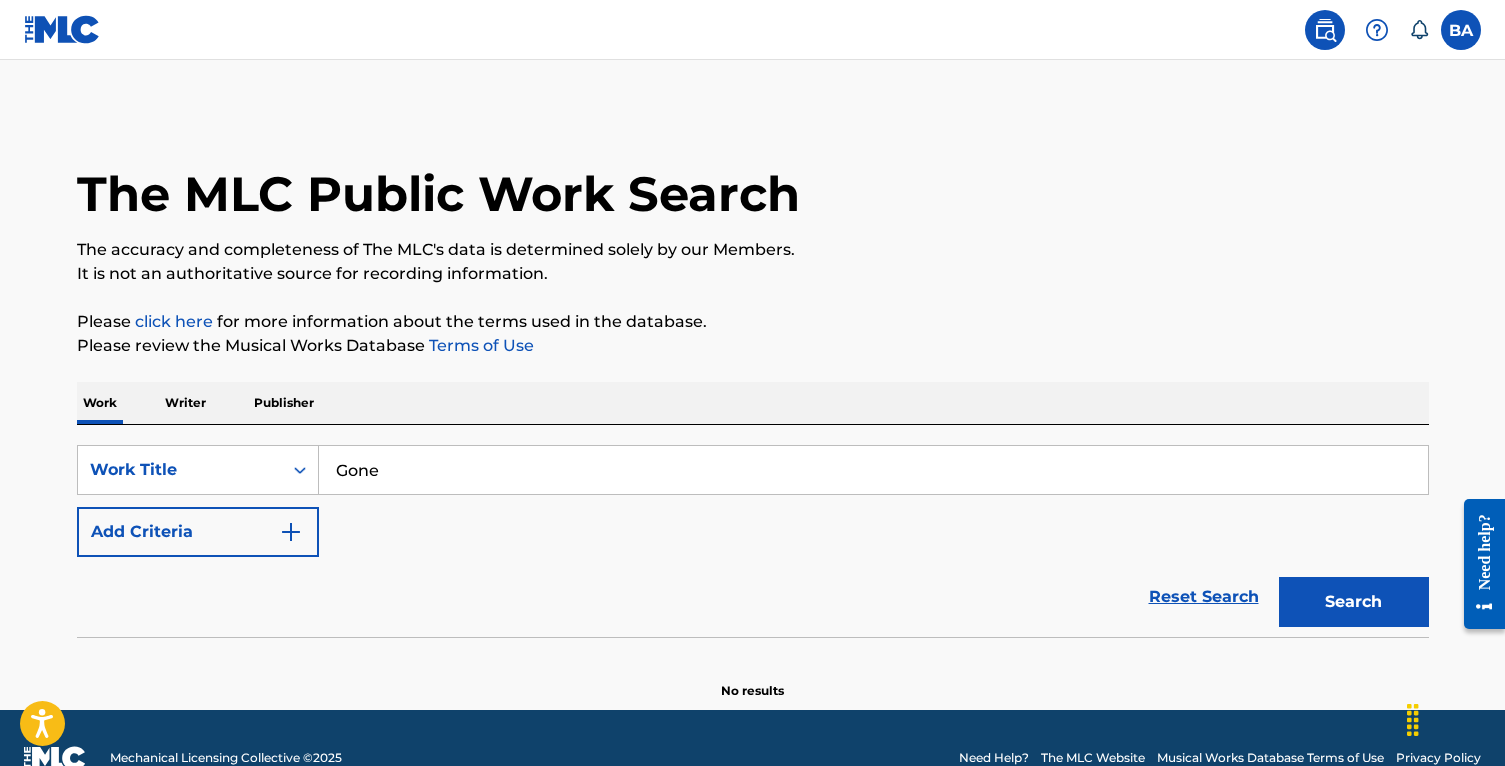 type on "where o where has my little dog gon" 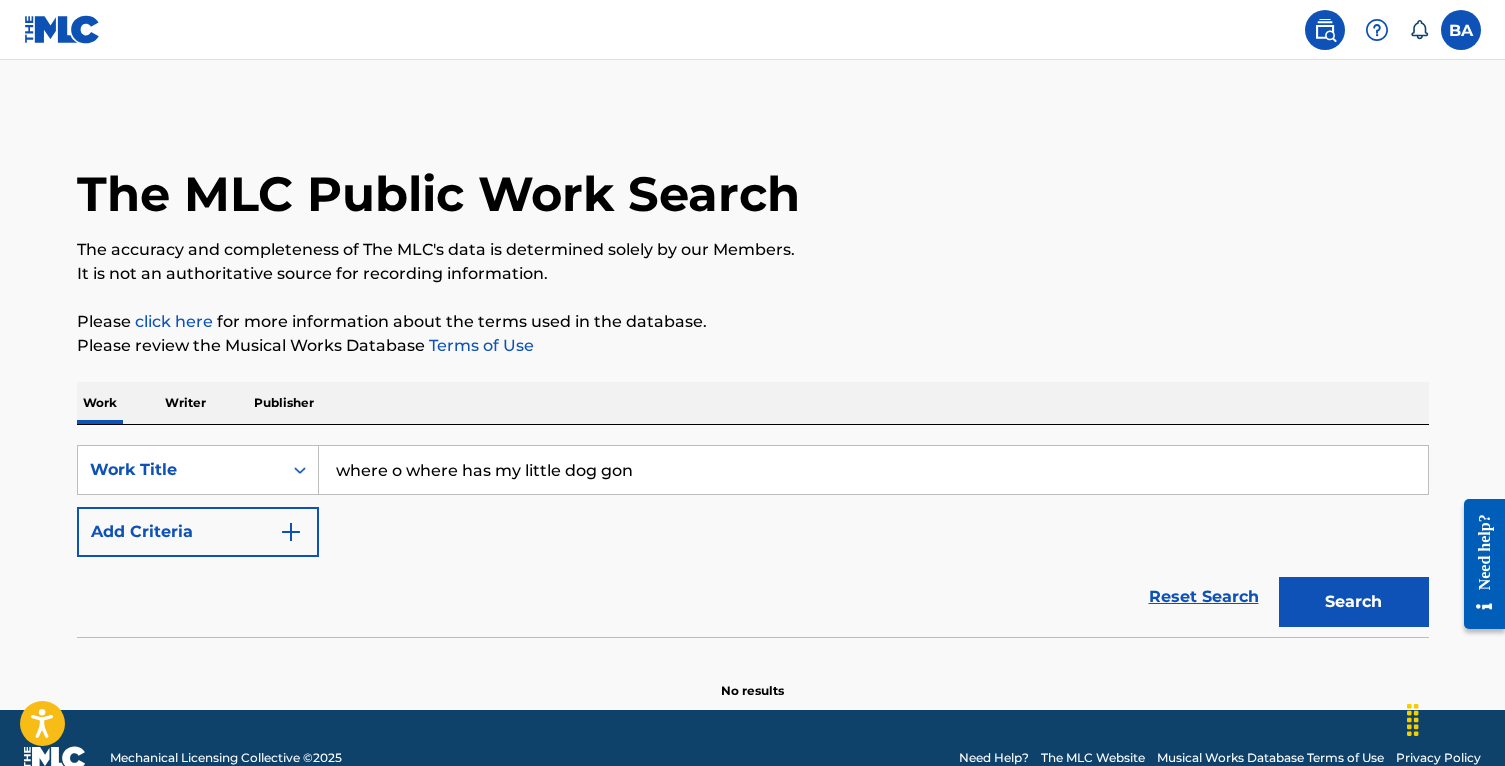 drag, startPoint x: 698, startPoint y: 463, endPoint x: 322, endPoint y: 462, distance: 376.00134 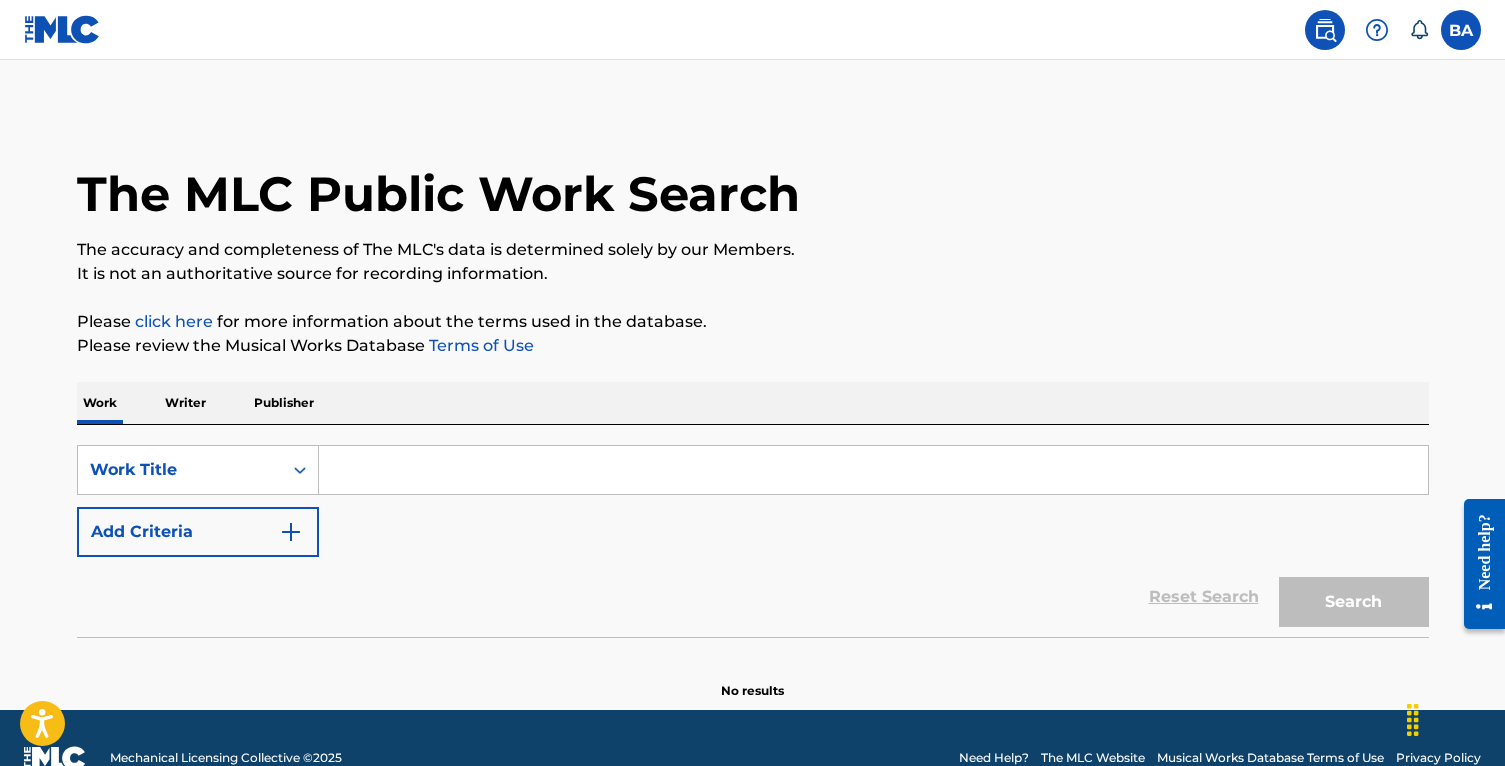 click on "Add Criteria" at bounding box center [198, 532] 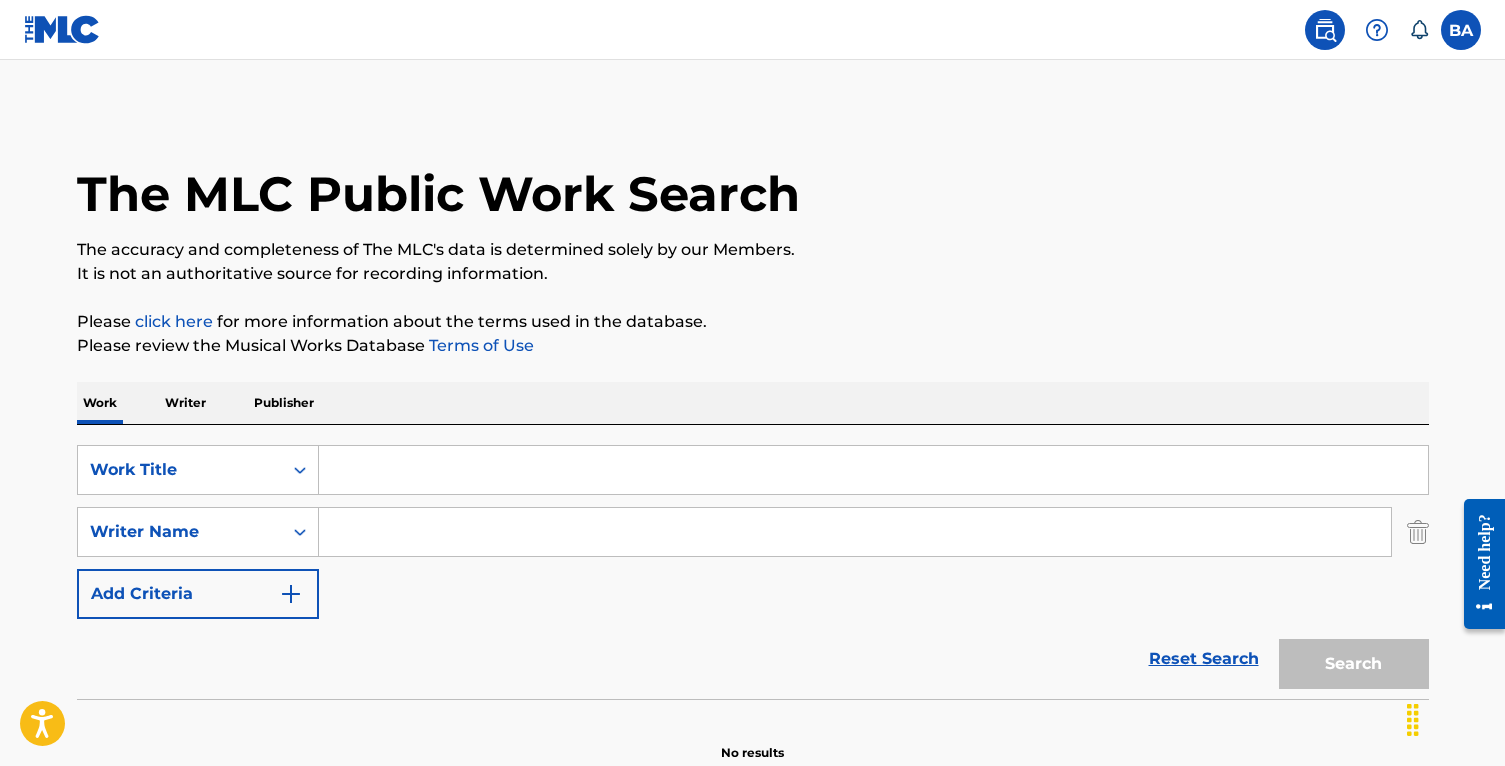 click at bounding box center (873, 470) 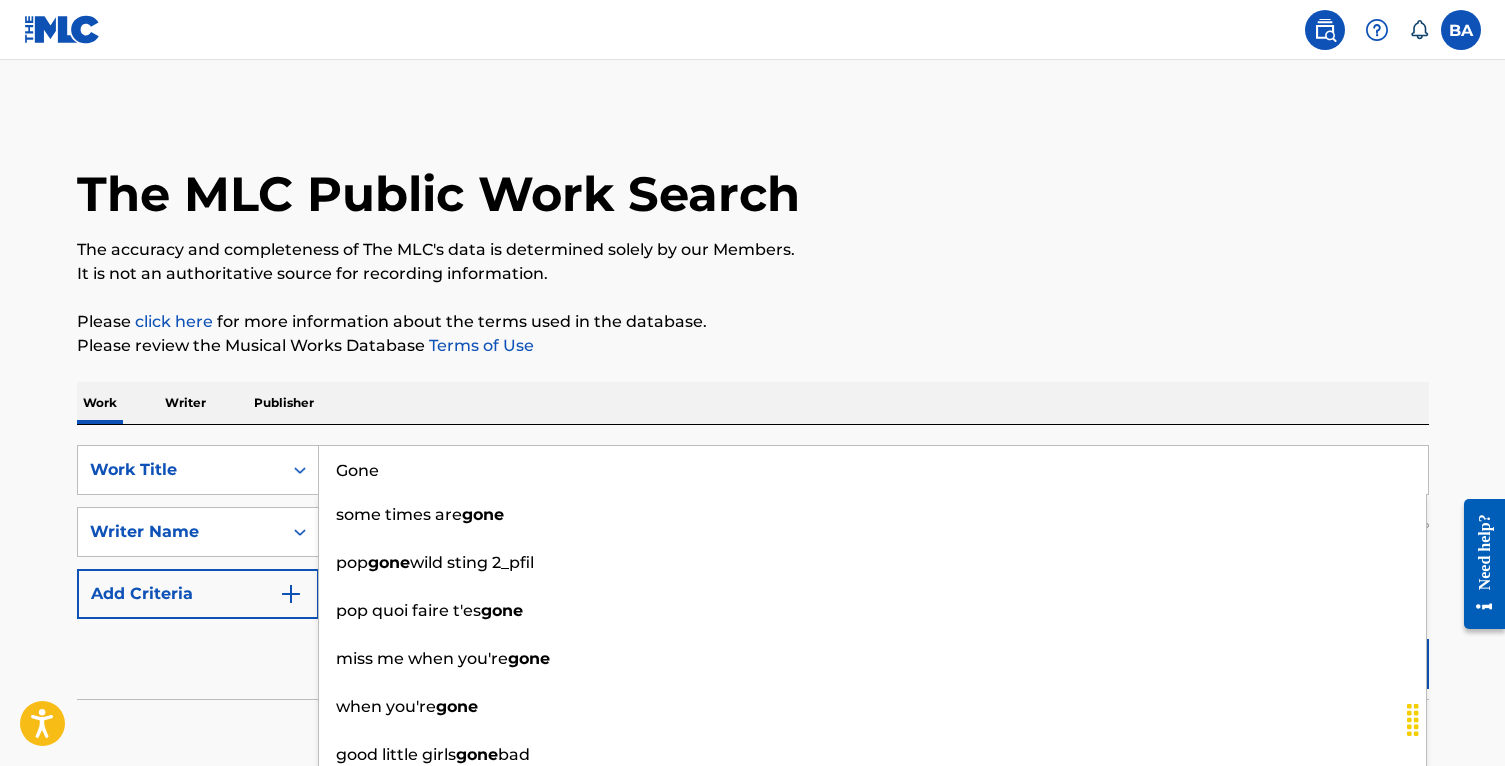 type on "Gone" 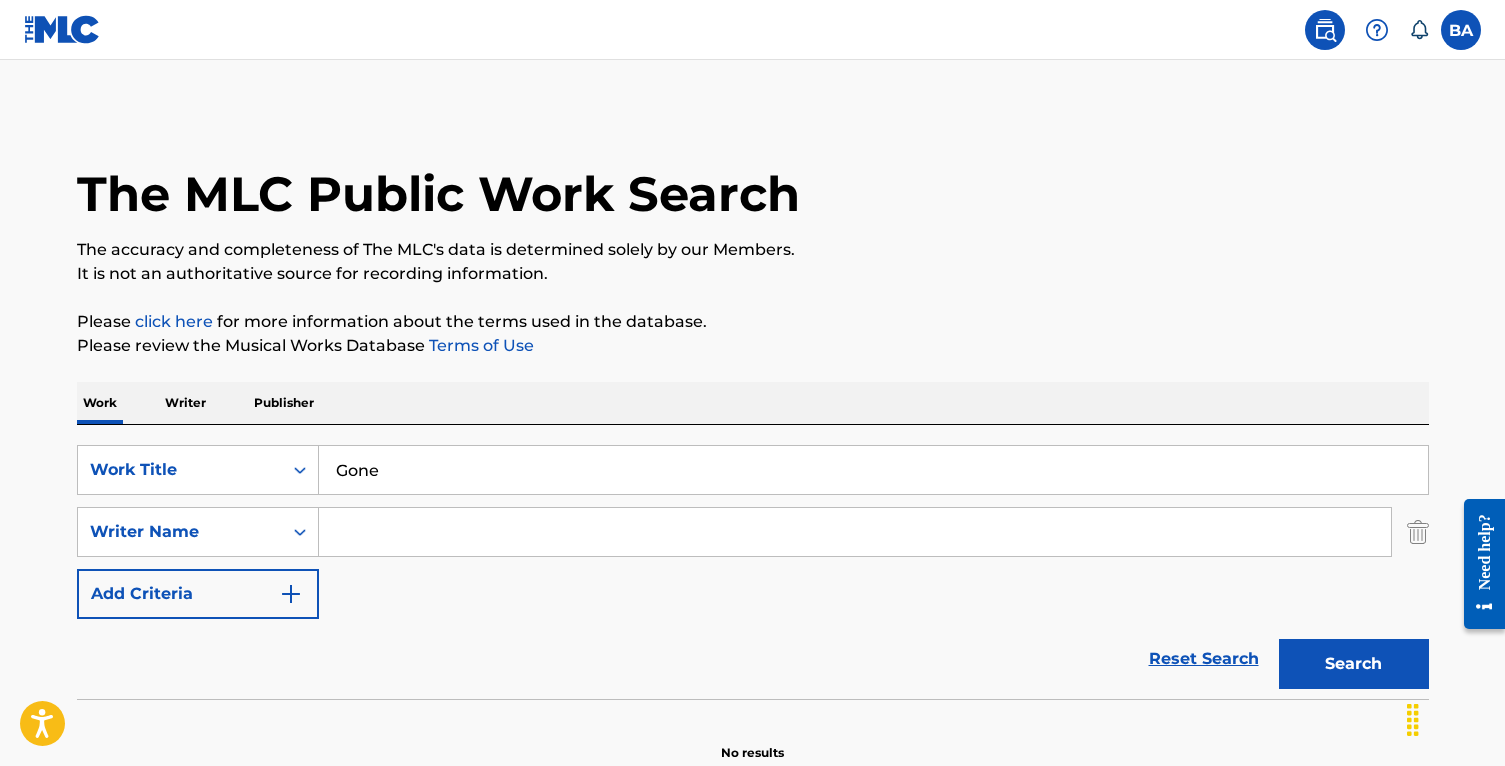 click at bounding box center (855, 532) 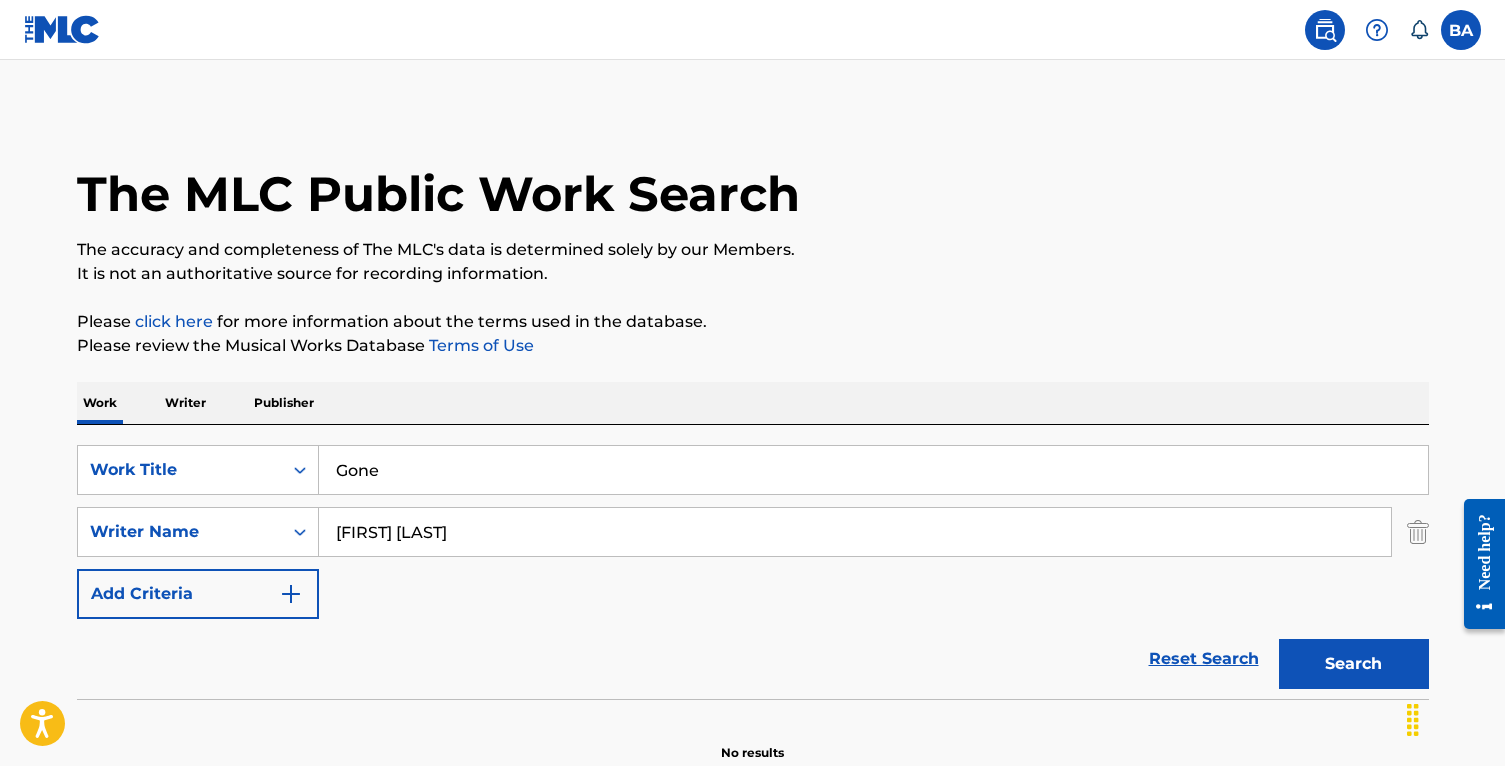 type on "[FIRST] [LAST]" 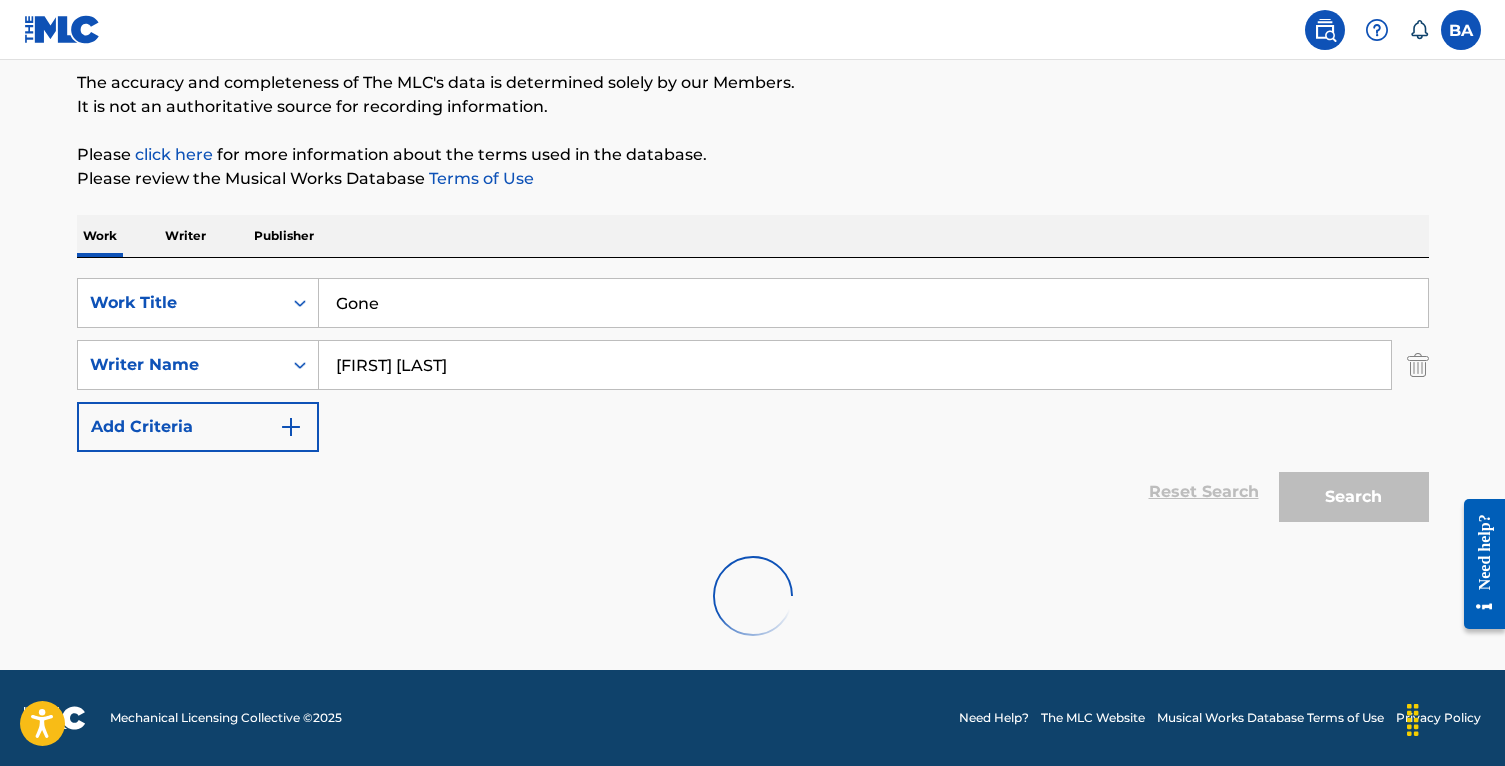 scroll, scrollTop: 102, scrollLeft: 0, axis: vertical 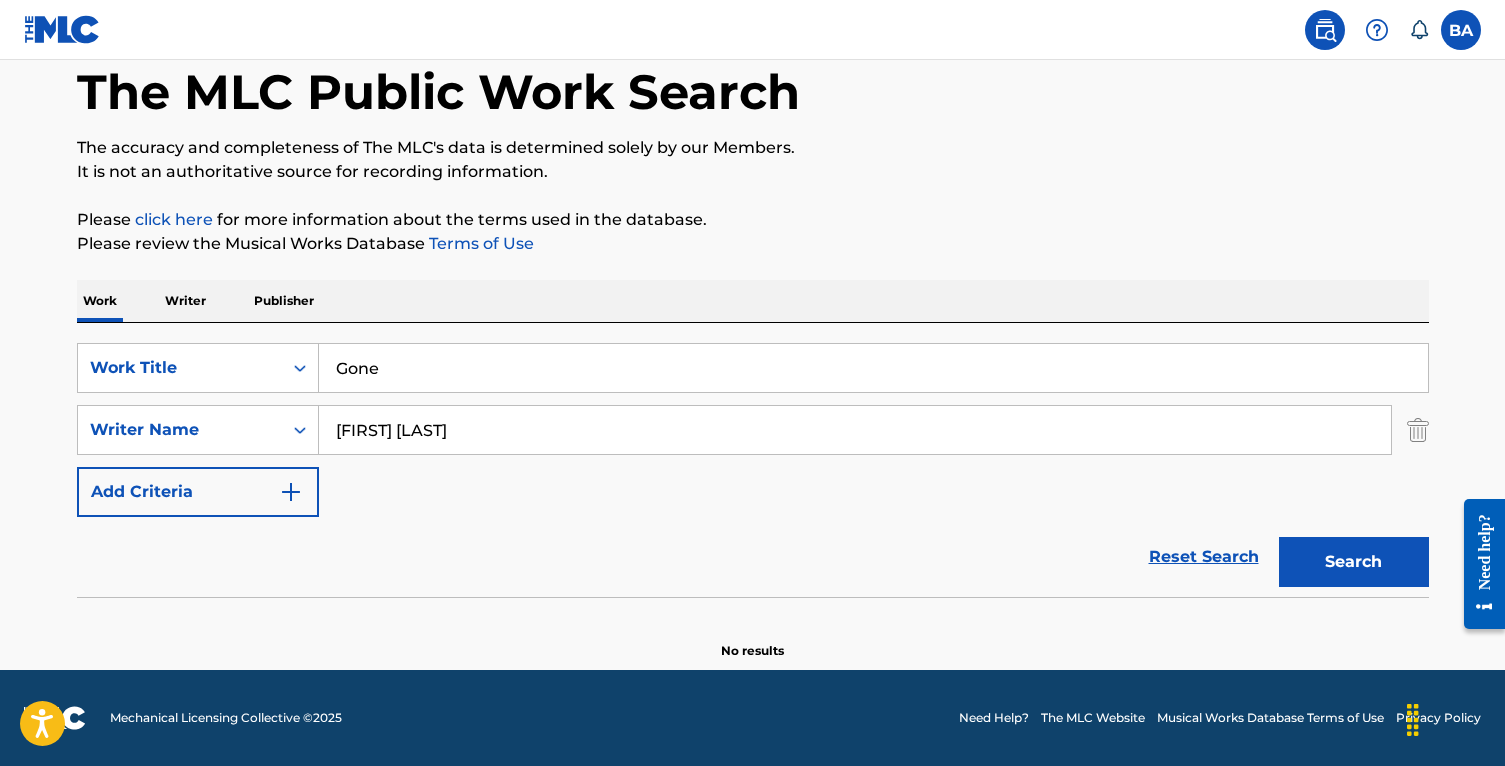 click on "Publisher" at bounding box center (284, 301) 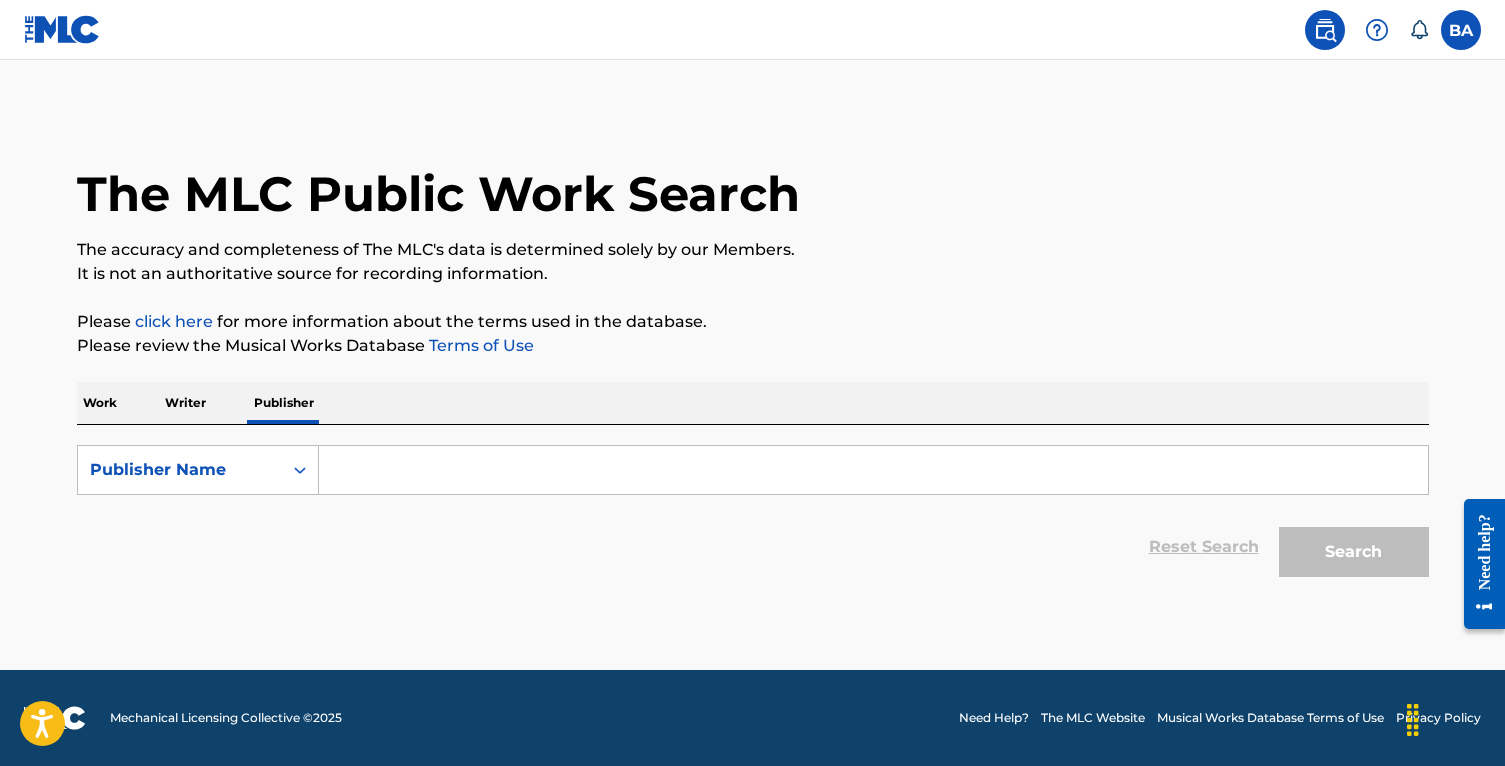 scroll, scrollTop: 0, scrollLeft: 0, axis: both 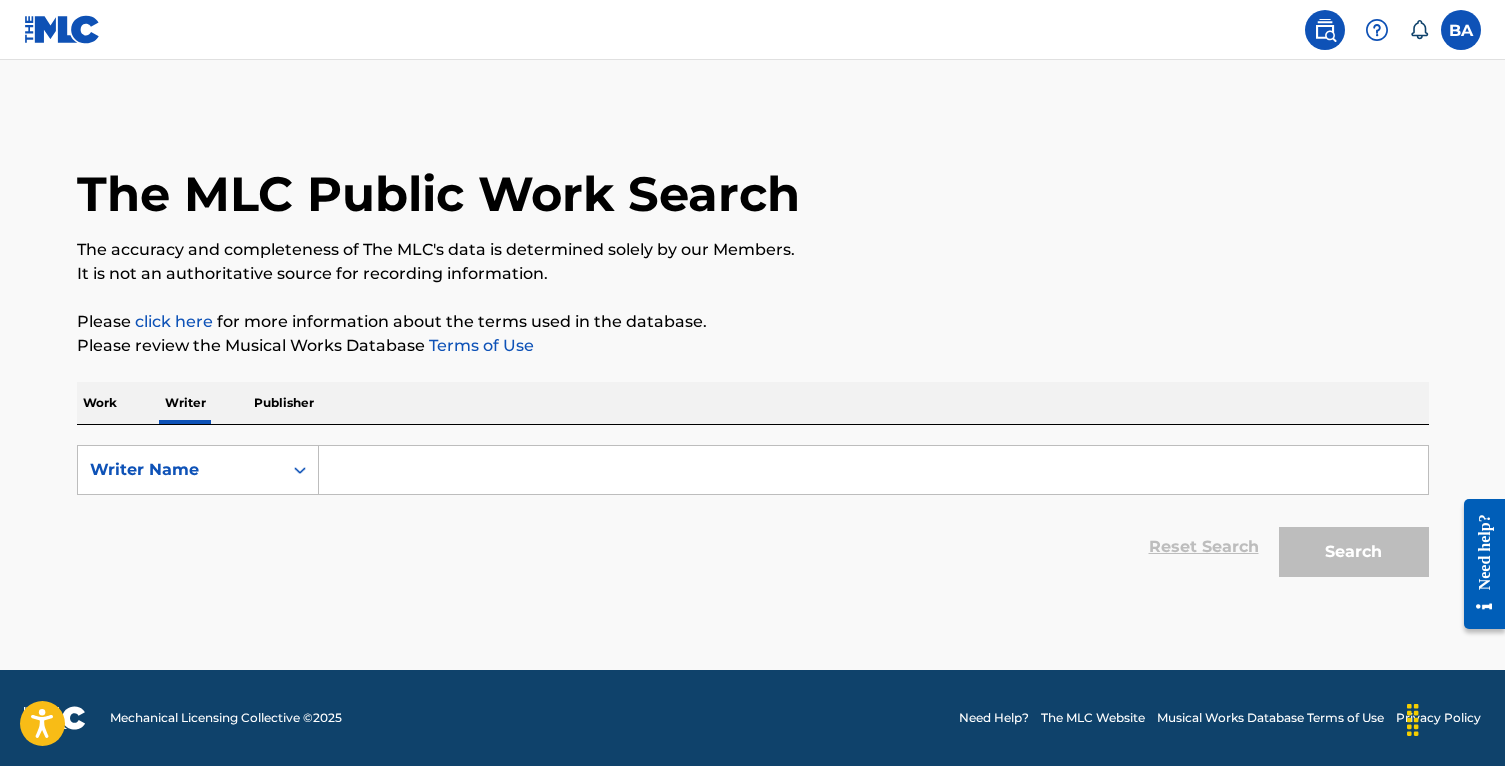click on "Work" at bounding box center [100, 403] 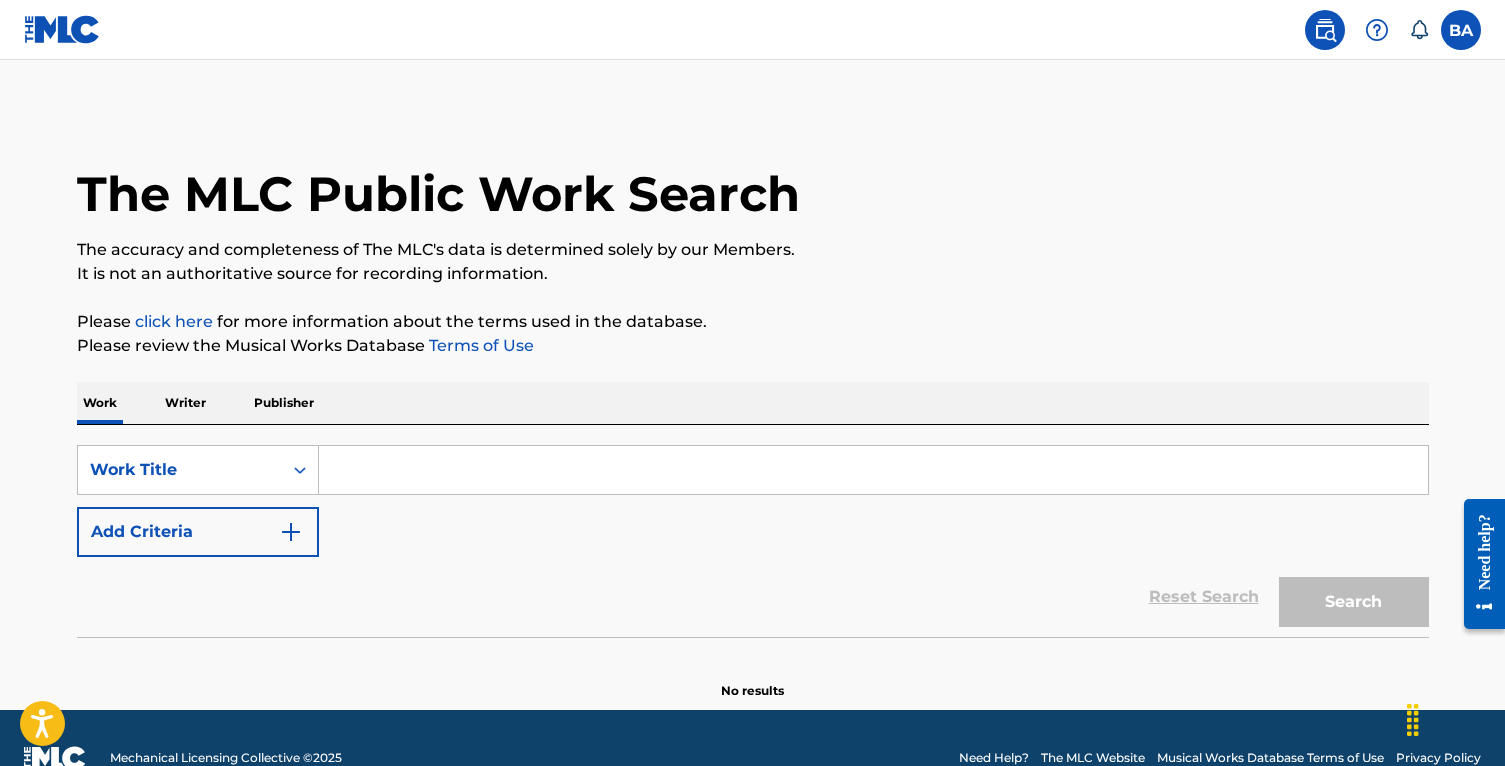 click on "Add Criteria" at bounding box center [198, 532] 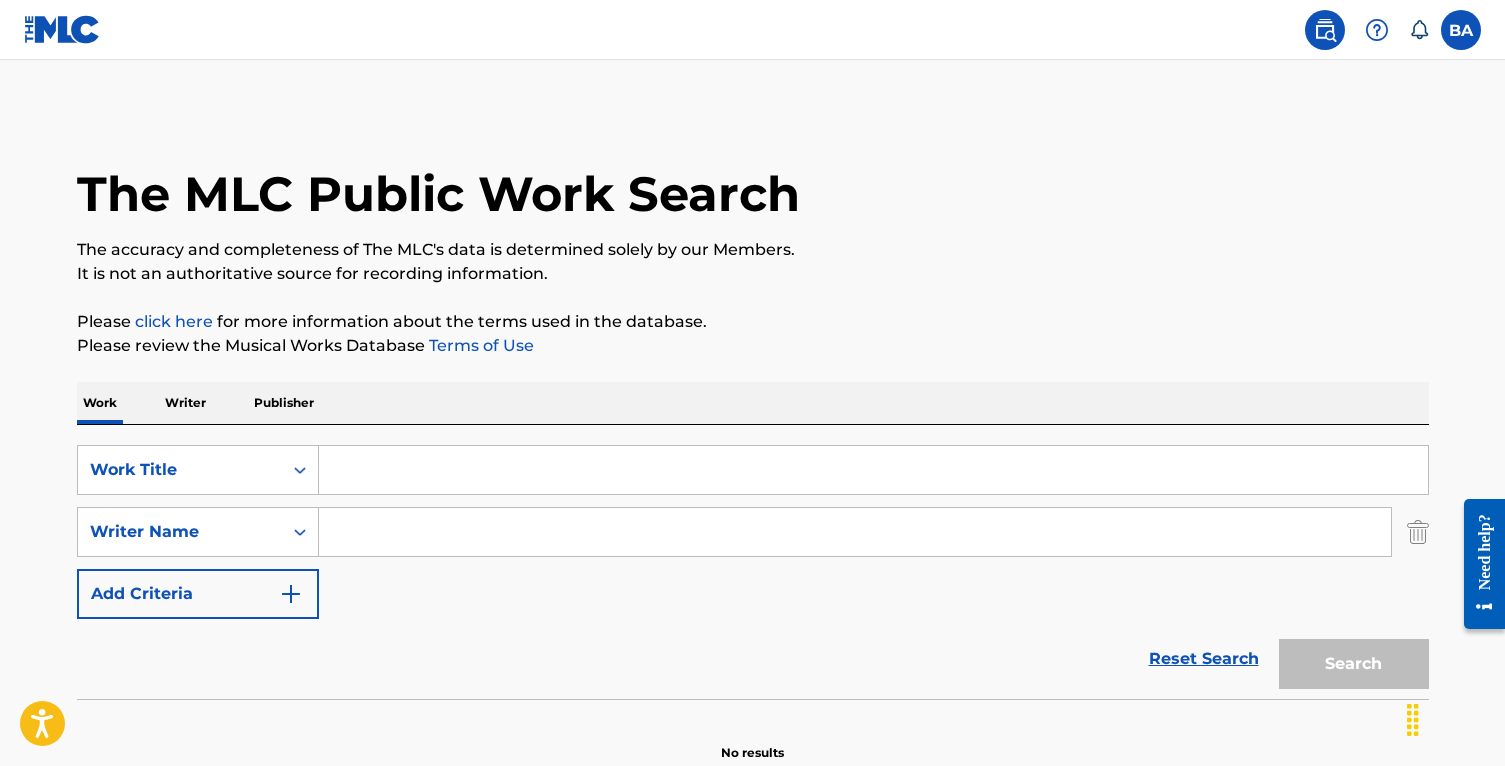 click on "Add Criteria" at bounding box center (198, 594) 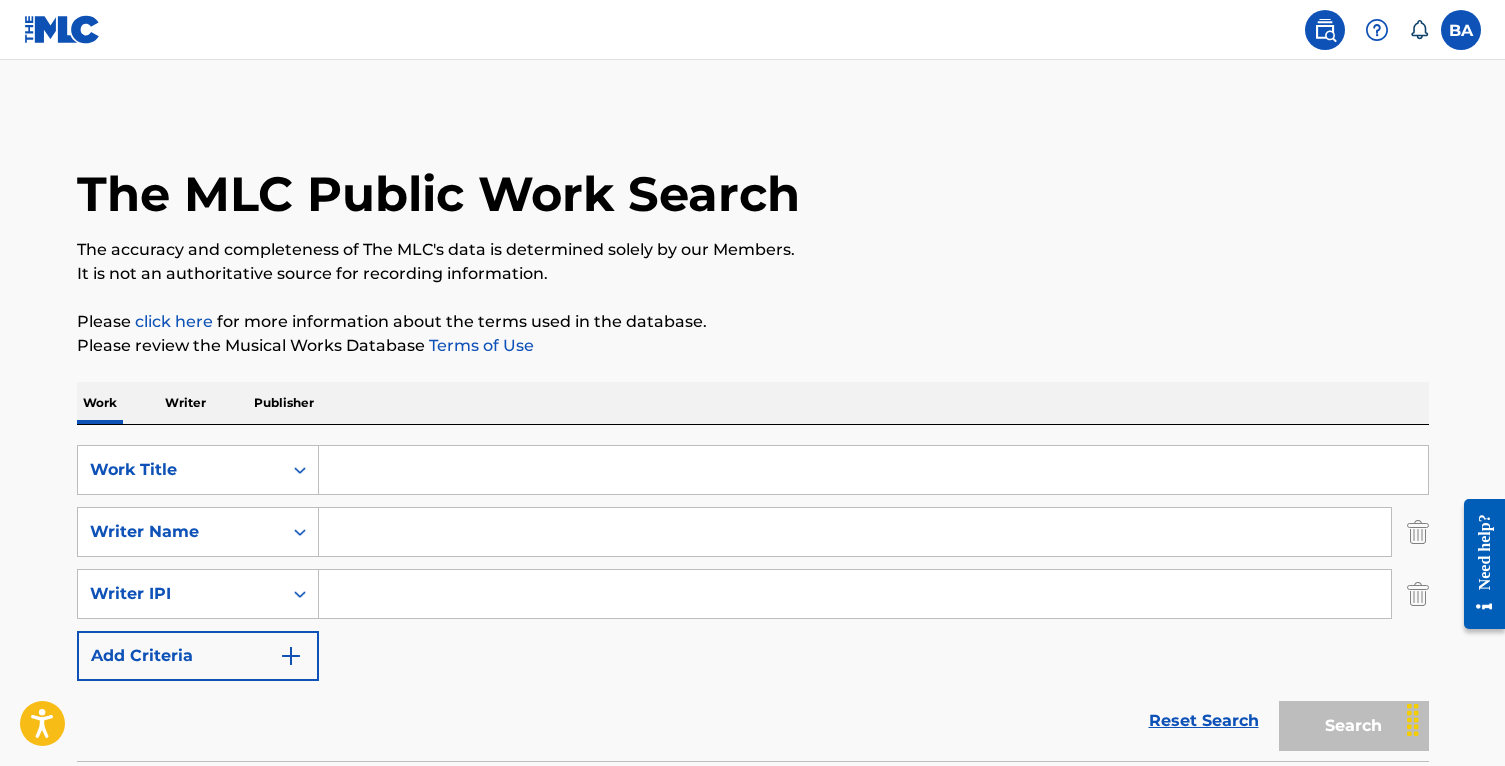 click on "Add Criteria" at bounding box center [198, 656] 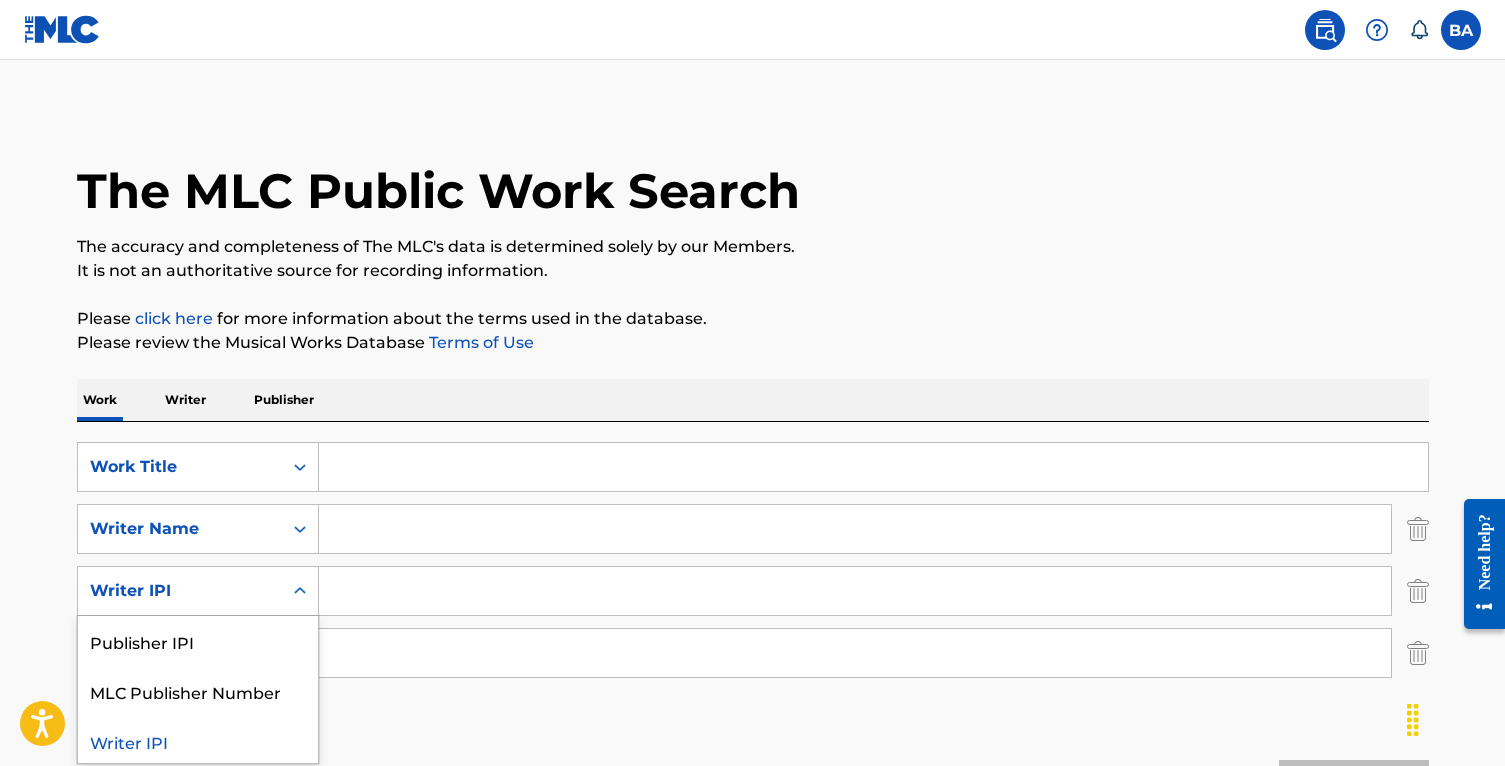 scroll, scrollTop: 4, scrollLeft: 0, axis: vertical 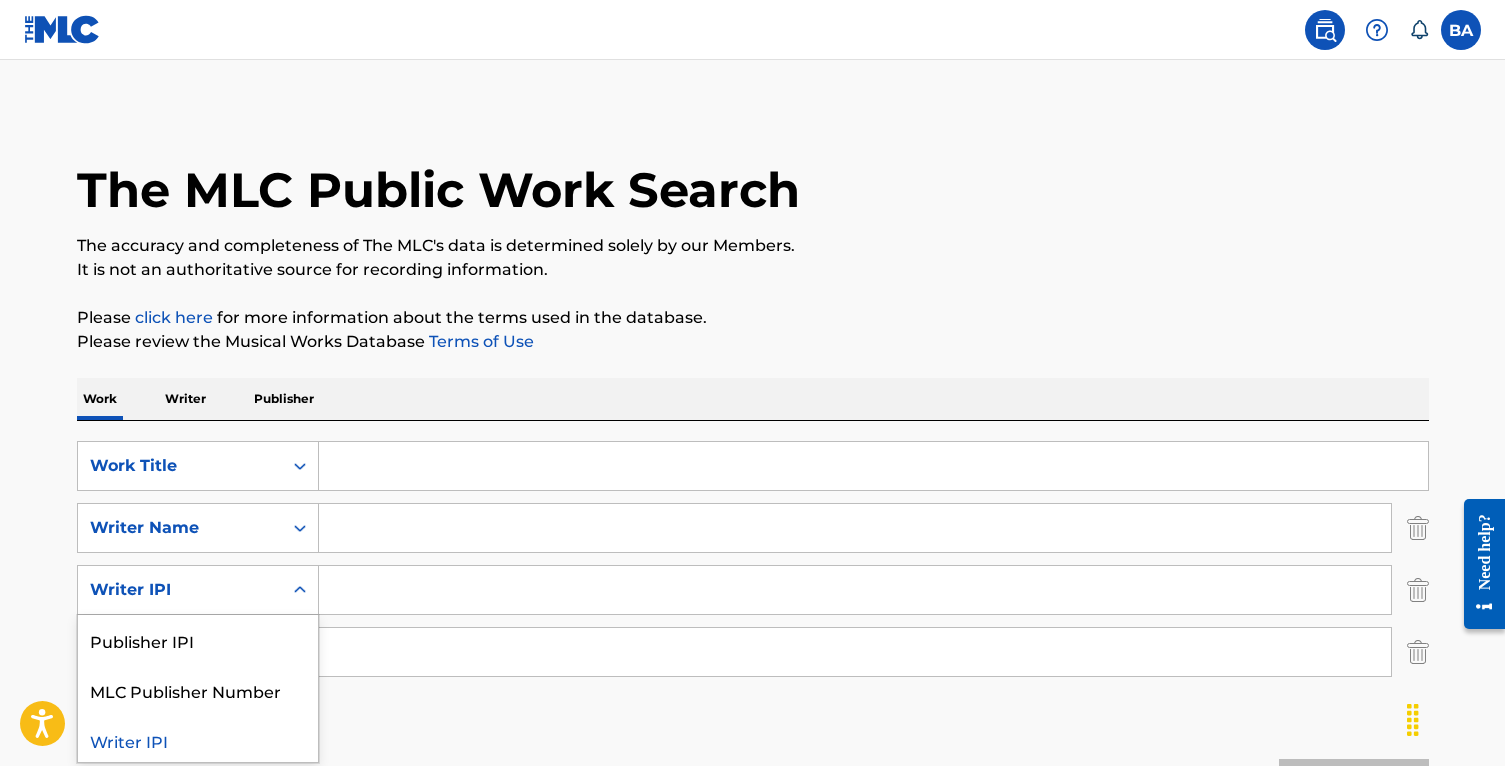 click at bounding box center (300, 590) 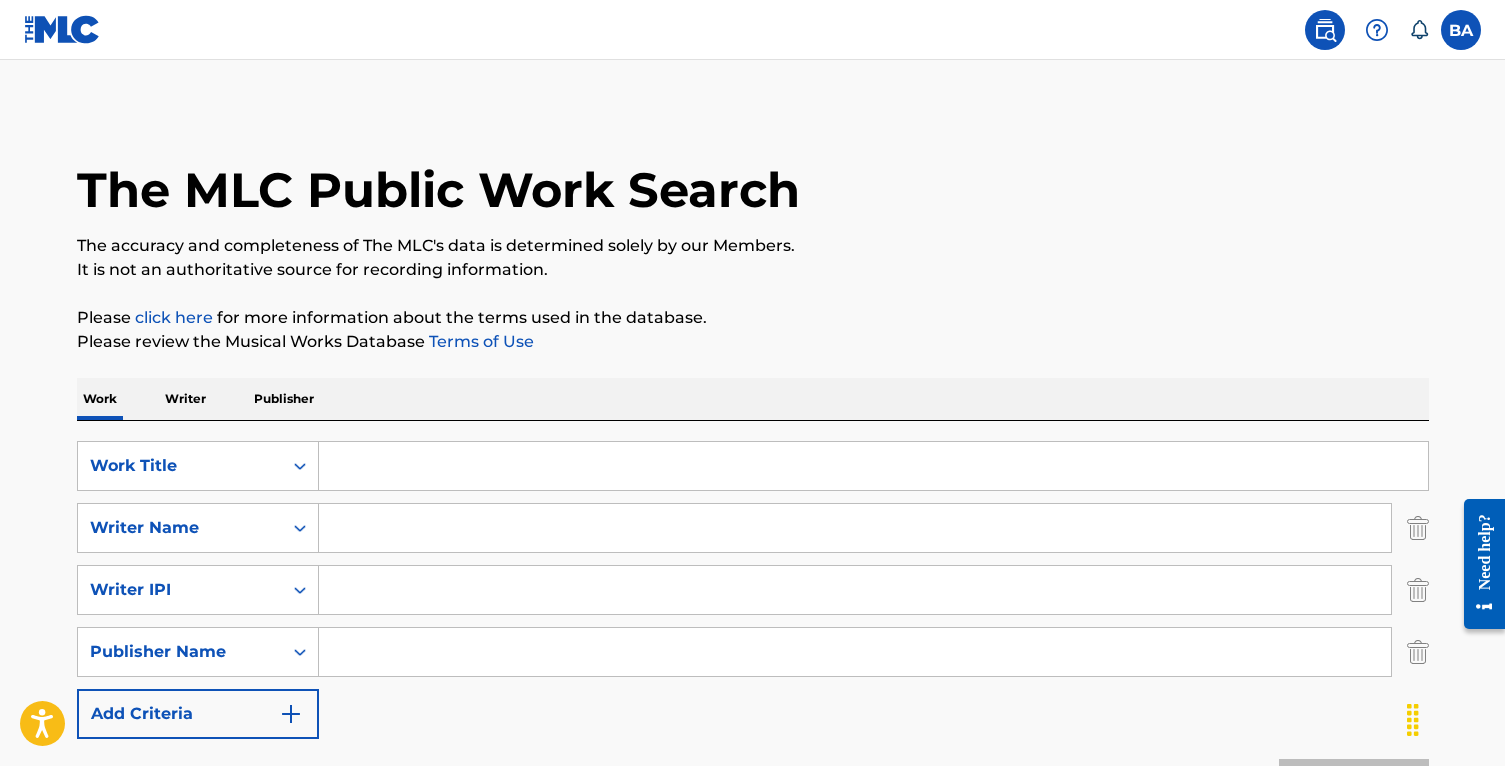 click on "Writer IPI" at bounding box center [180, 590] 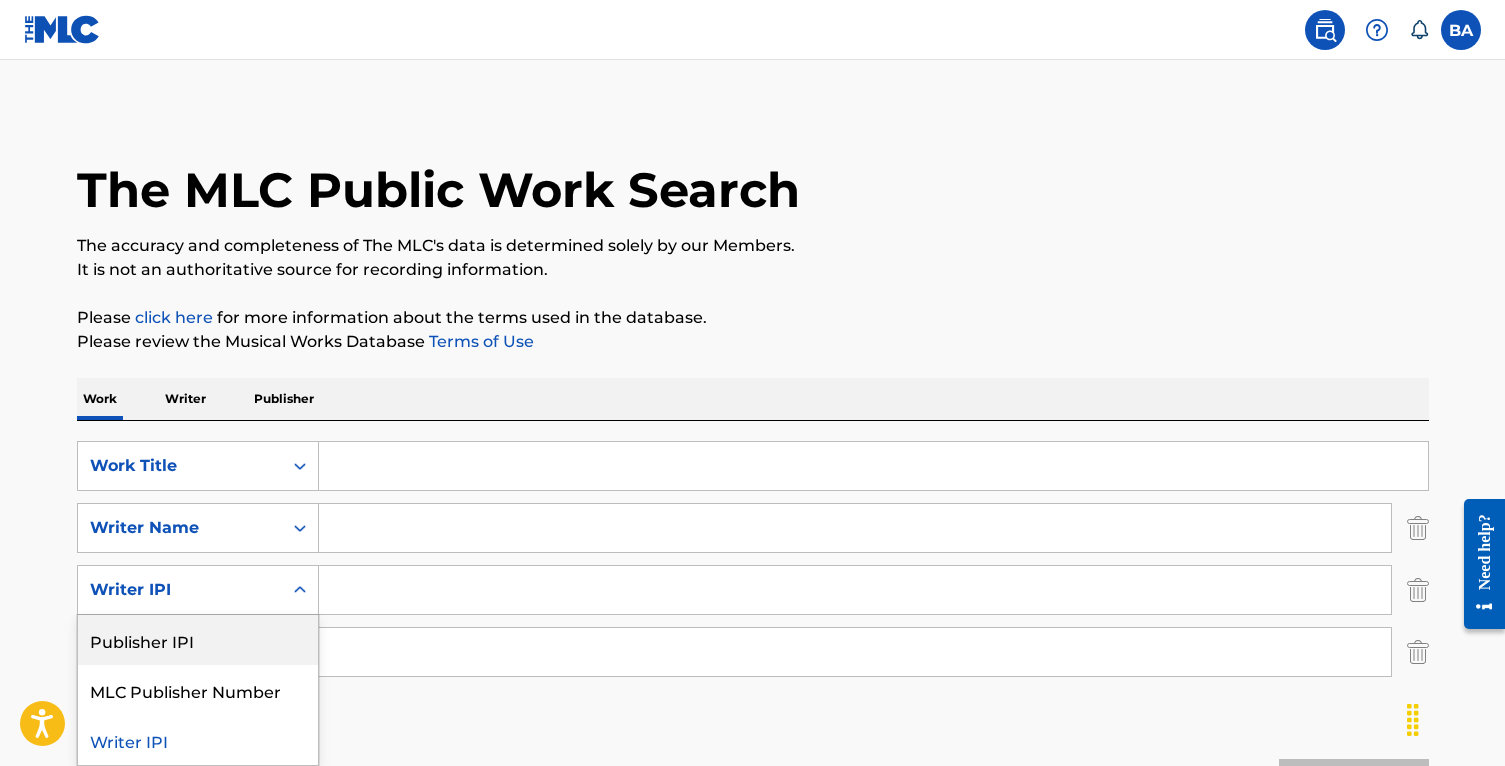 click on "Publisher IPI" at bounding box center (198, 640) 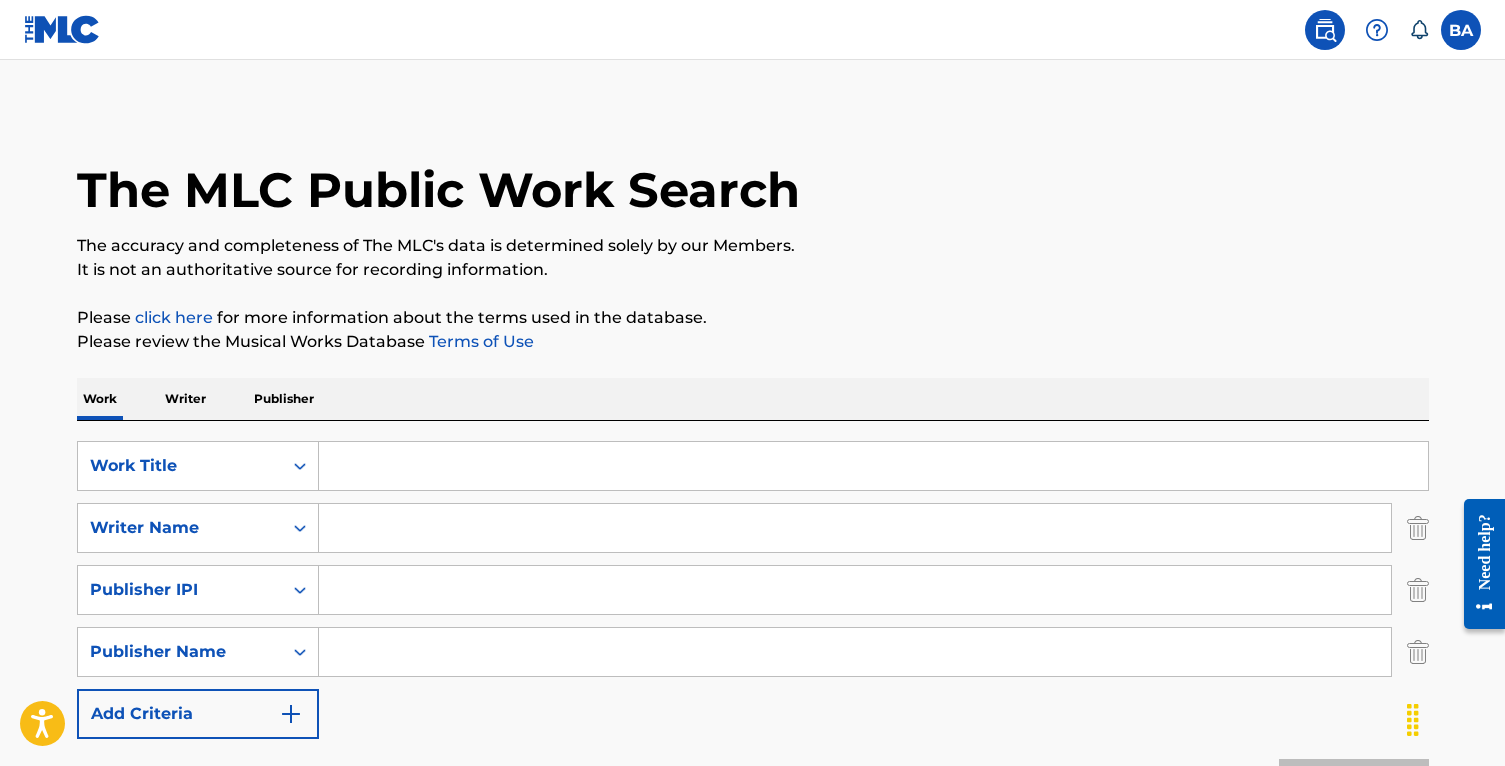 click at bounding box center (855, 652) 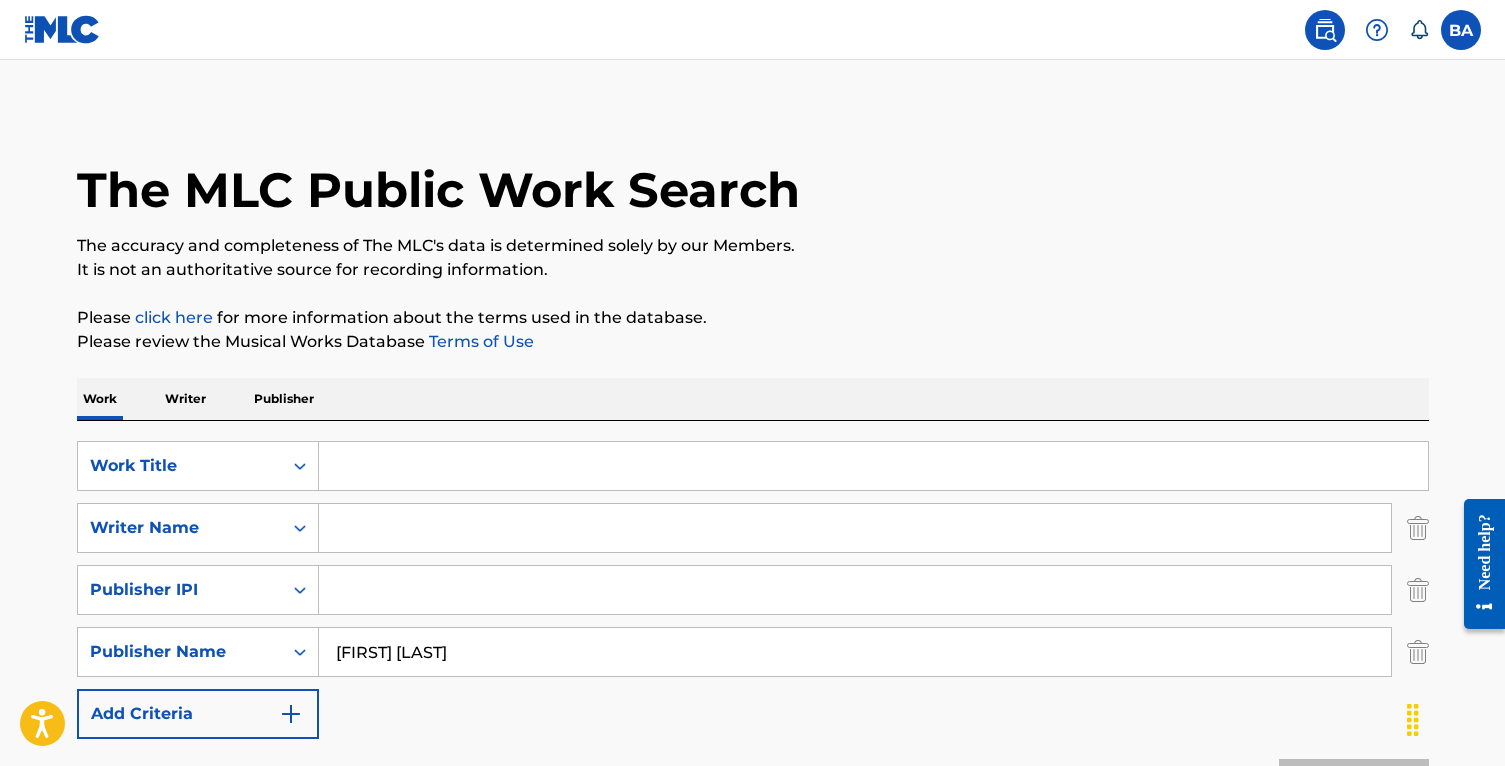 type on "[FIRST] [LAST]" 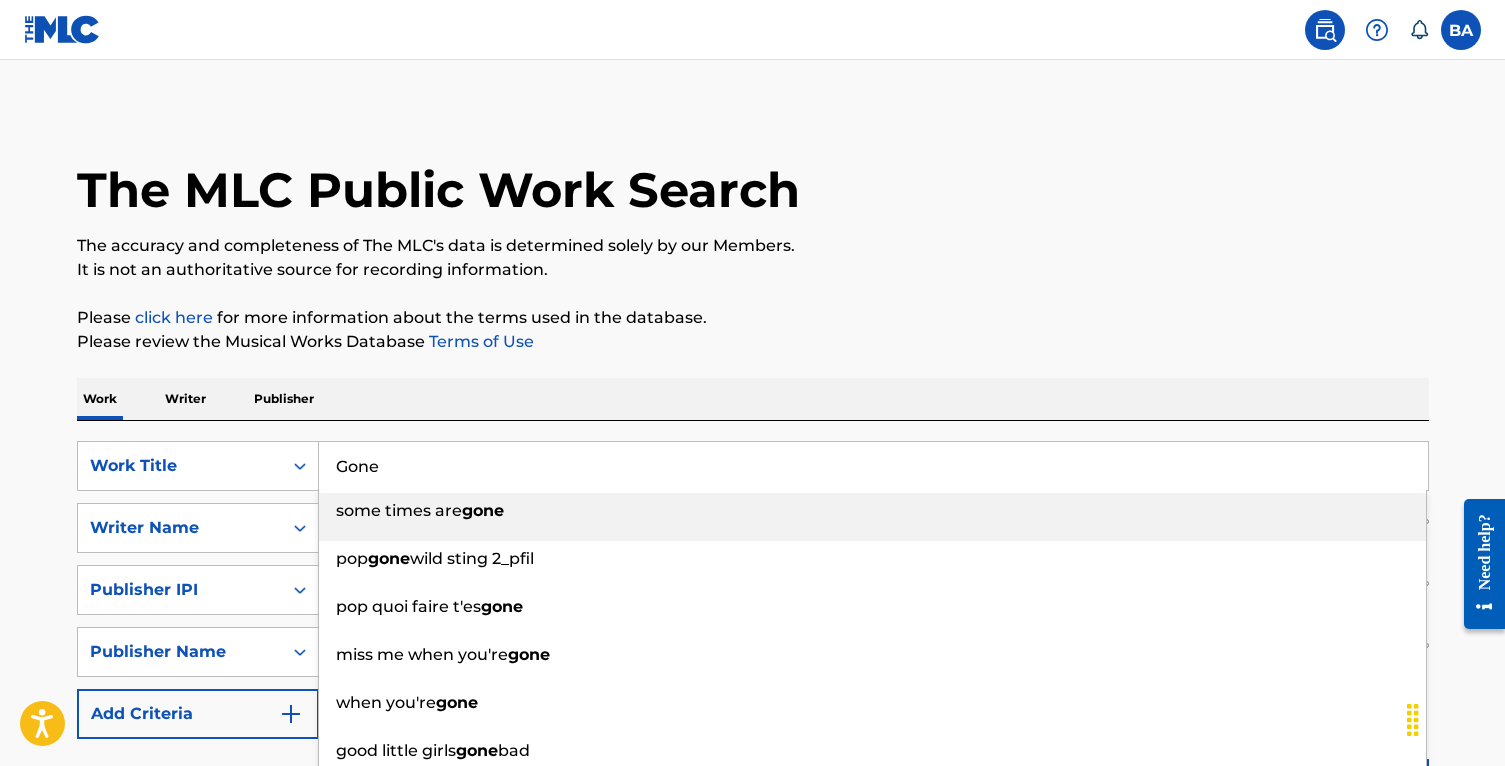 type on "Gone" 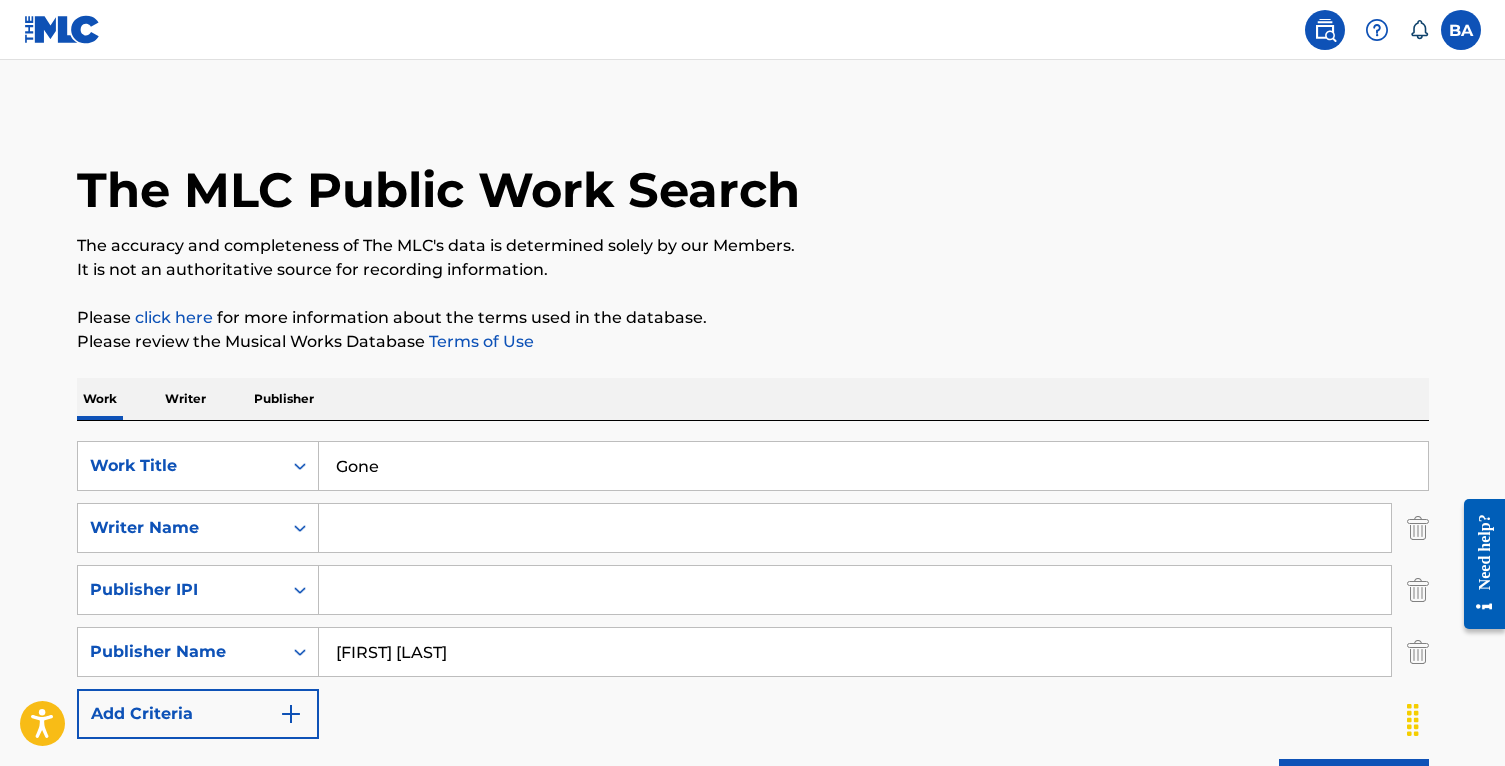 click on "Work Writer Publisher Work Title Gone Writer Name [FIRST] [LAST] Publisher IPI Publisher Name [FIRST] [LAST] Add Criteria Reset Search Search No results" at bounding box center [753, 494] 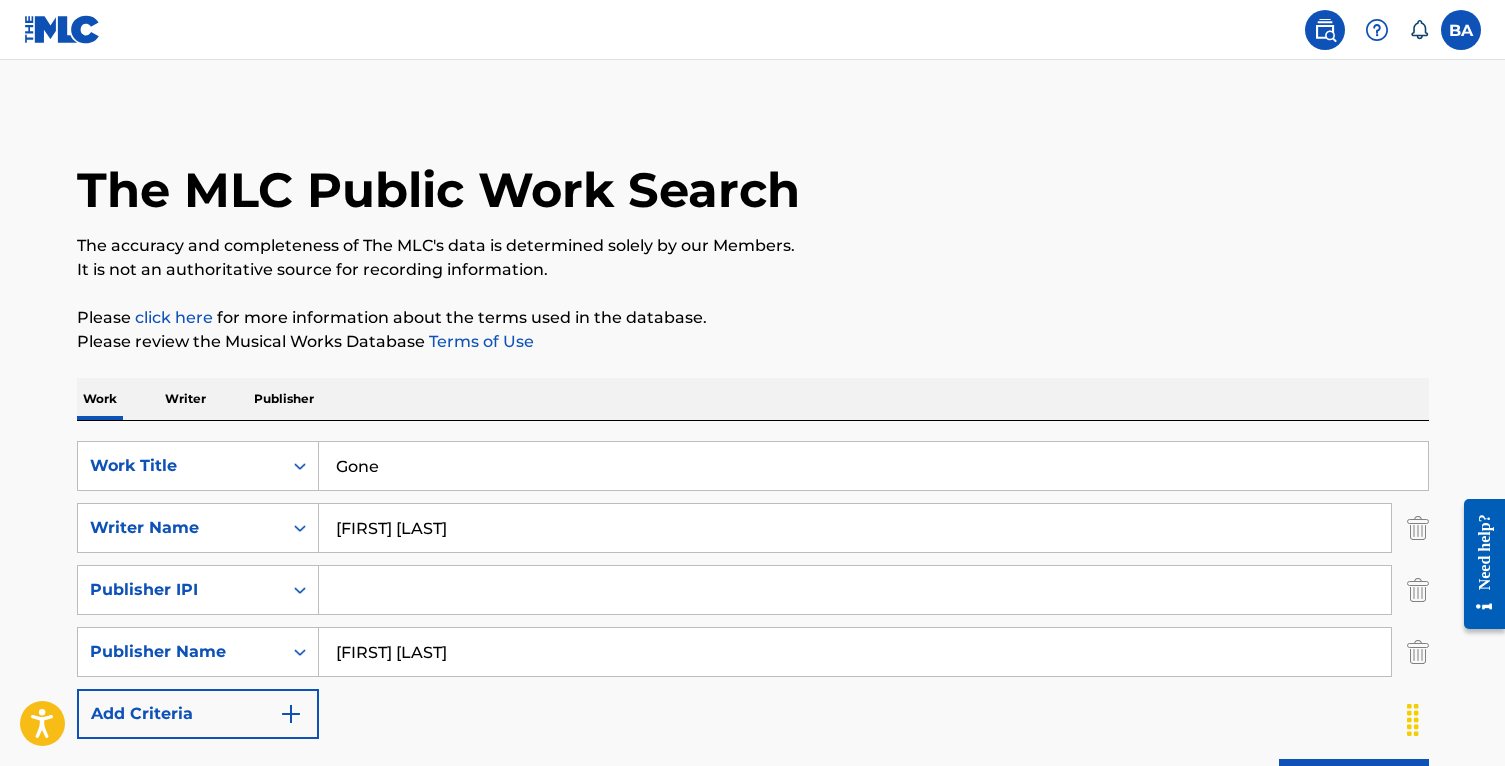 type on "[FIRST] [LAST]" 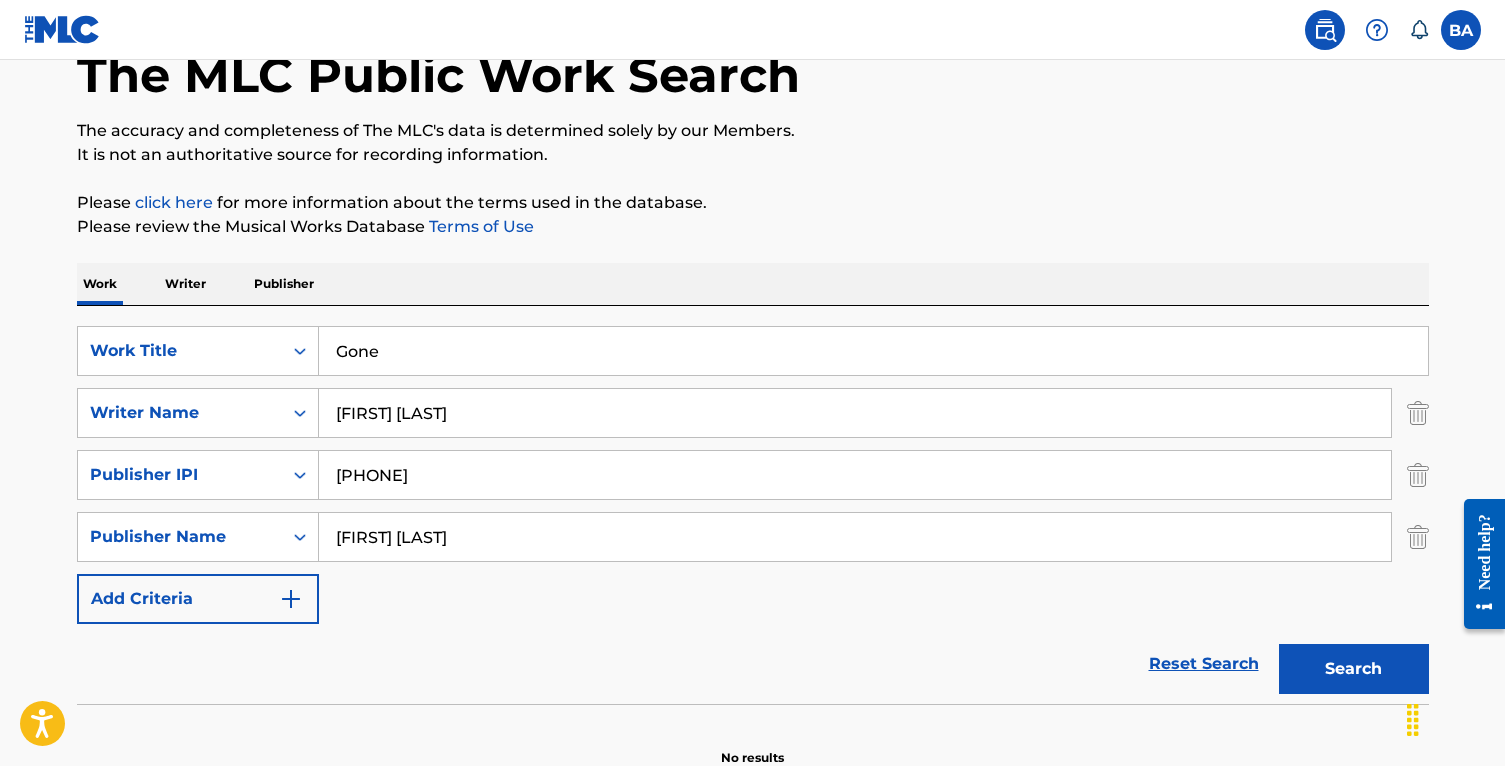 scroll, scrollTop: 226, scrollLeft: 0, axis: vertical 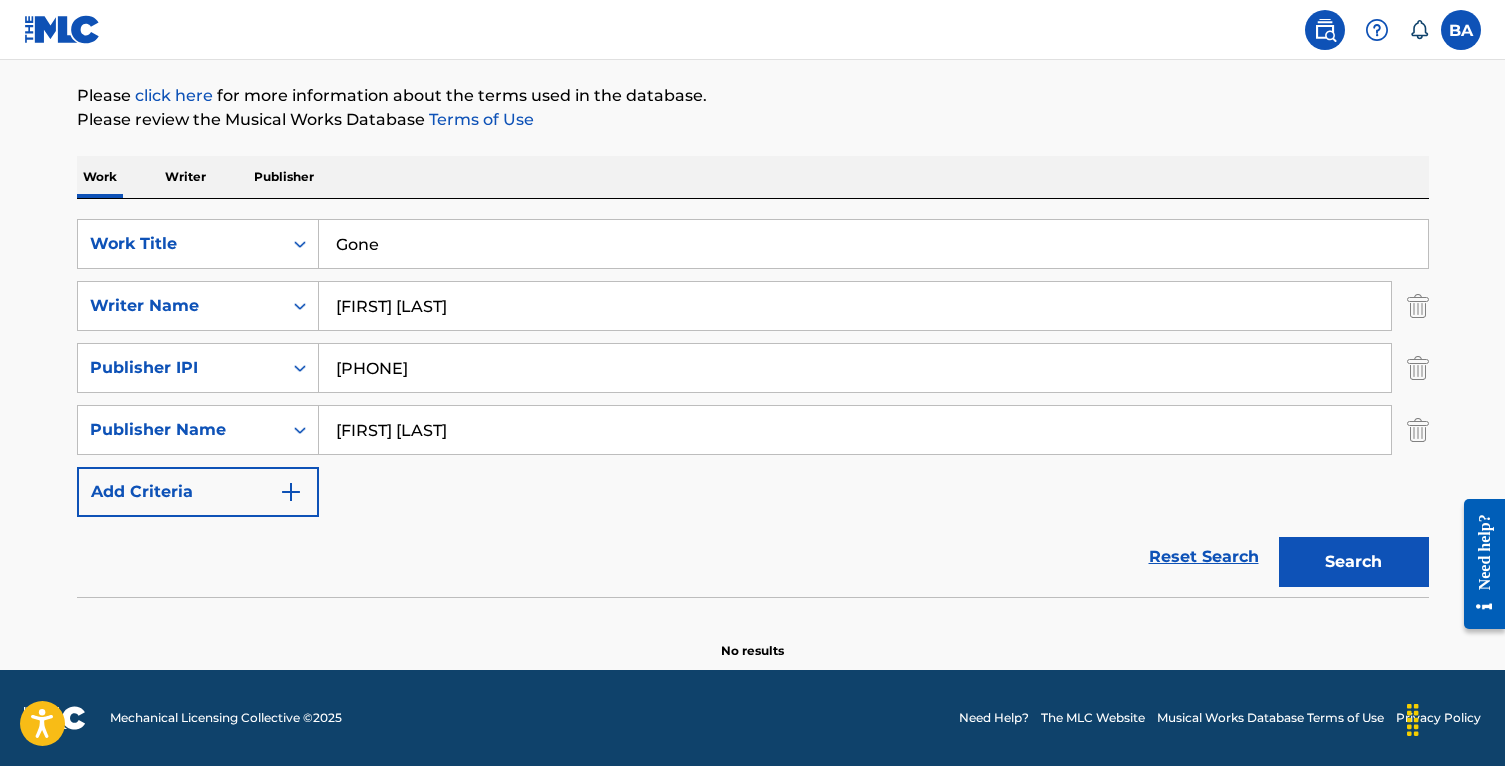 type on "[PHONE]" 